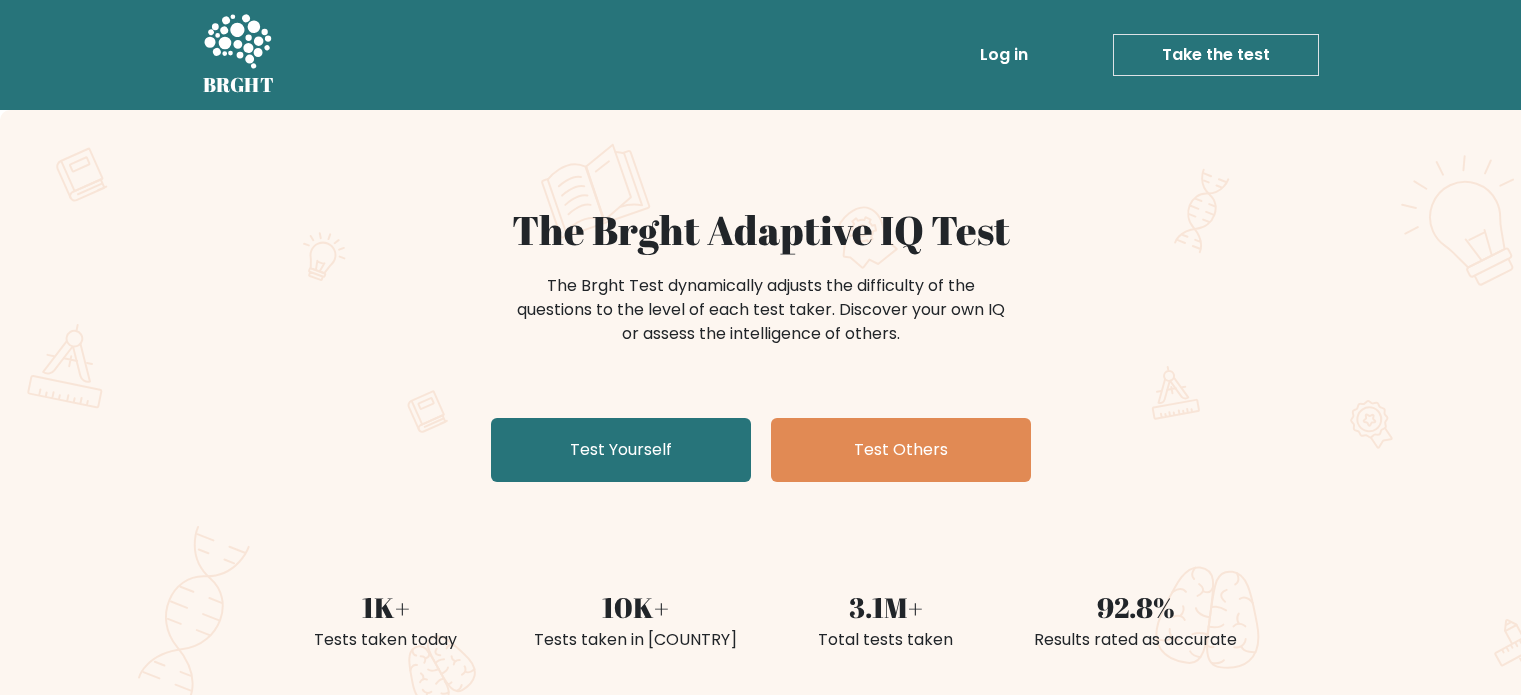 scroll, scrollTop: 0, scrollLeft: 0, axis: both 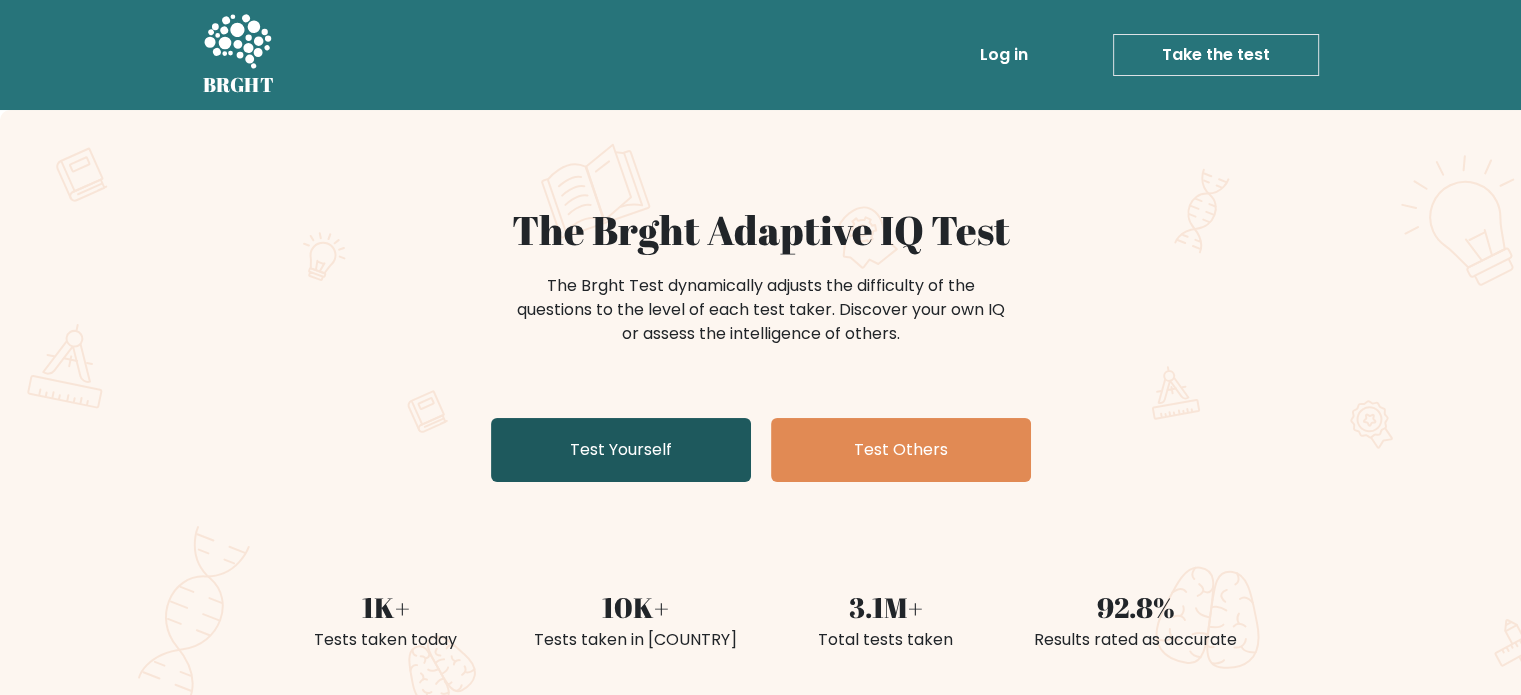 click on "Test Yourself" at bounding box center (621, 450) 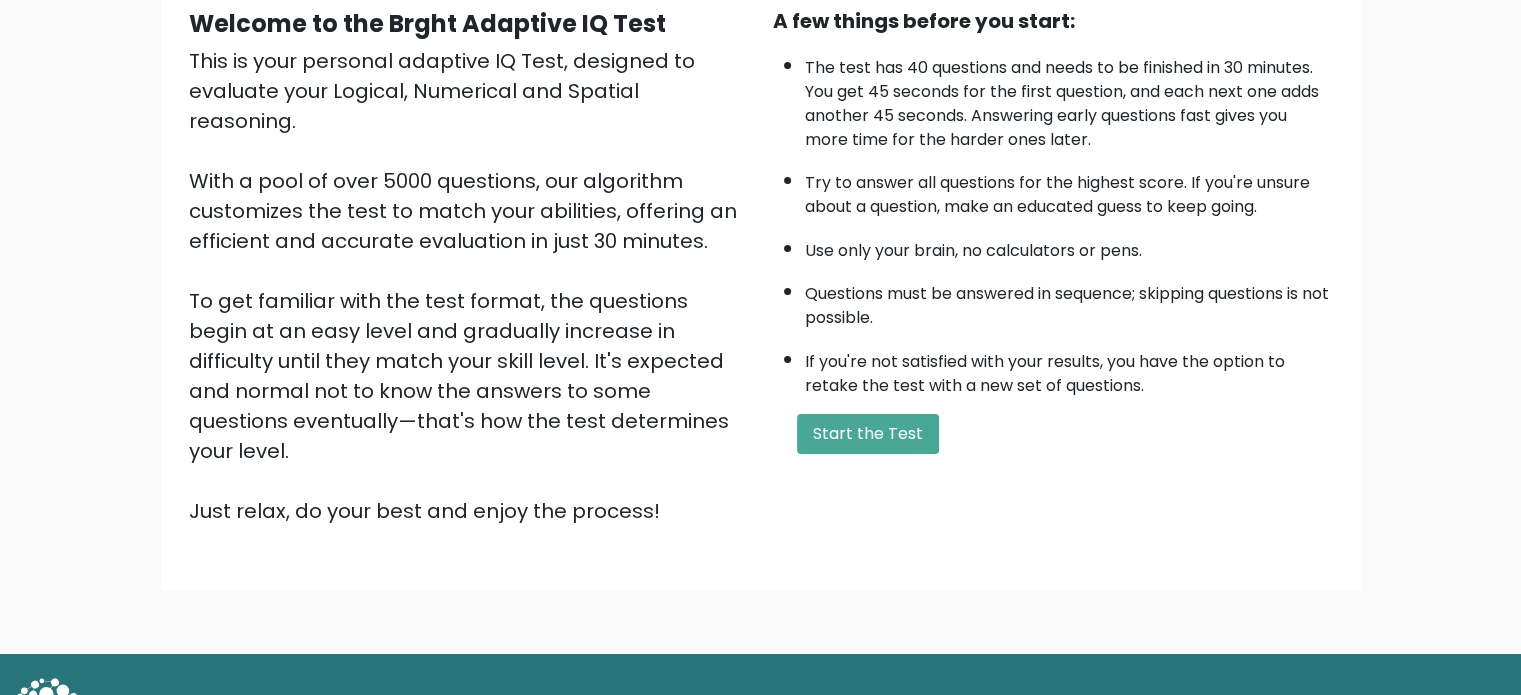 scroll, scrollTop: 202, scrollLeft: 0, axis: vertical 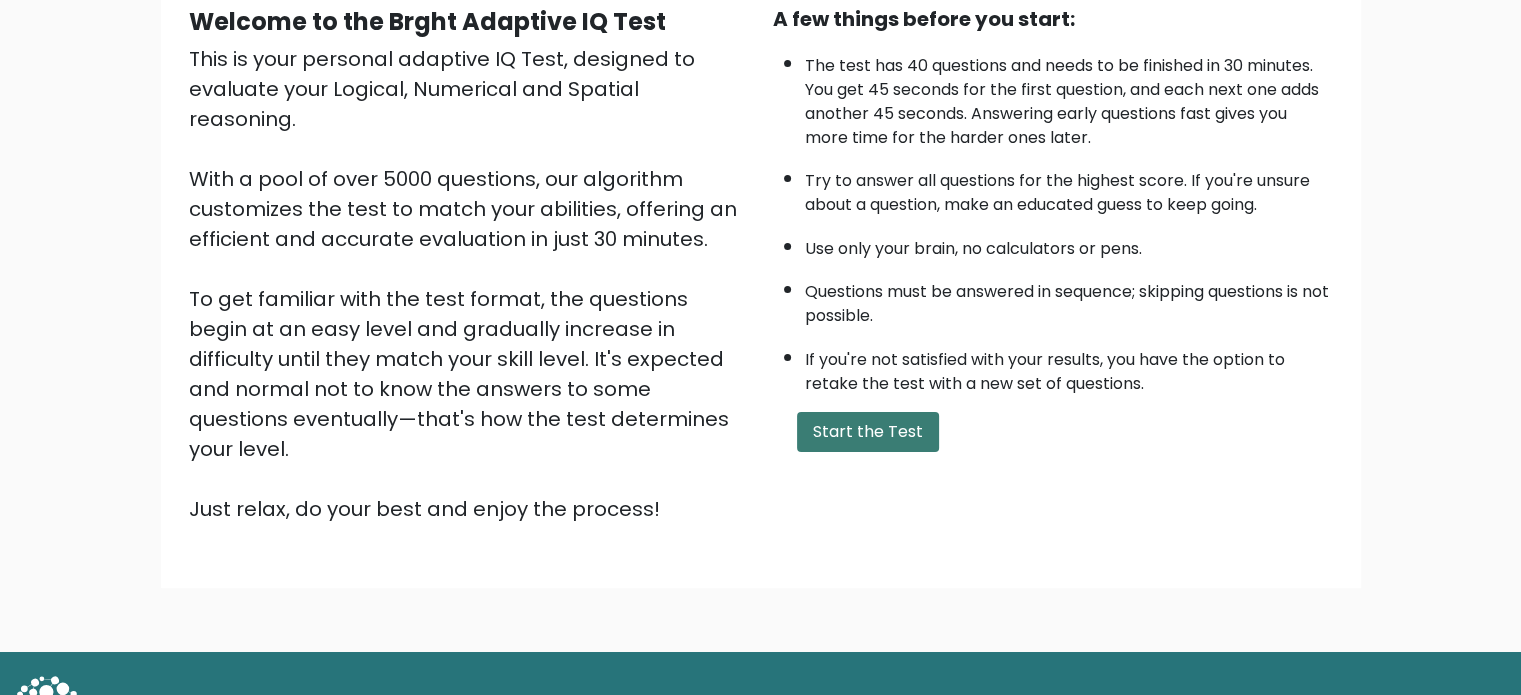 click on "Start the Test" at bounding box center (868, 432) 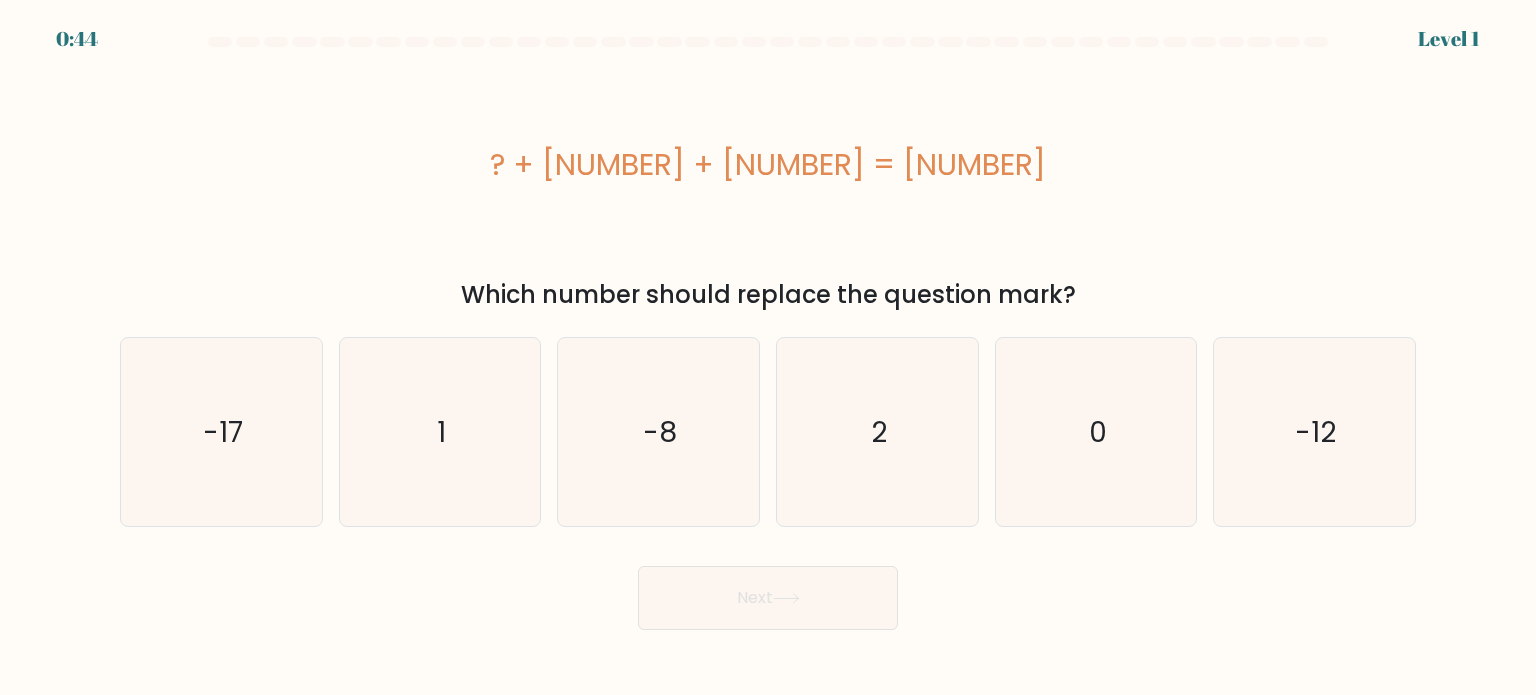 scroll, scrollTop: 0, scrollLeft: 0, axis: both 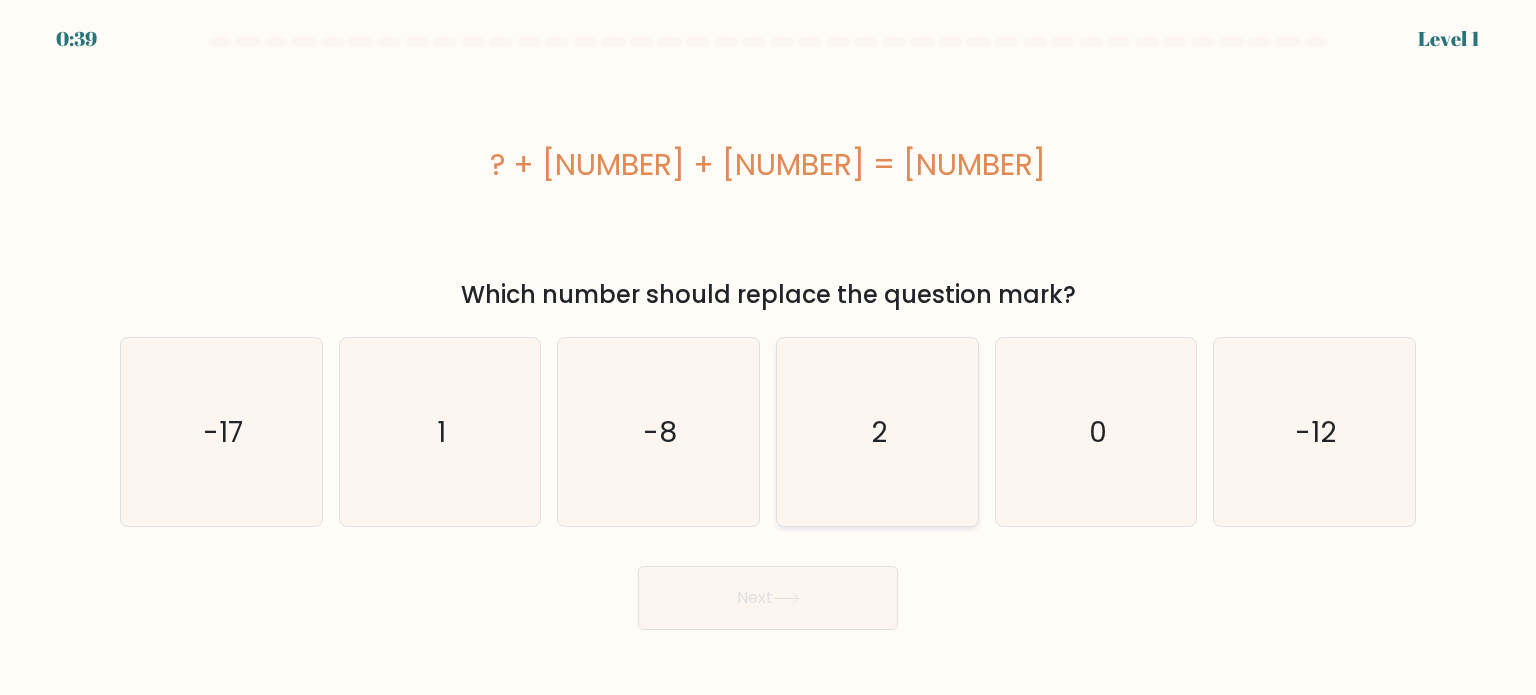 click on "2" at bounding box center [877, 432] 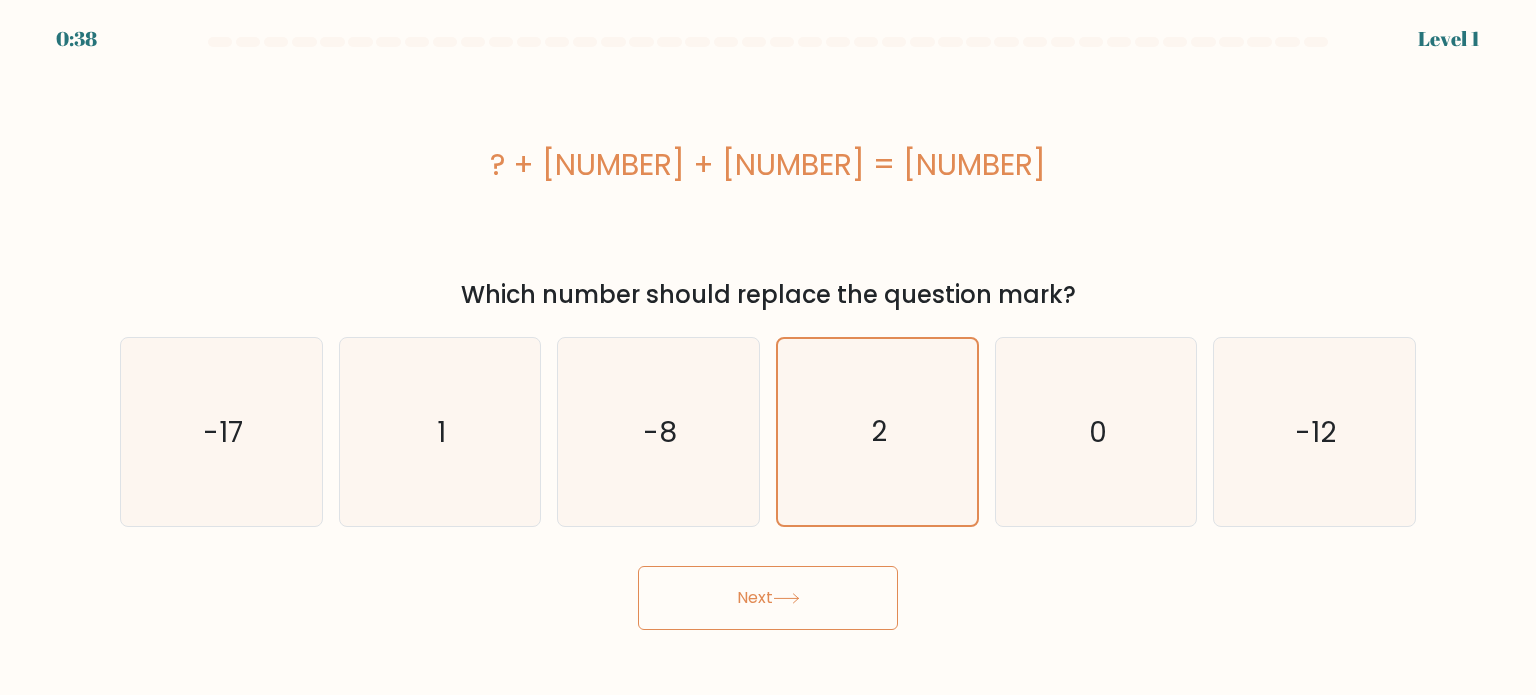 click on "Next" at bounding box center (768, 598) 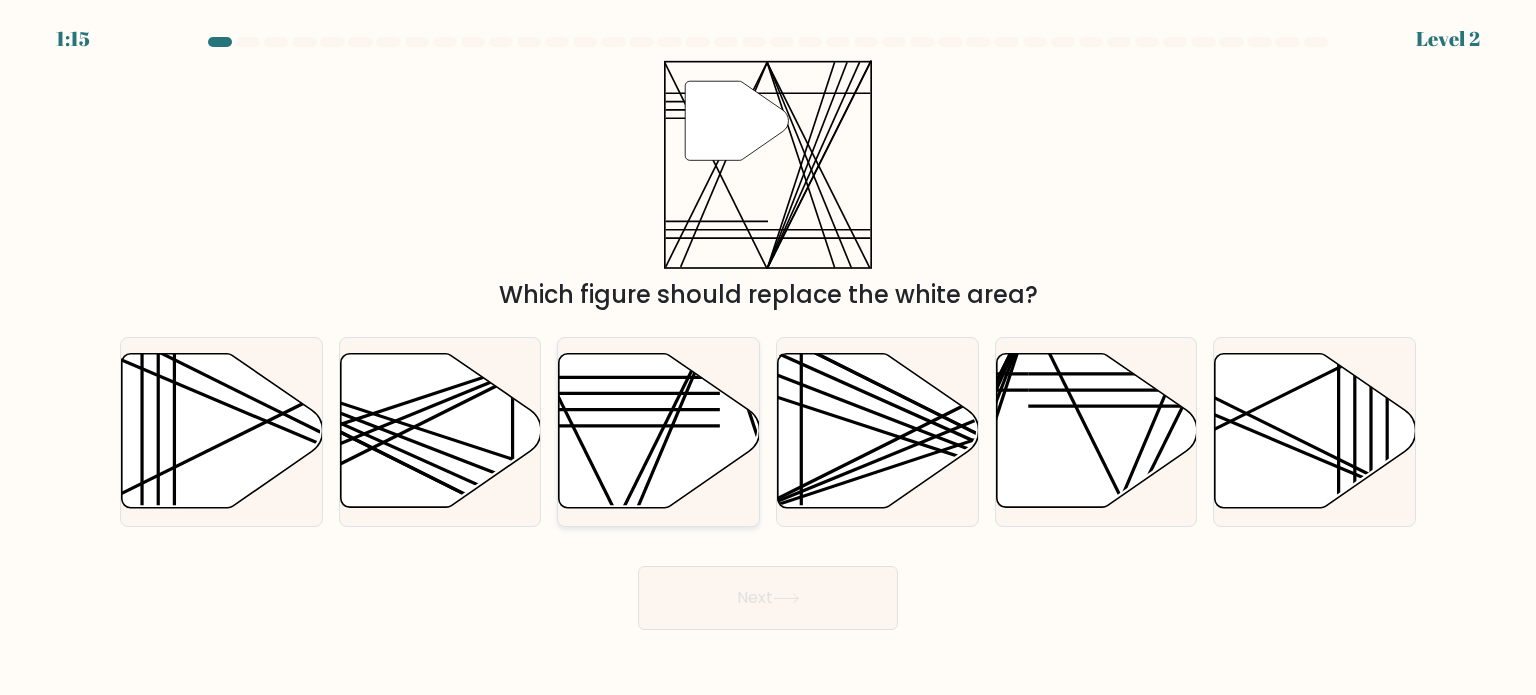 click at bounding box center (659, 431) 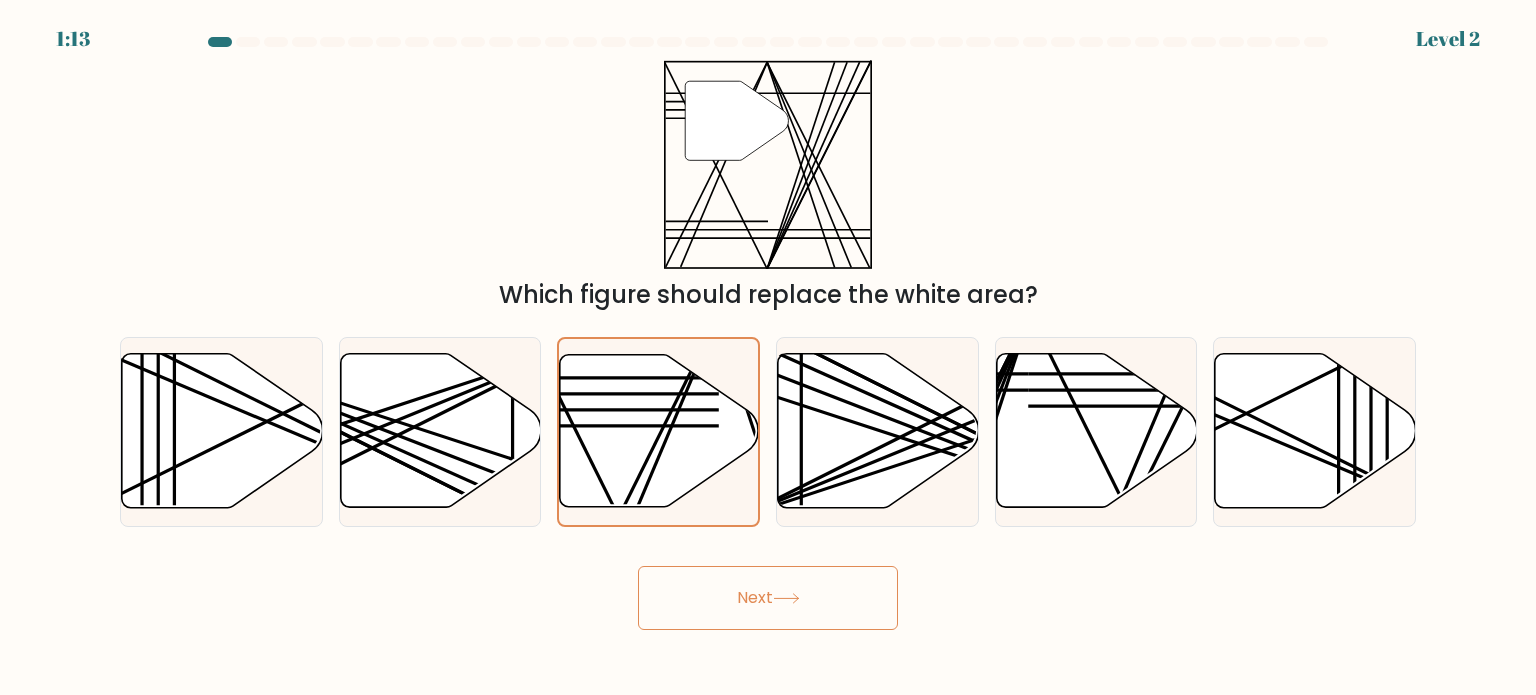 click on "Next" at bounding box center (768, 598) 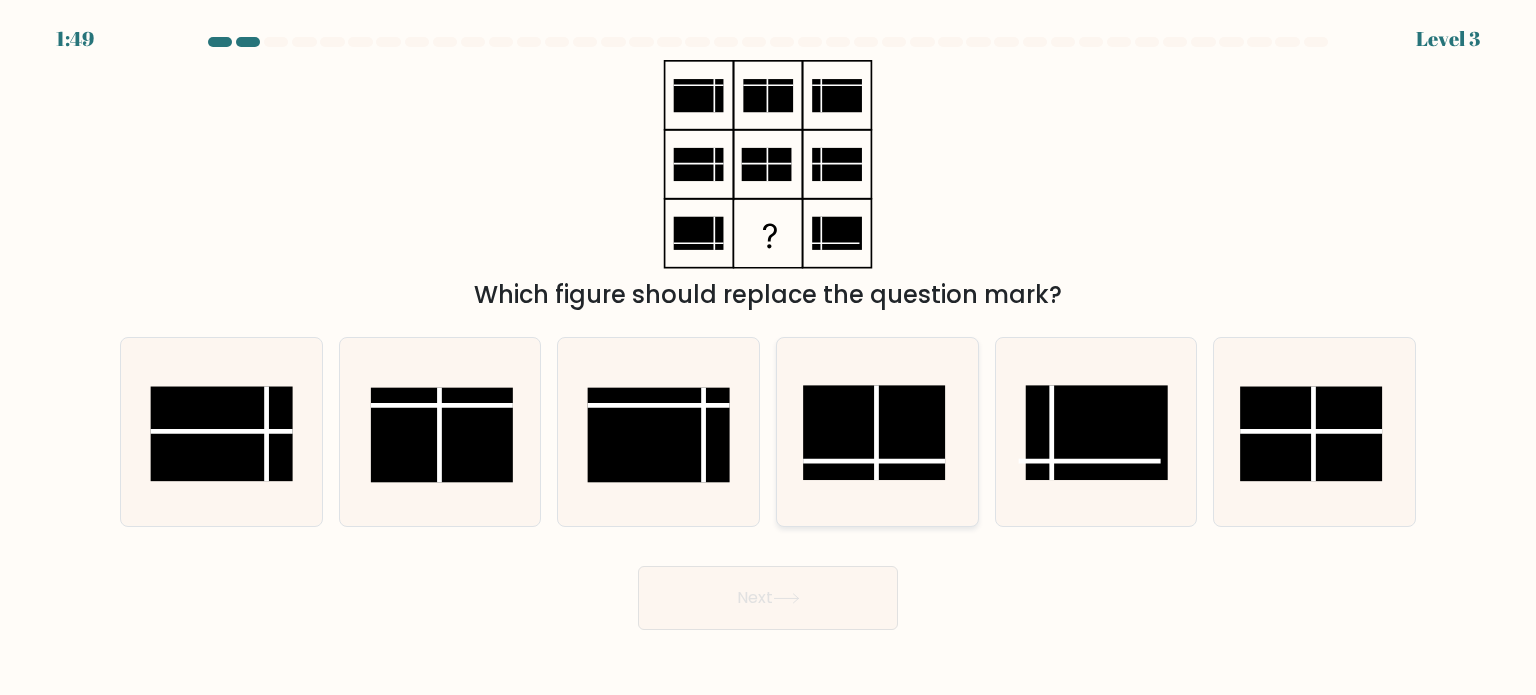 click at bounding box center [874, 432] 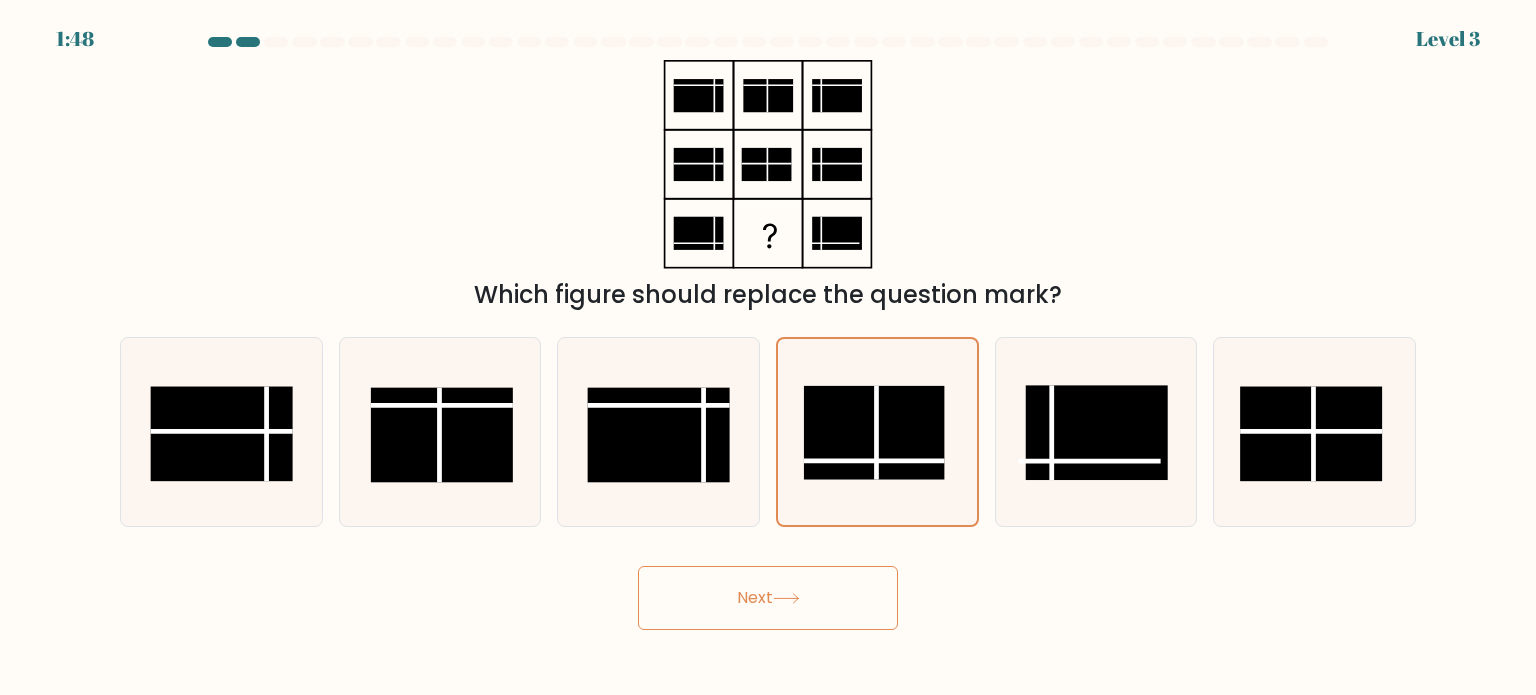 click at bounding box center [786, 598] 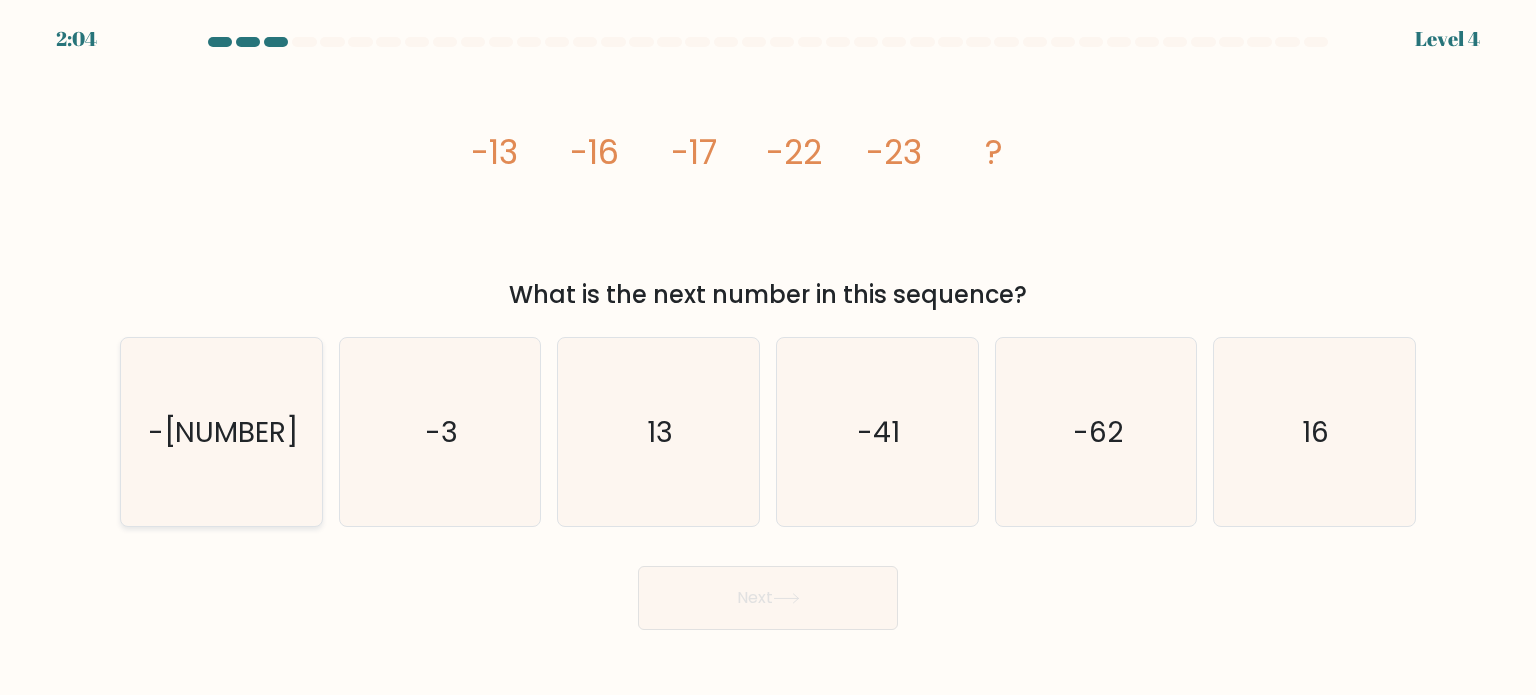 click on "-[NUMBER]" at bounding box center [221, 432] 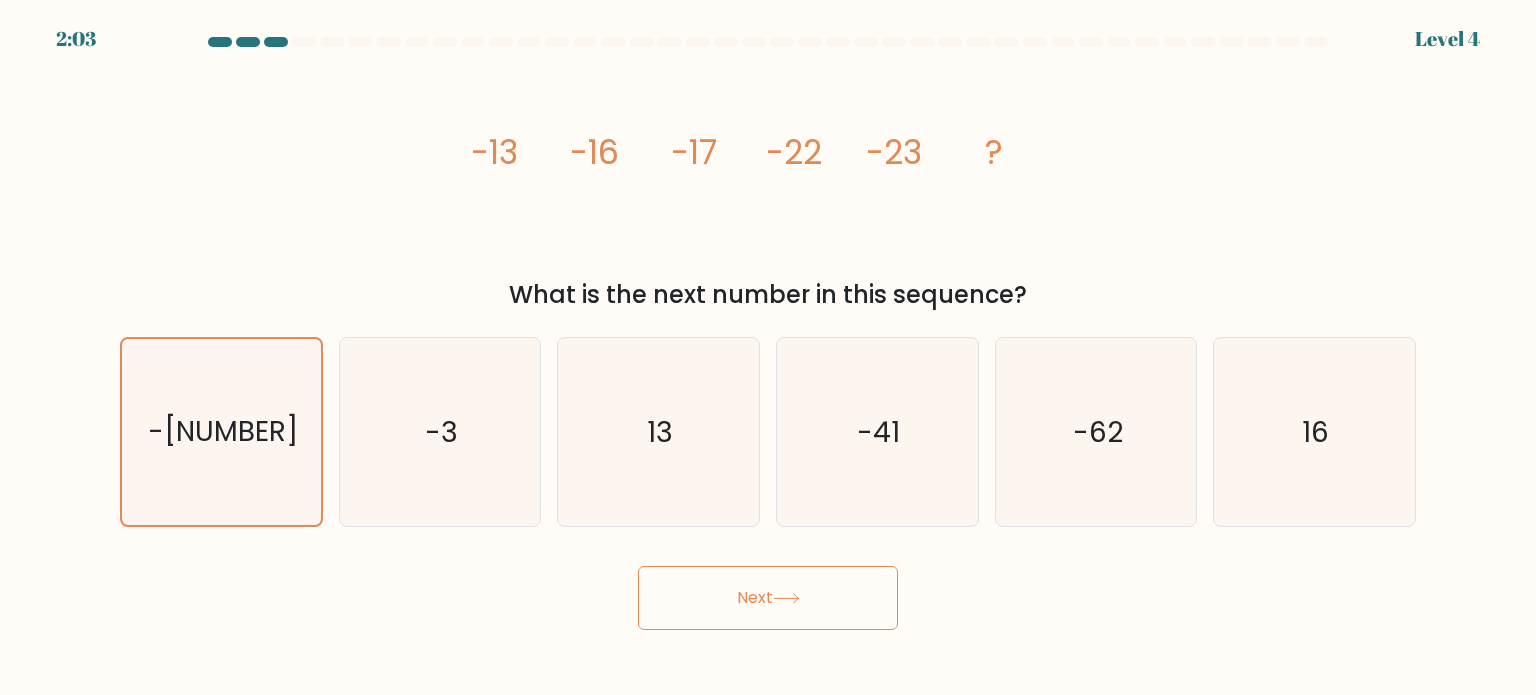click at bounding box center [786, 598] 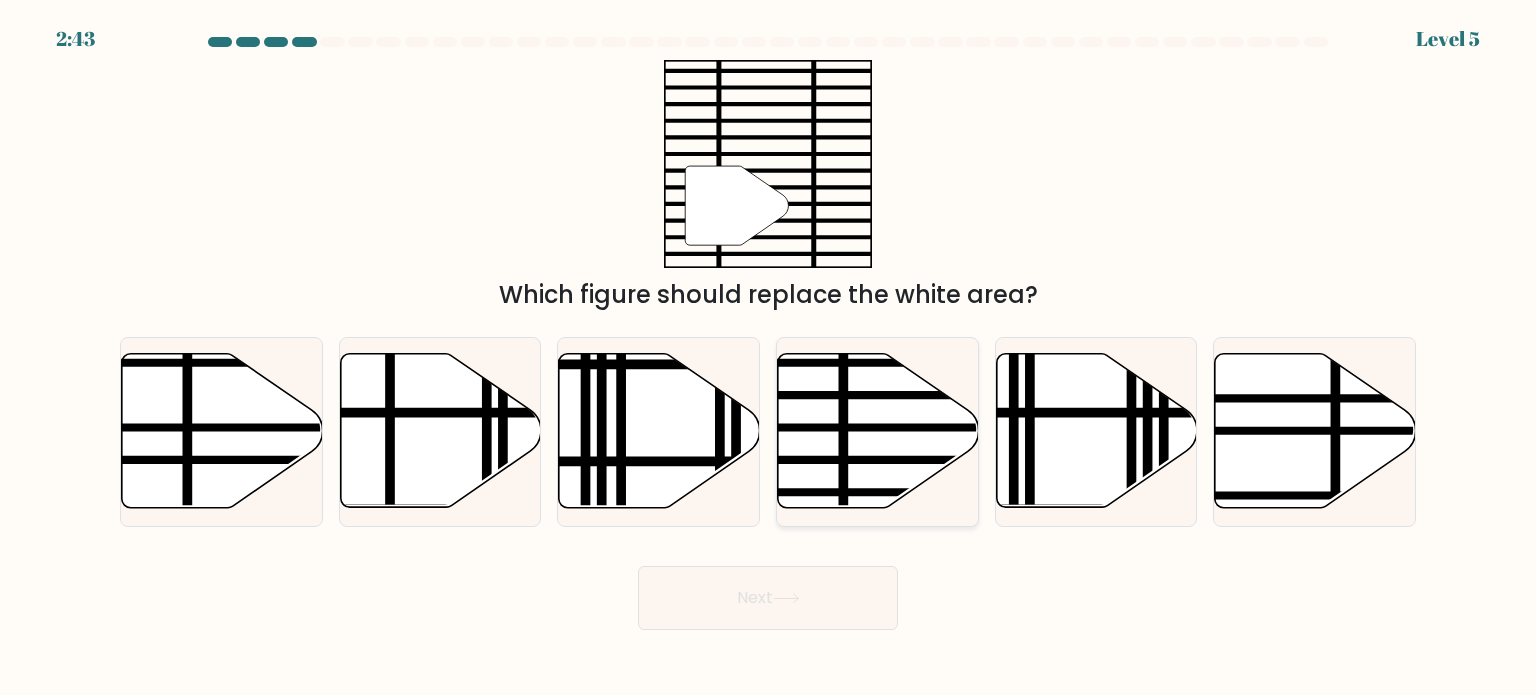 click at bounding box center [878, 431] 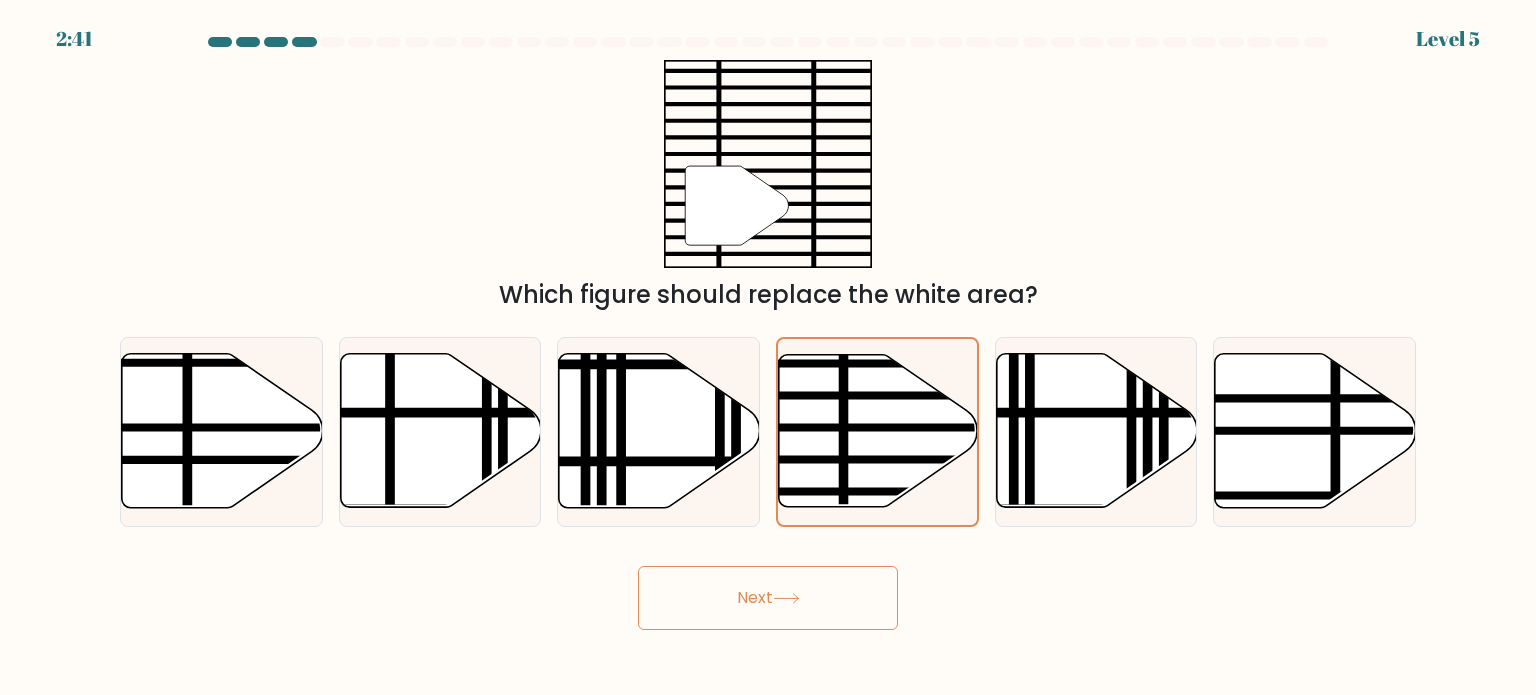 click on "Next" at bounding box center (768, 598) 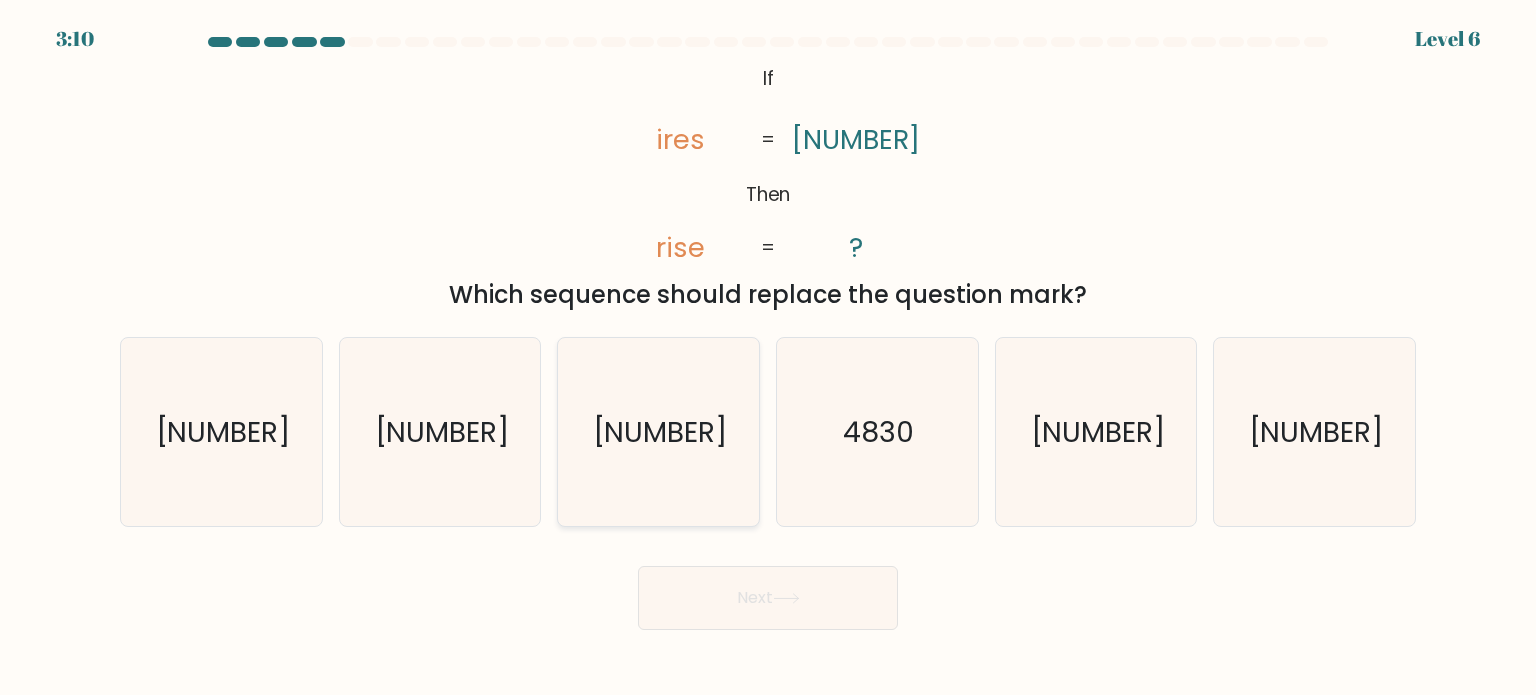 click on "[NUMBER]" at bounding box center [658, 432] 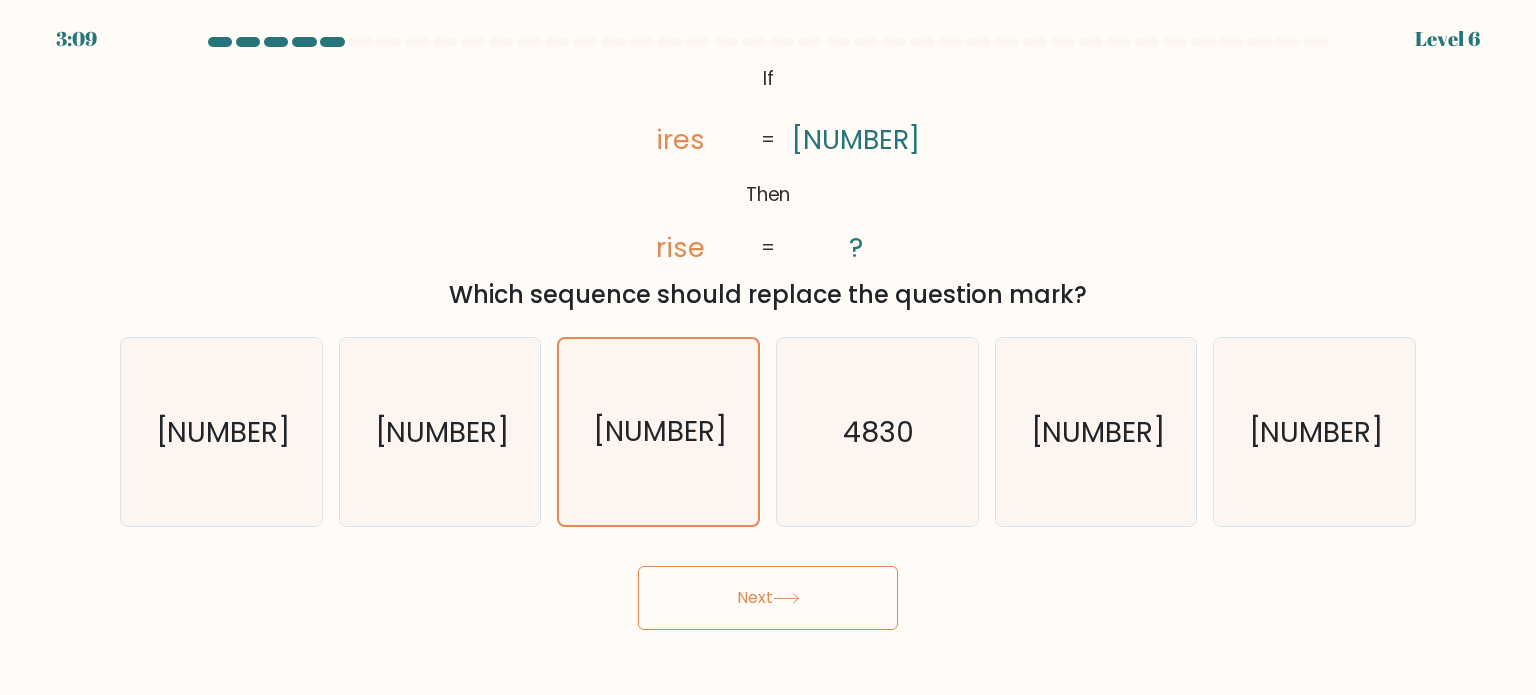 click on "Next" at bounding box center (768, 598) 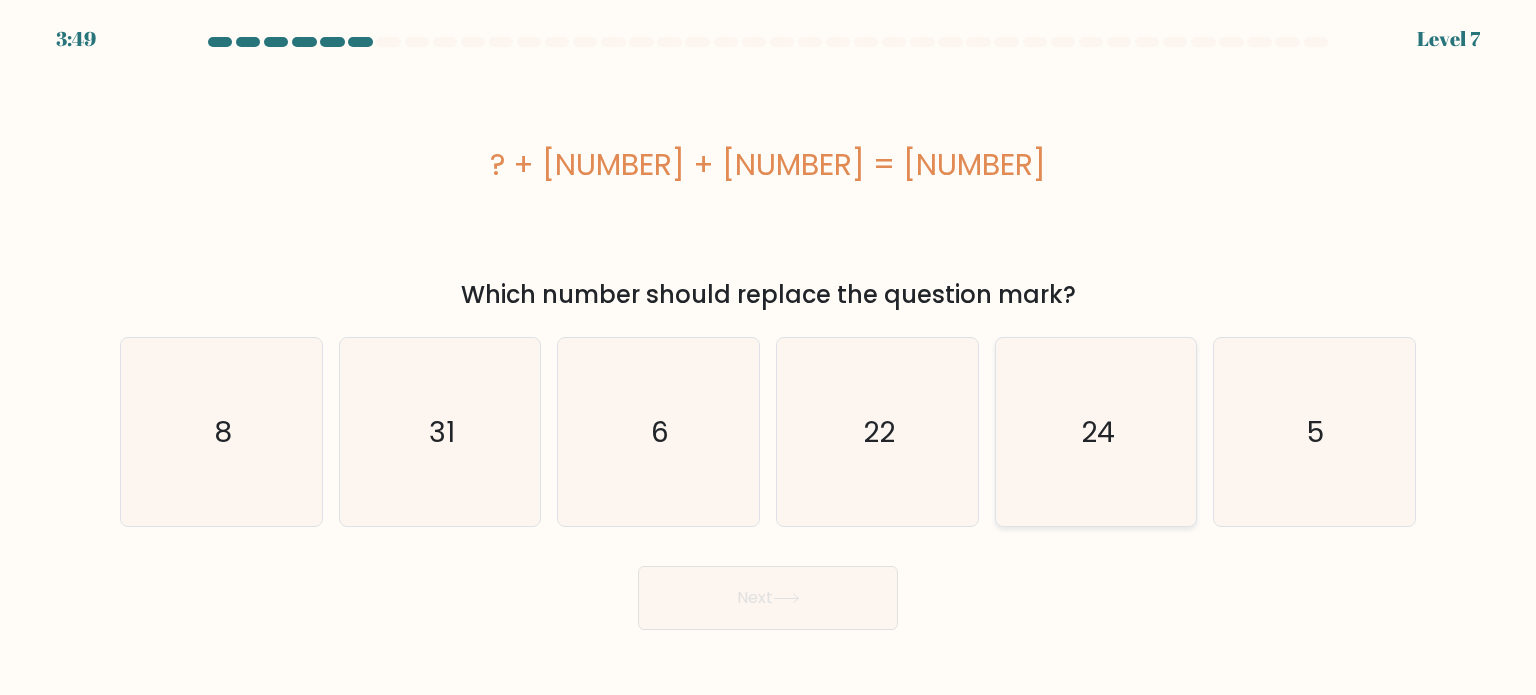 click on "24" at bounding box center (1096, 432) 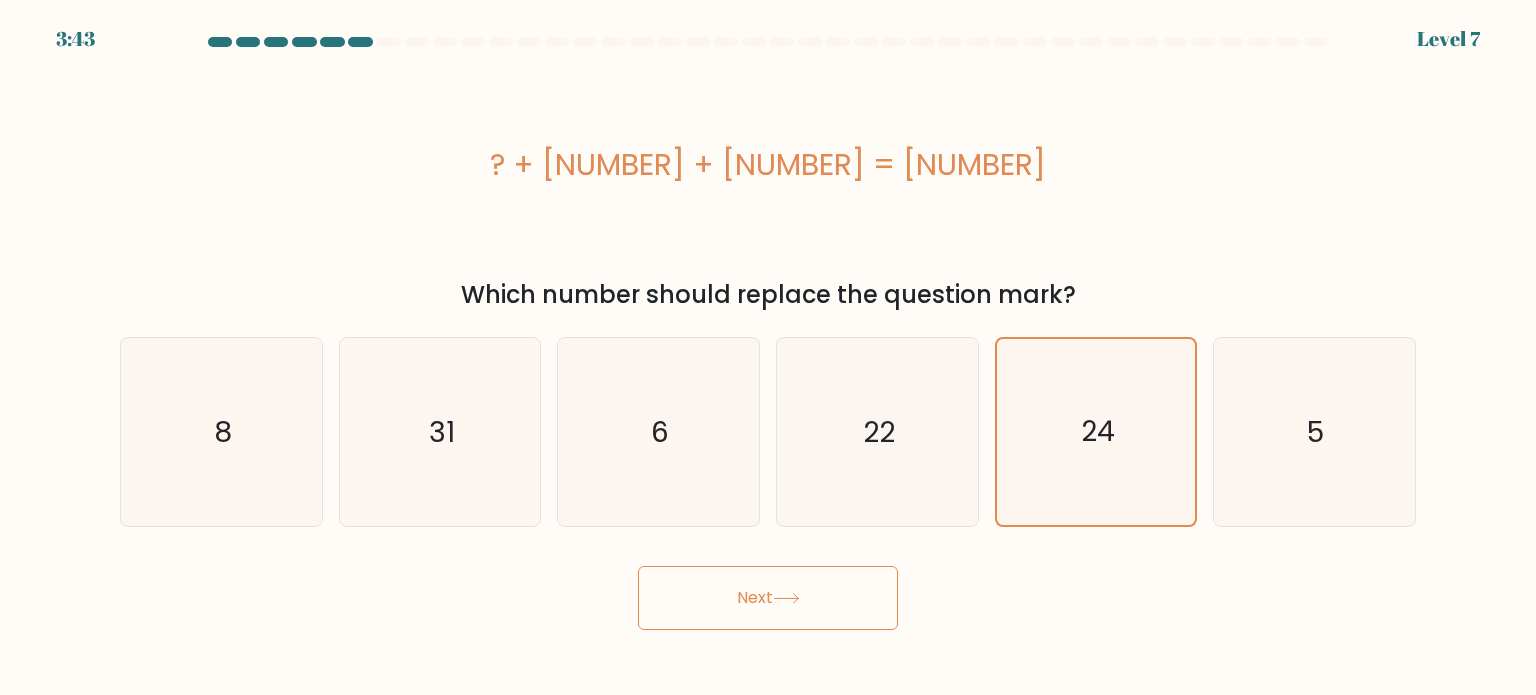 click on "Next" at bounding box center [768, 598] 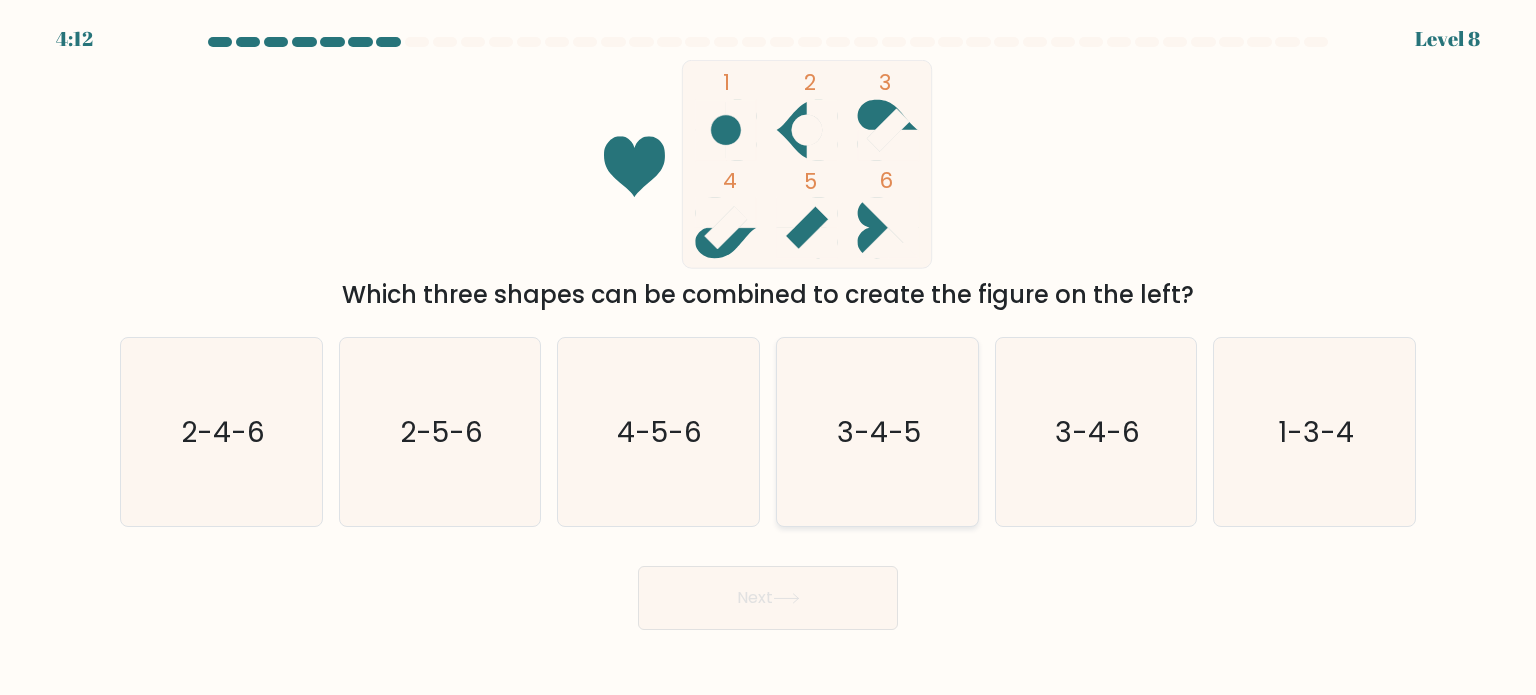 click on "3-4-5" at bounding box center [877, 432] 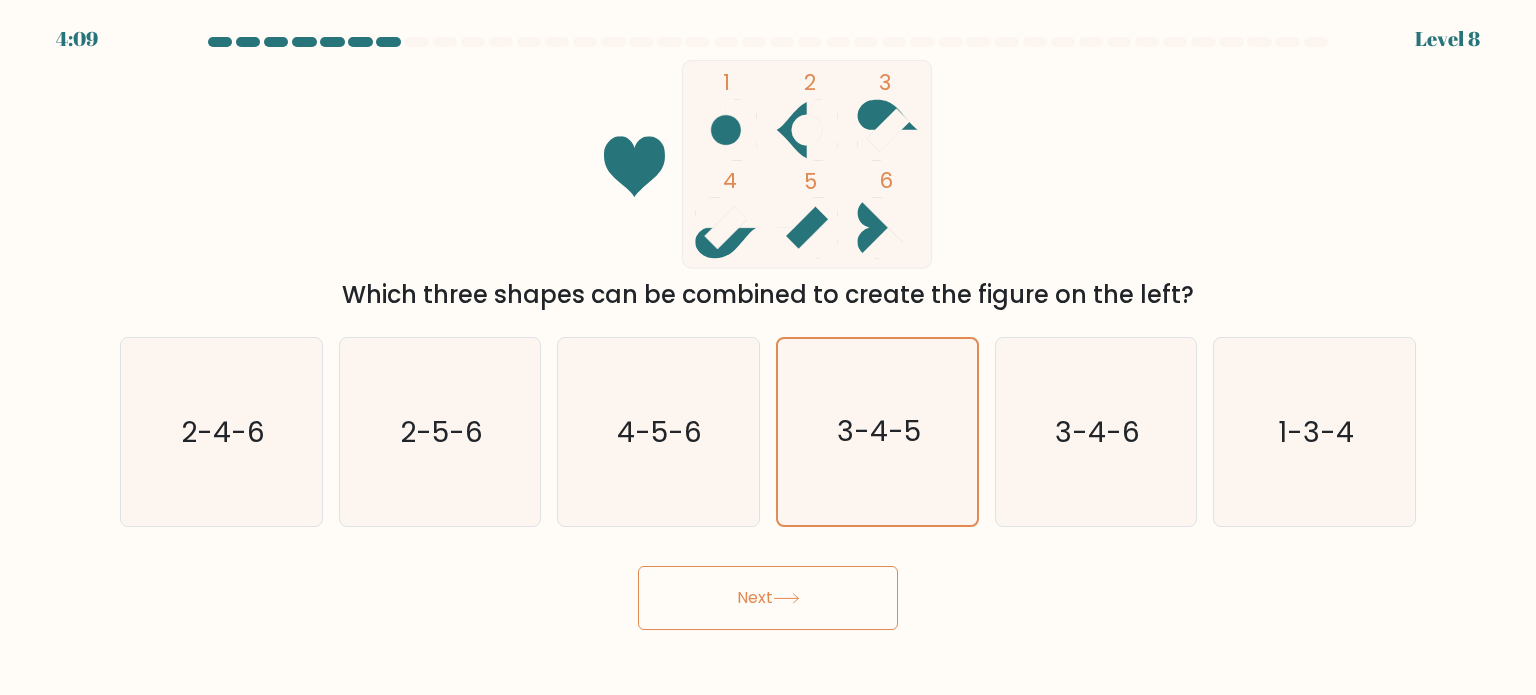 click on "Next" at bounding box center (768, 598) 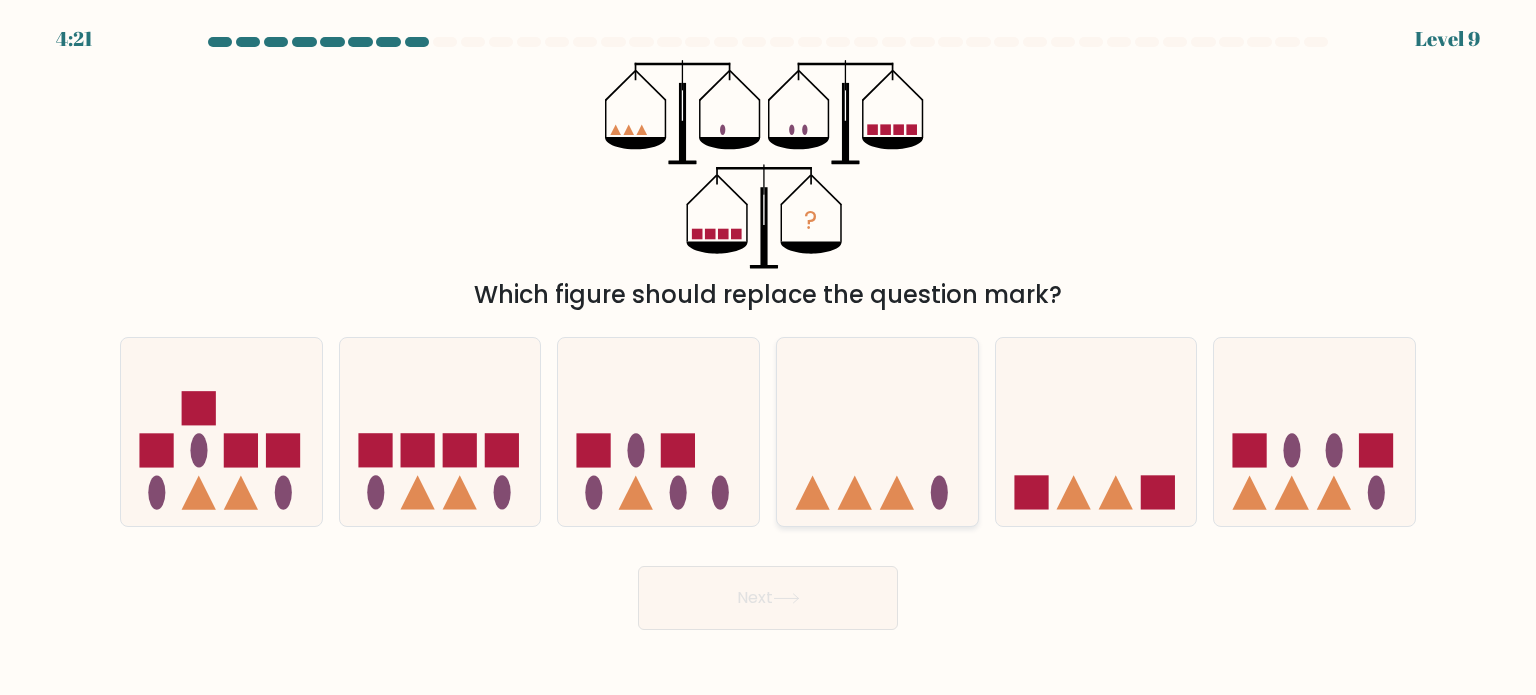 click at bounding box center [877, 432] 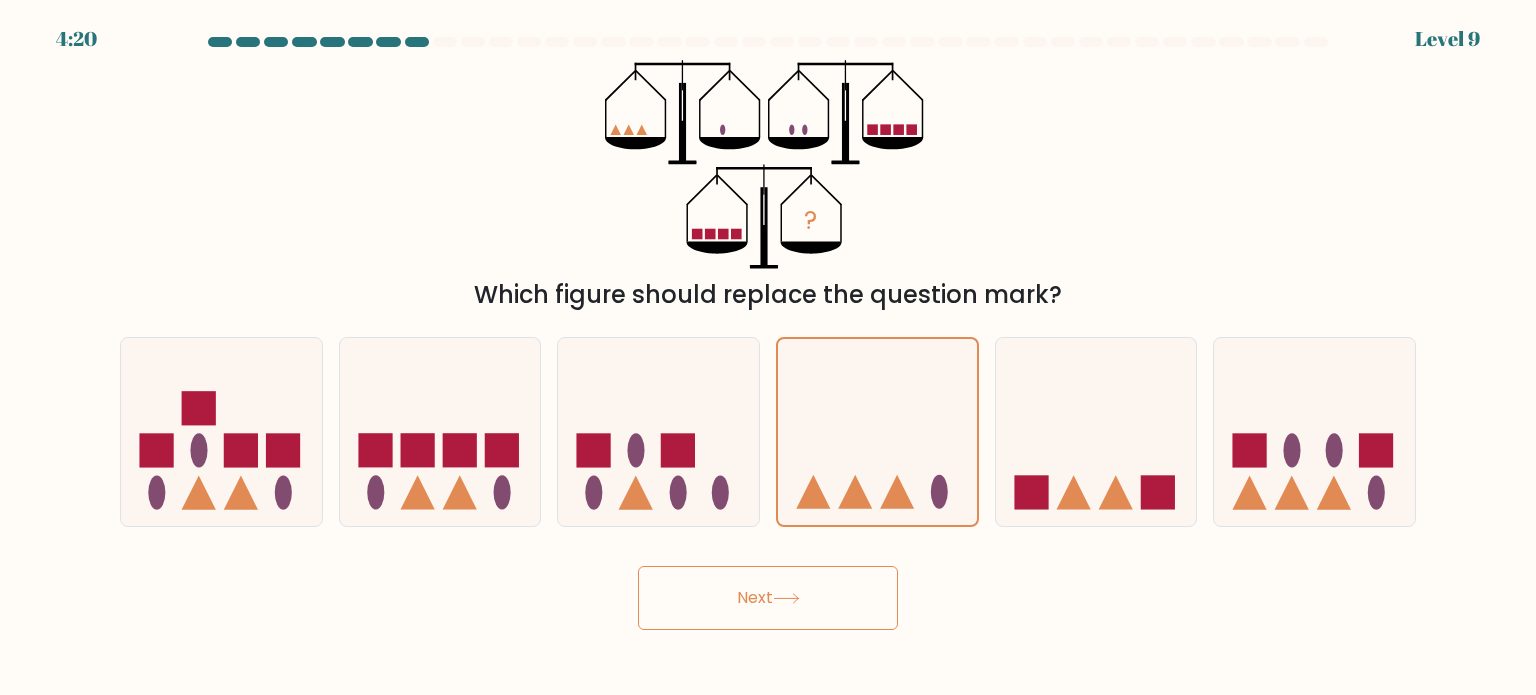 click at bounding box center (786, 598) 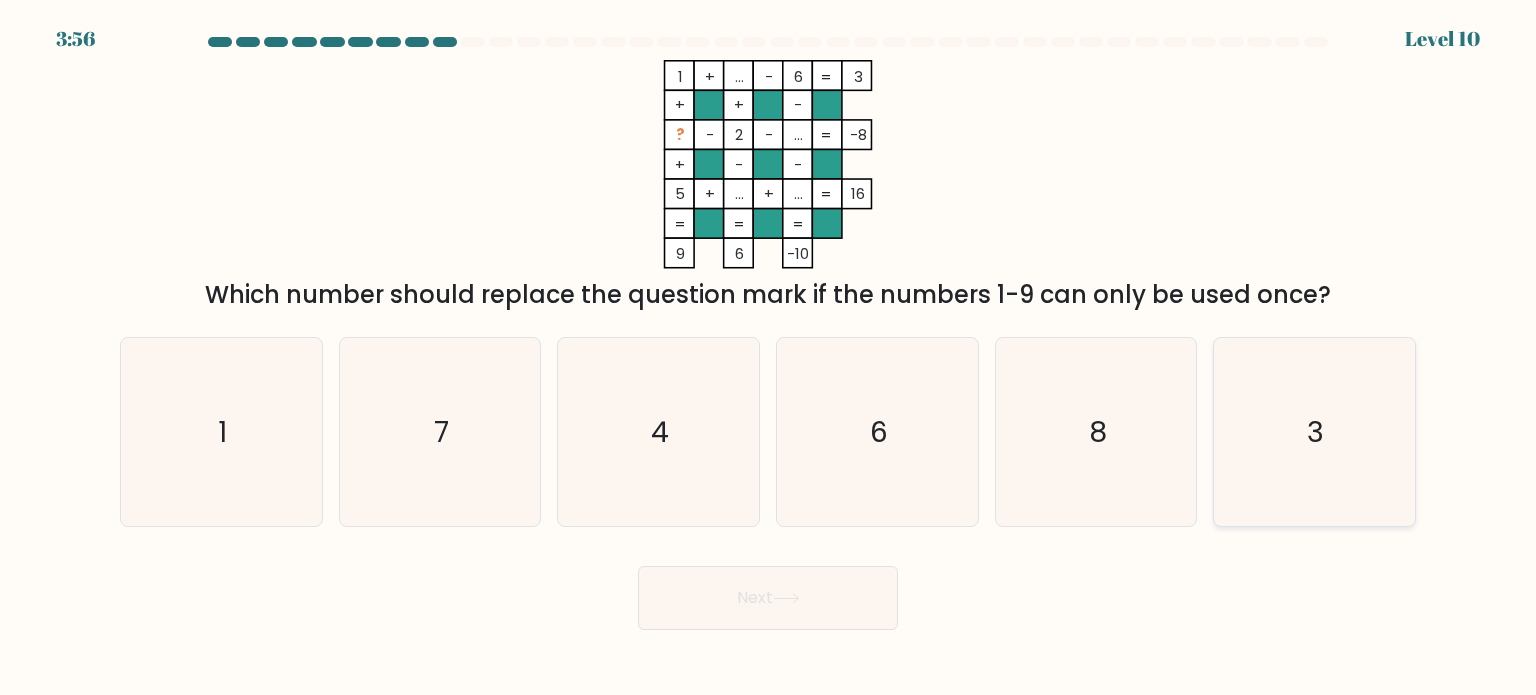 click on "3" at bounding box center [1314, 432] 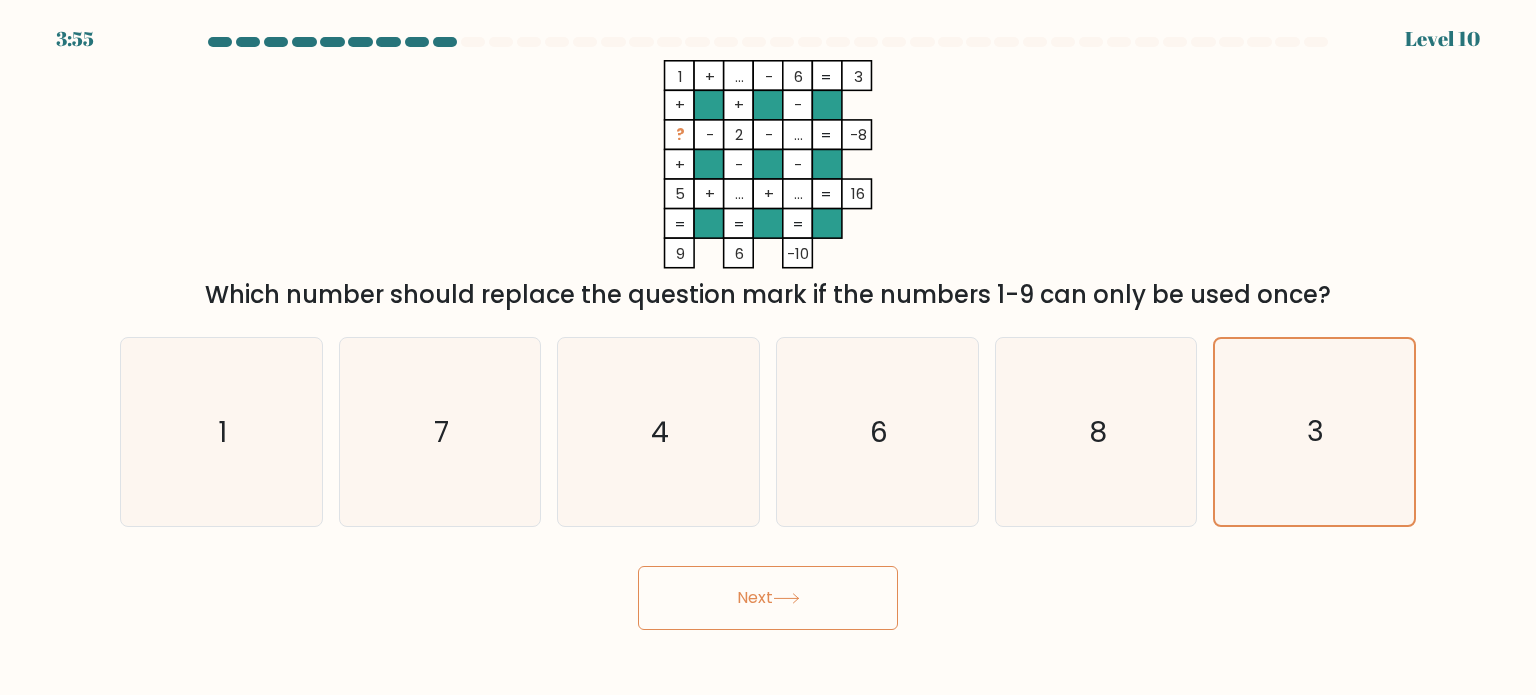 click on "Next" at bounding box center [768, 598] 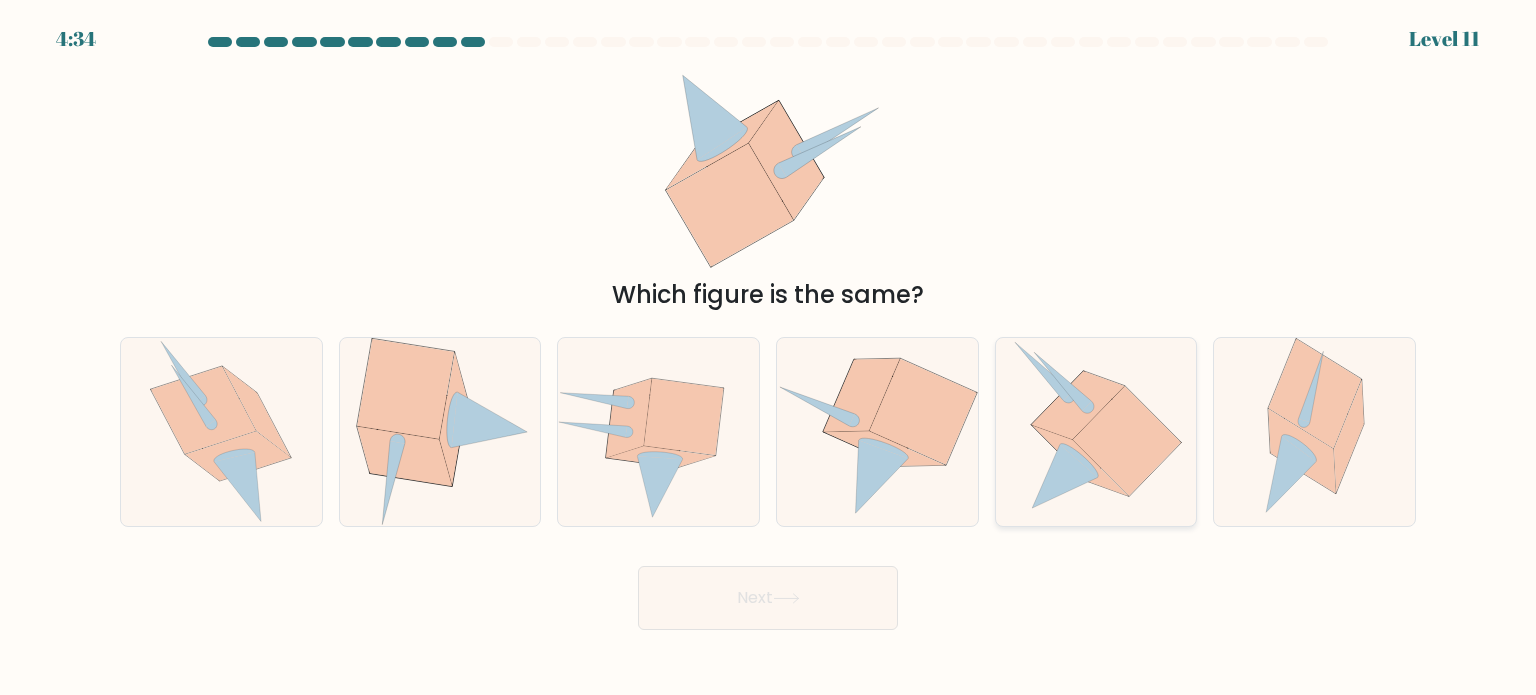 click at bounding box center (1077, 405) 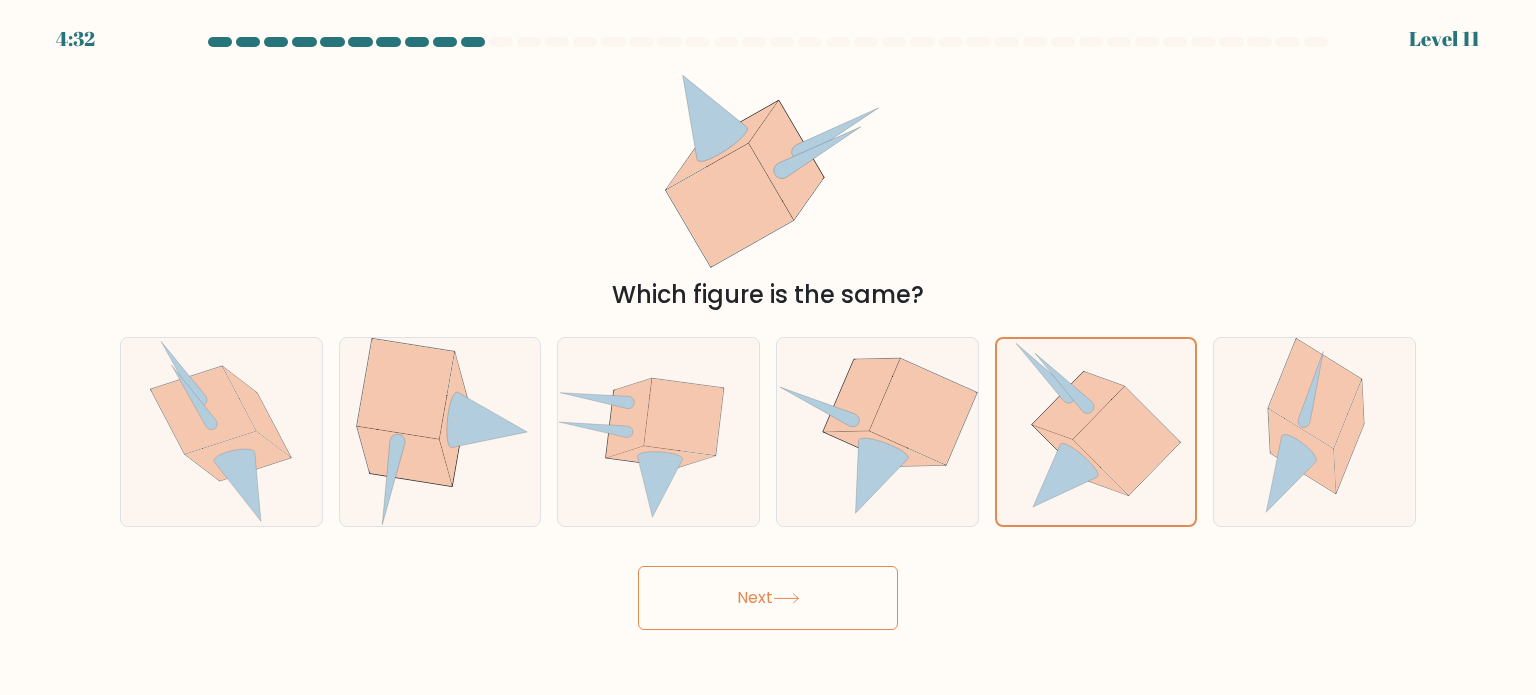 click on "Next" at bounding box center (768, 598) 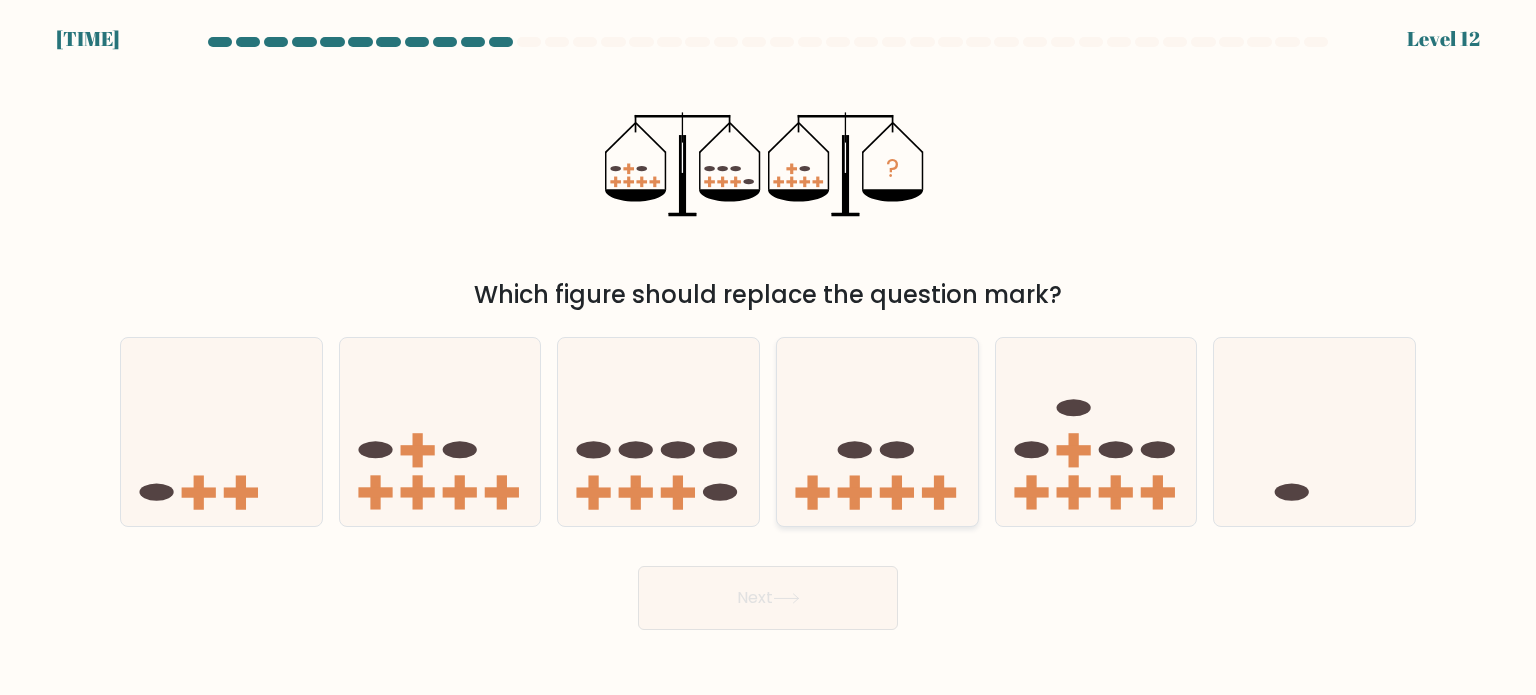 click at bounding box center [855, 492] 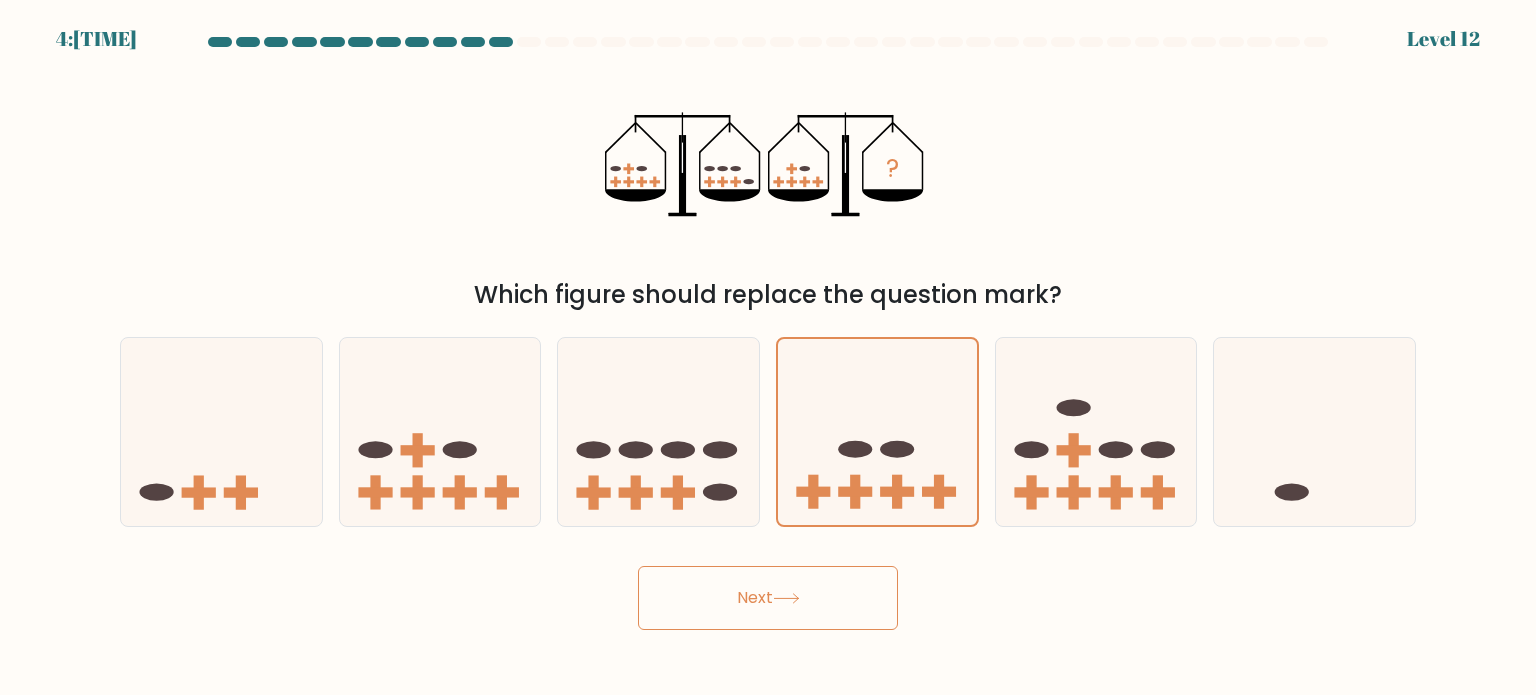 click on "Next" at bounding box center [768, 598] 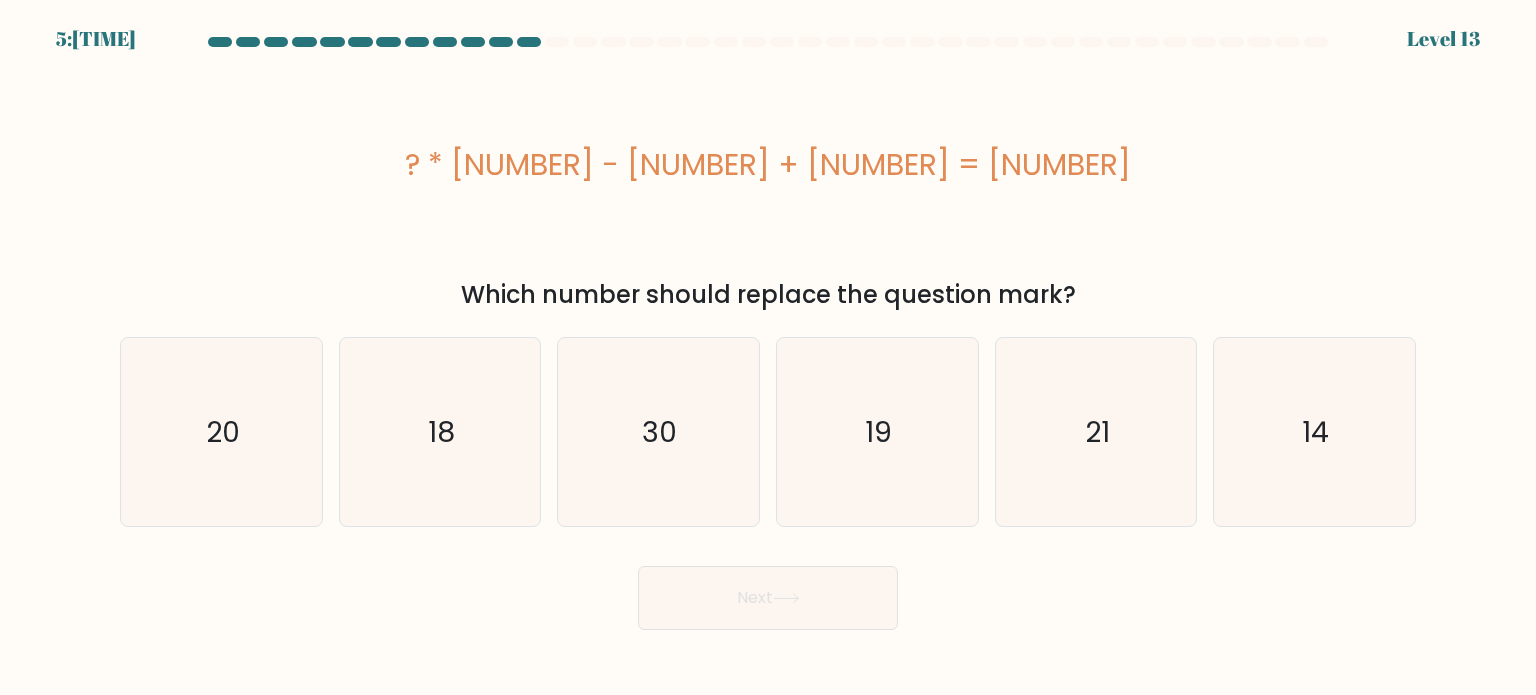 click on "? * [NUMBER] - [NUMBER] + [NUMBER] = [NUMBER]" at bounding box center [768, 164] 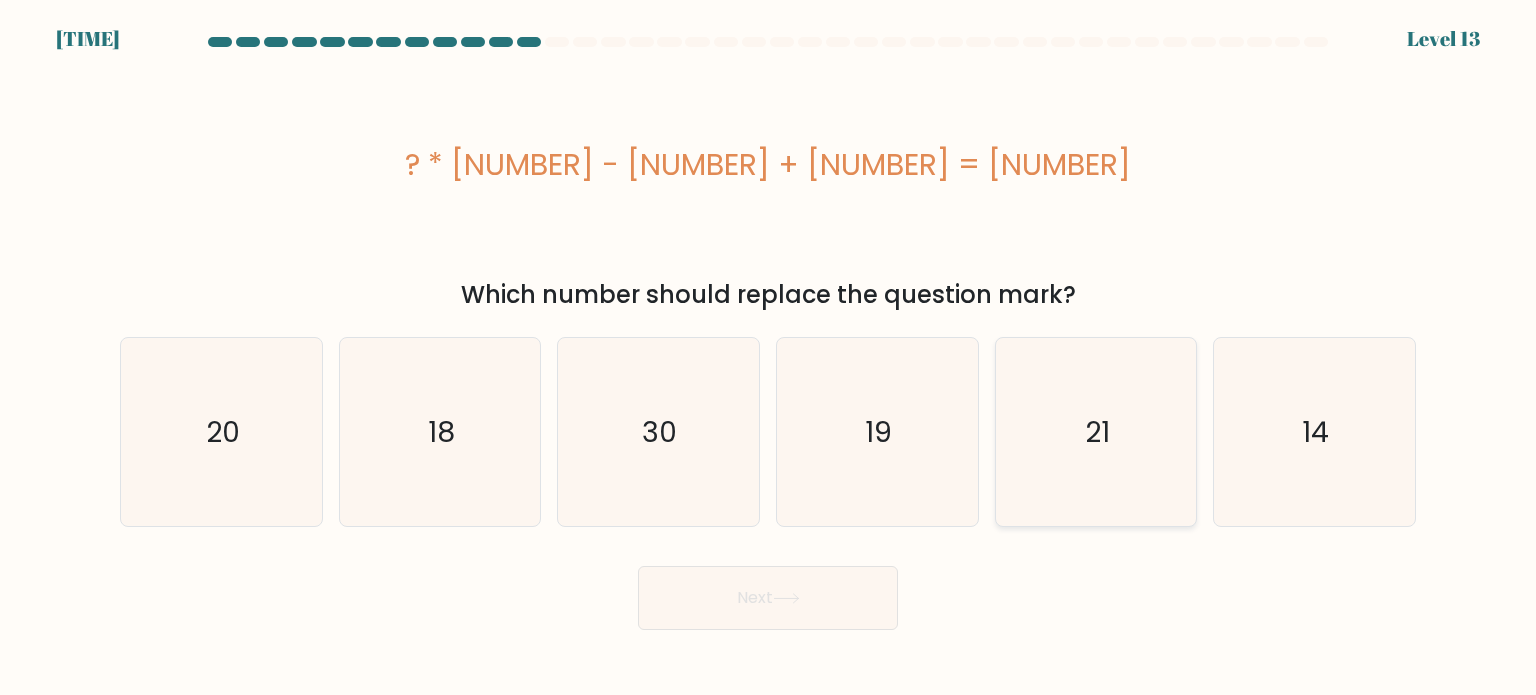 click on "21" at bounding box center (1096, 432) 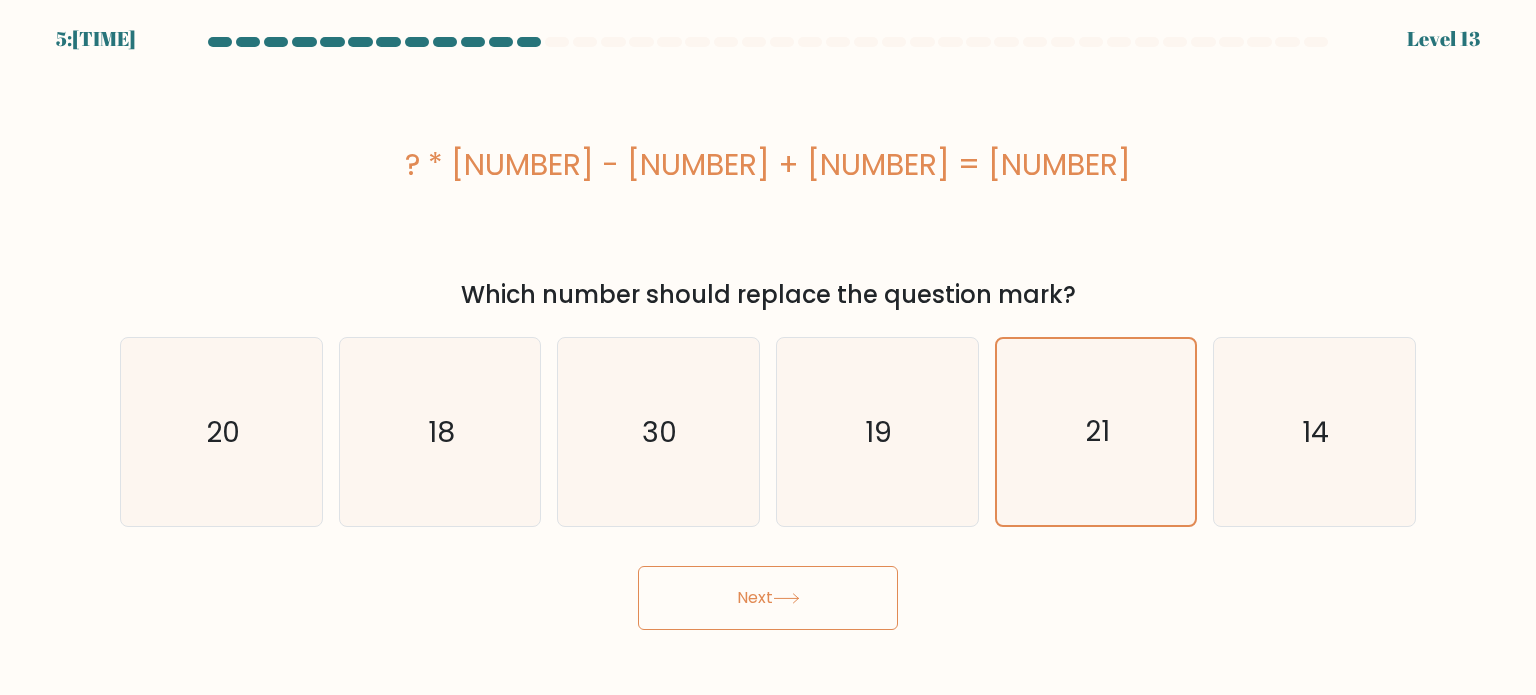 click on "Next" at bounding box center [768, 598] 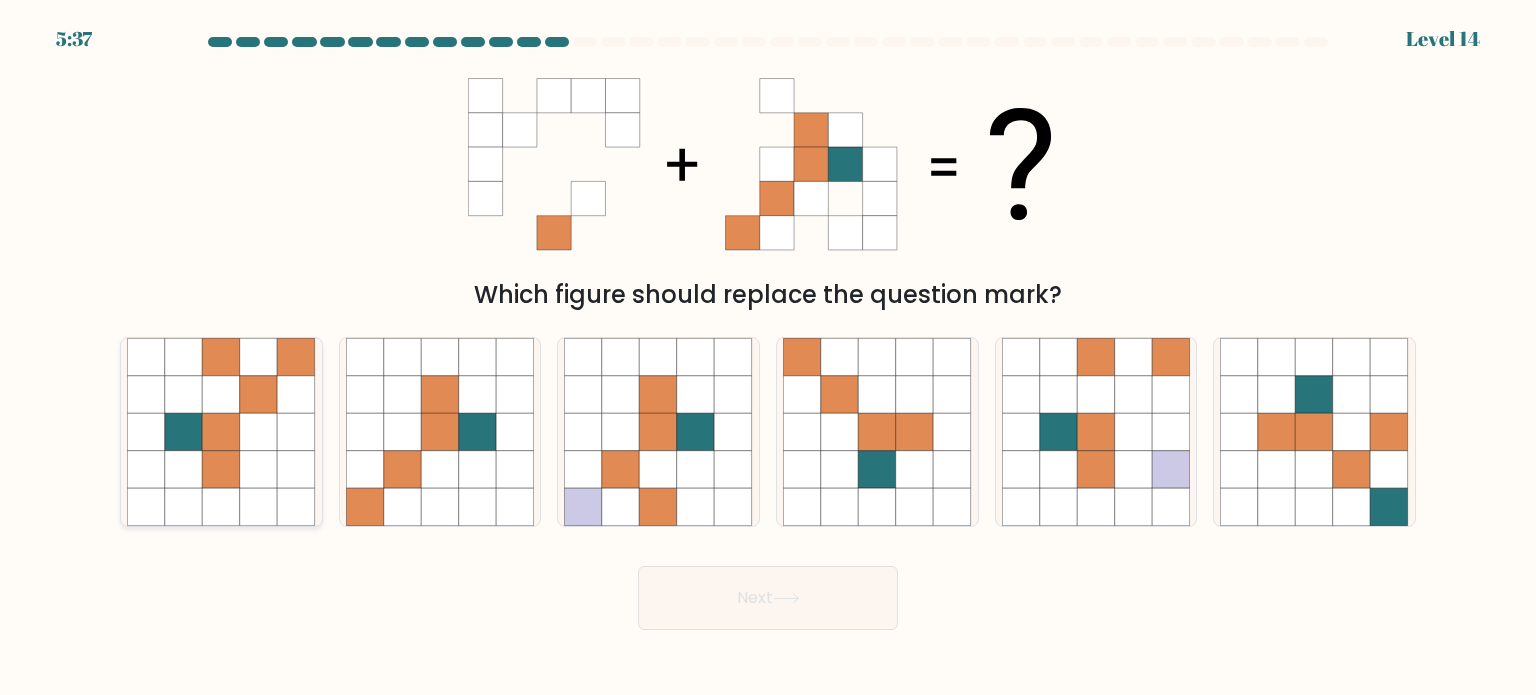 click at bounding box center [221, 432] 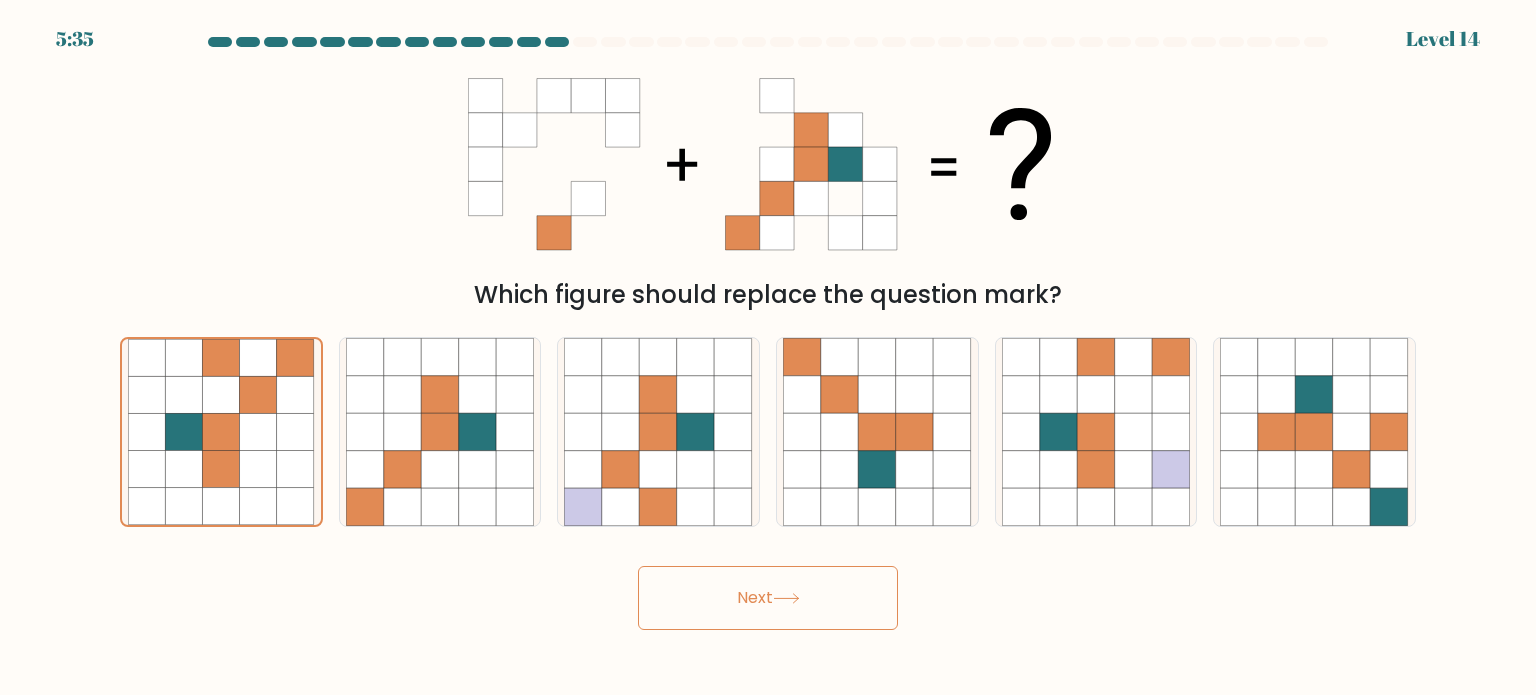 click at bounding box center [786, 598] 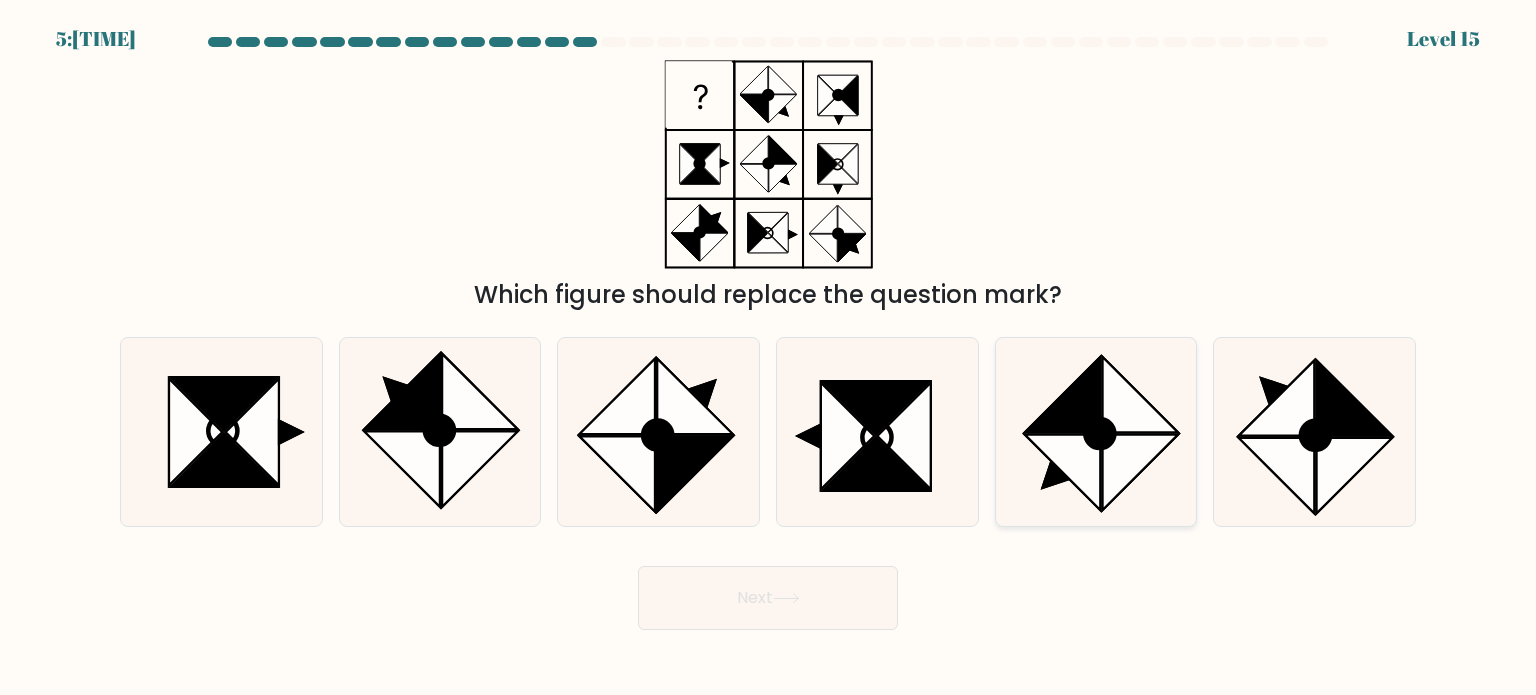 click at bounding box center [1099, 433] 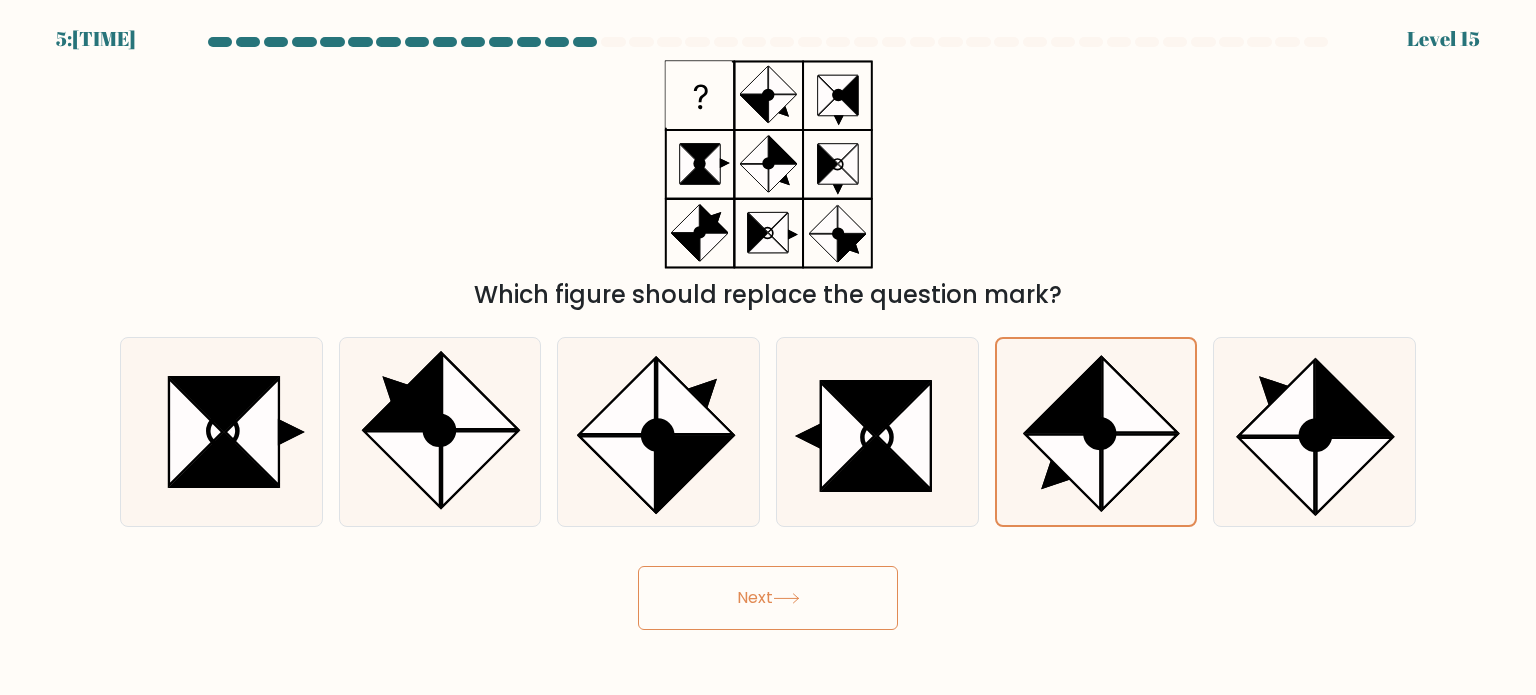 click on "Next" at bounding box center (768, 598) 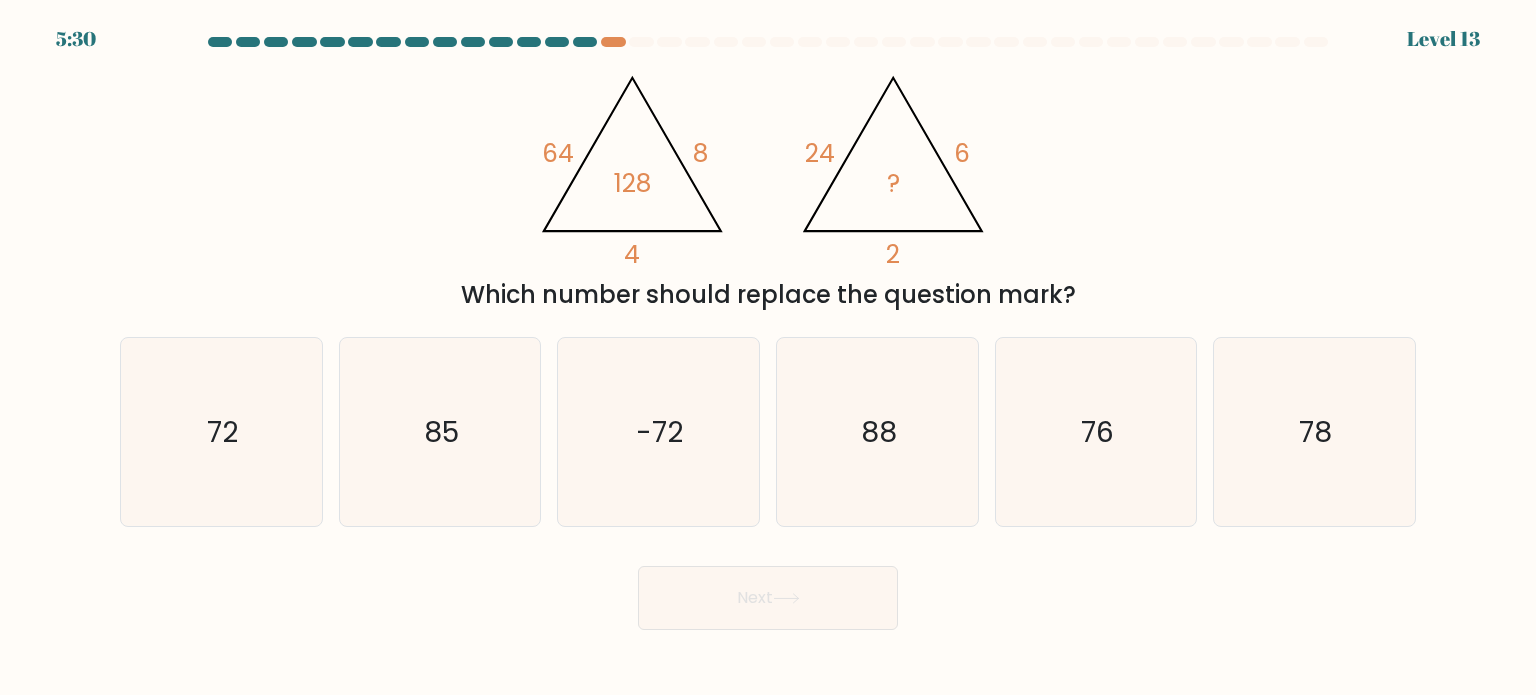 click on "Which number should replace the question mark?" at bounding box center (768, 186) 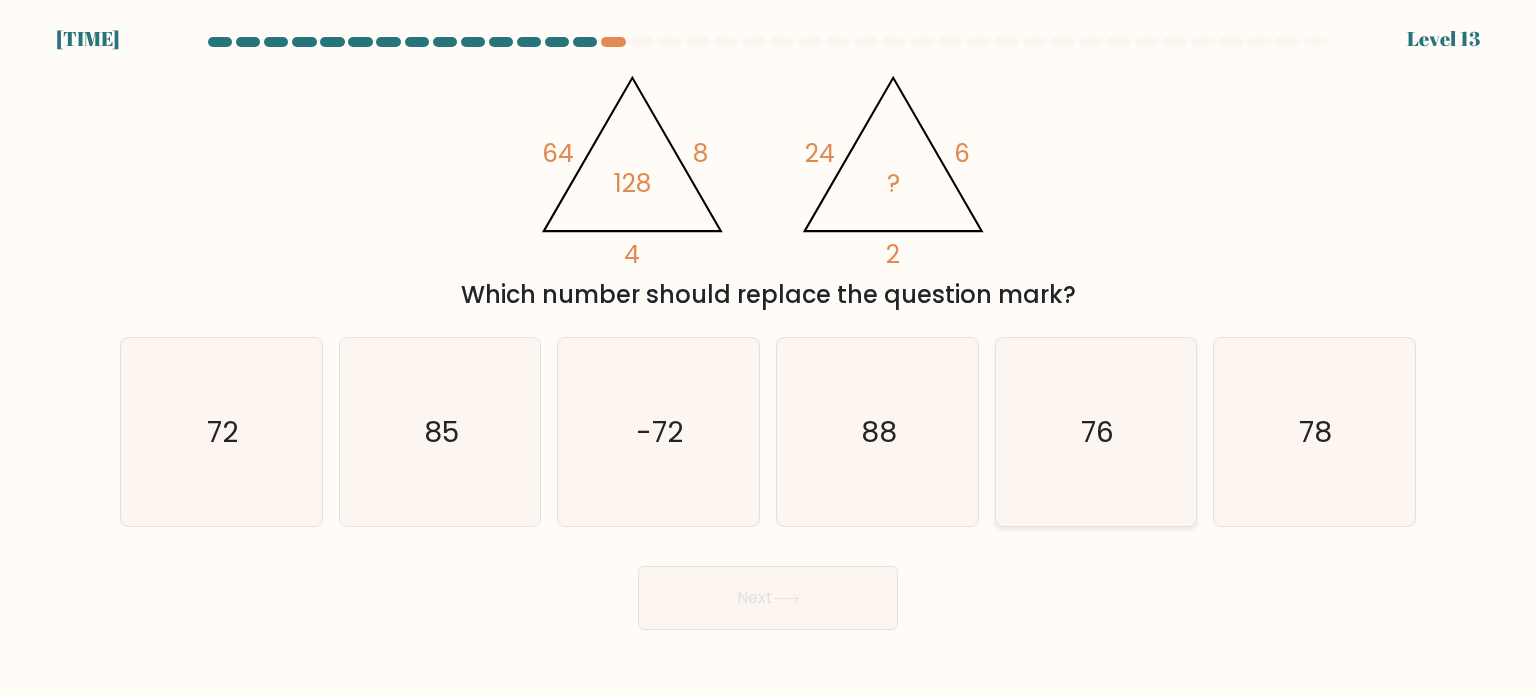click on "76" at bounding box center (1097, 431) 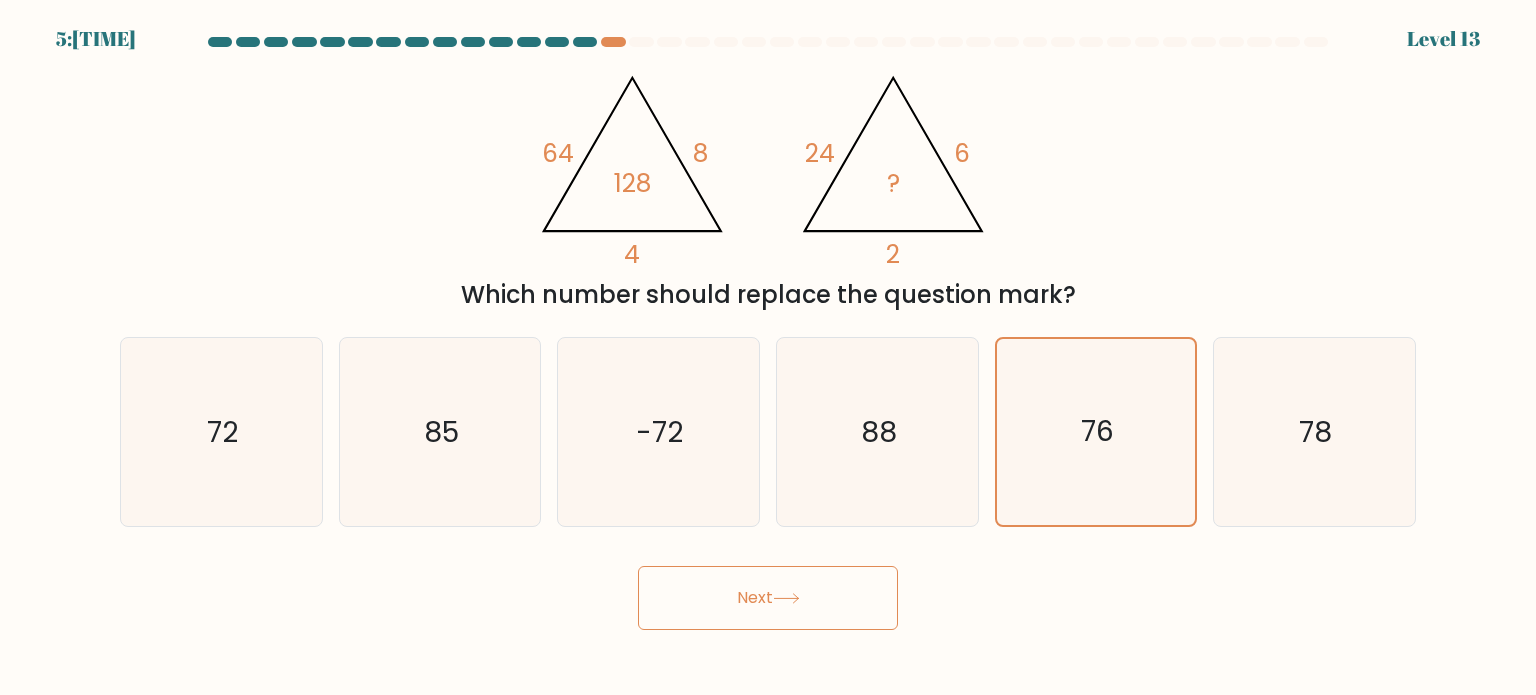 click on "Next" at bounding box center (768, 598) 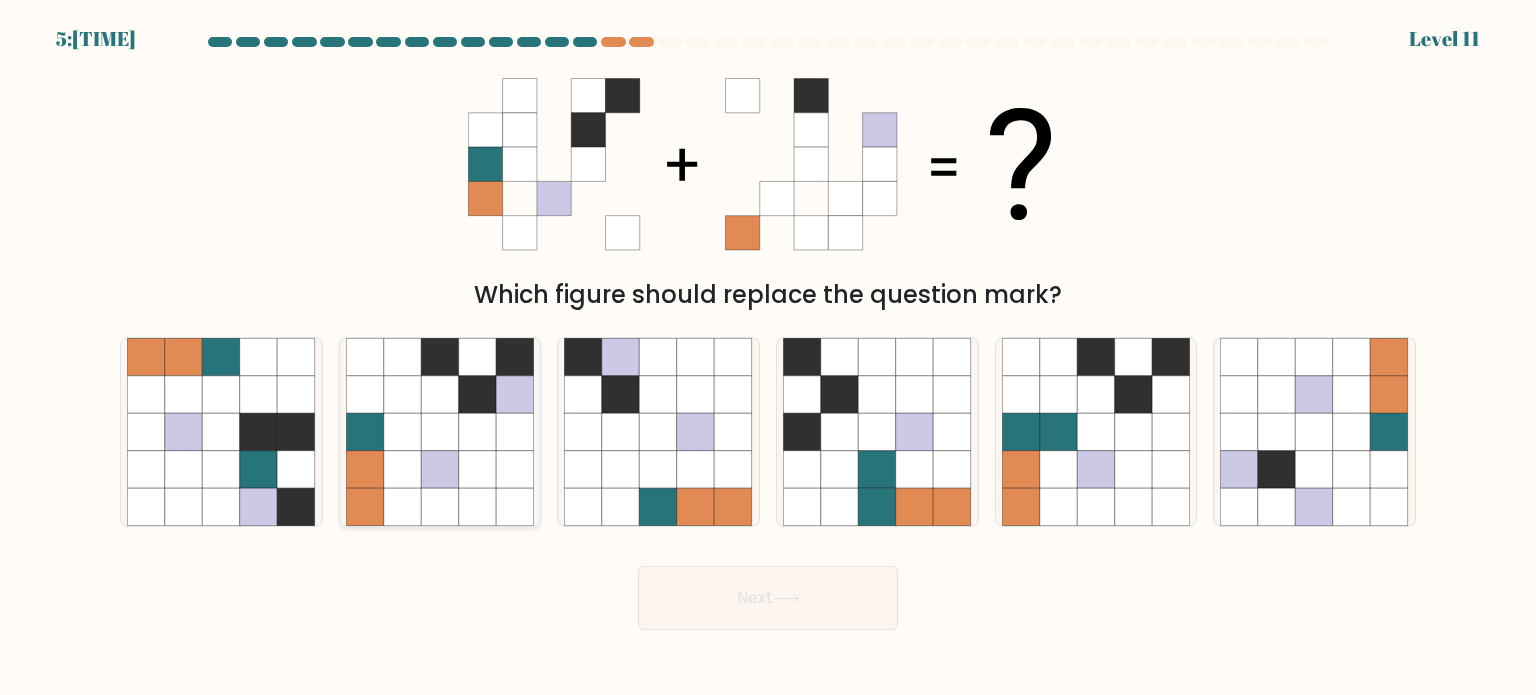 click at bounding box center [478, 432] 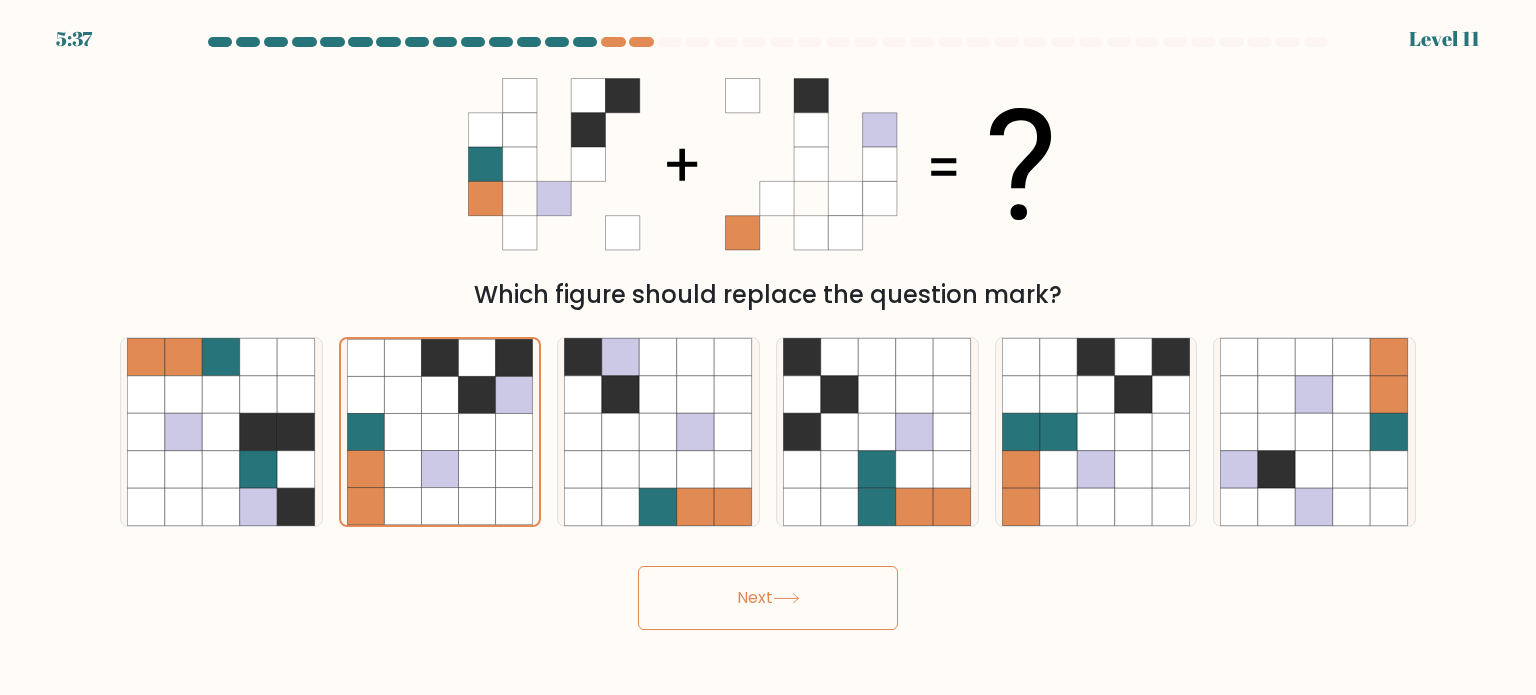 click on "Next" at bounding box center [768, 598] 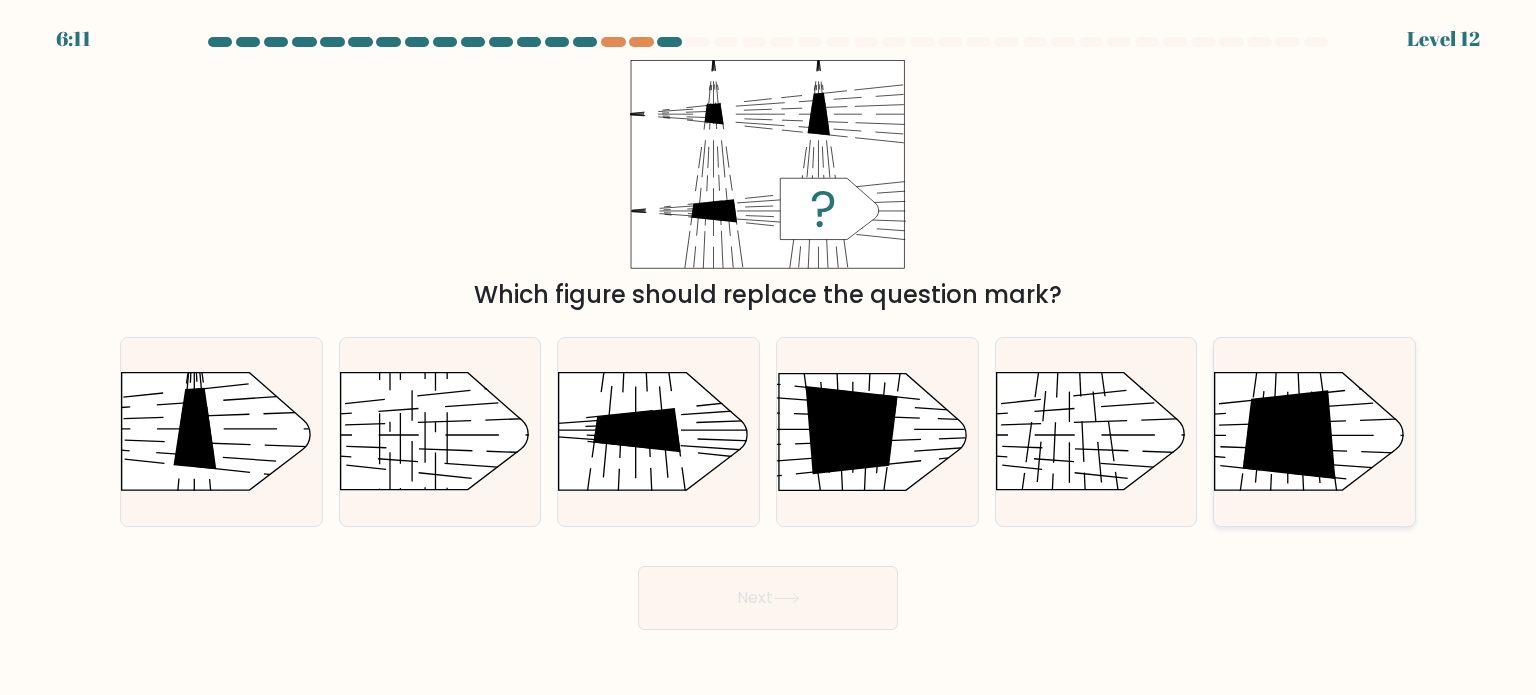 click at bounding box center (1289, 435) 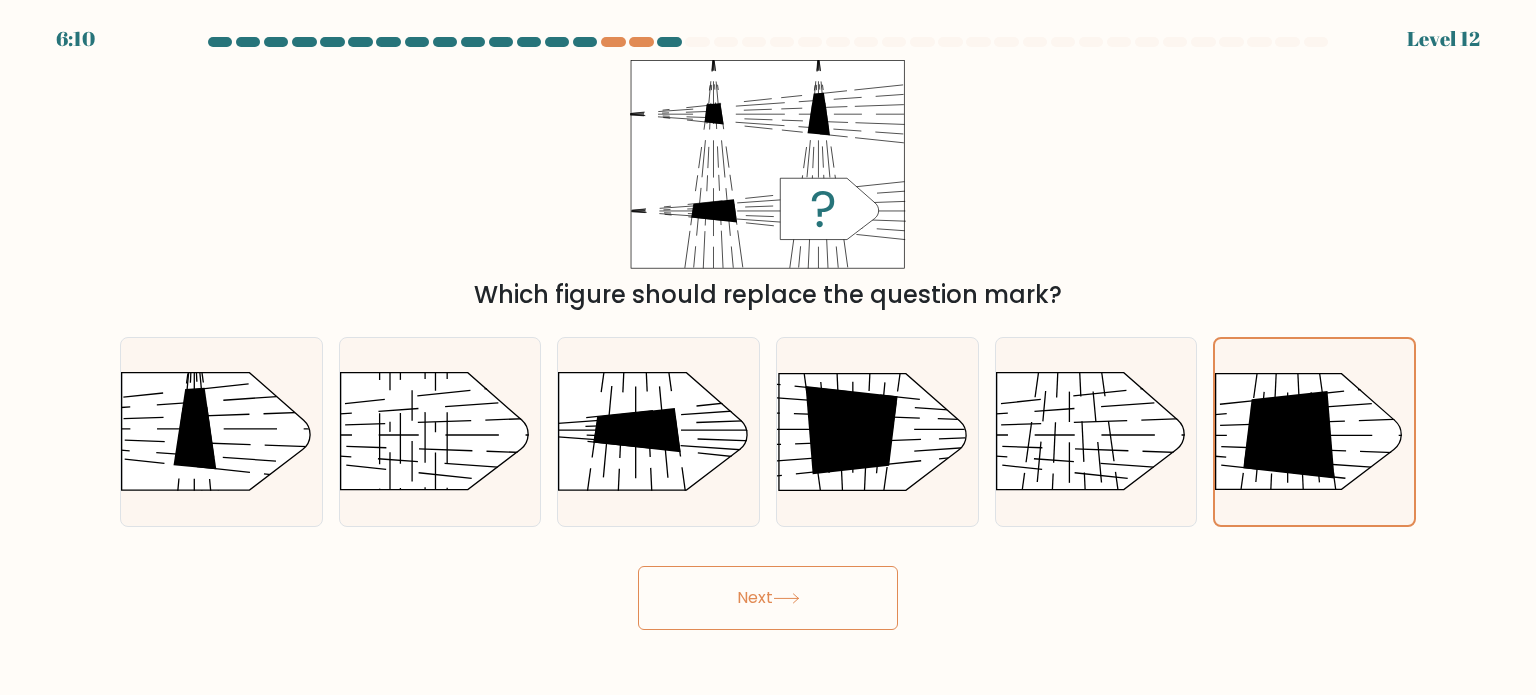 click on "Next" at bounding box center [768, 598] 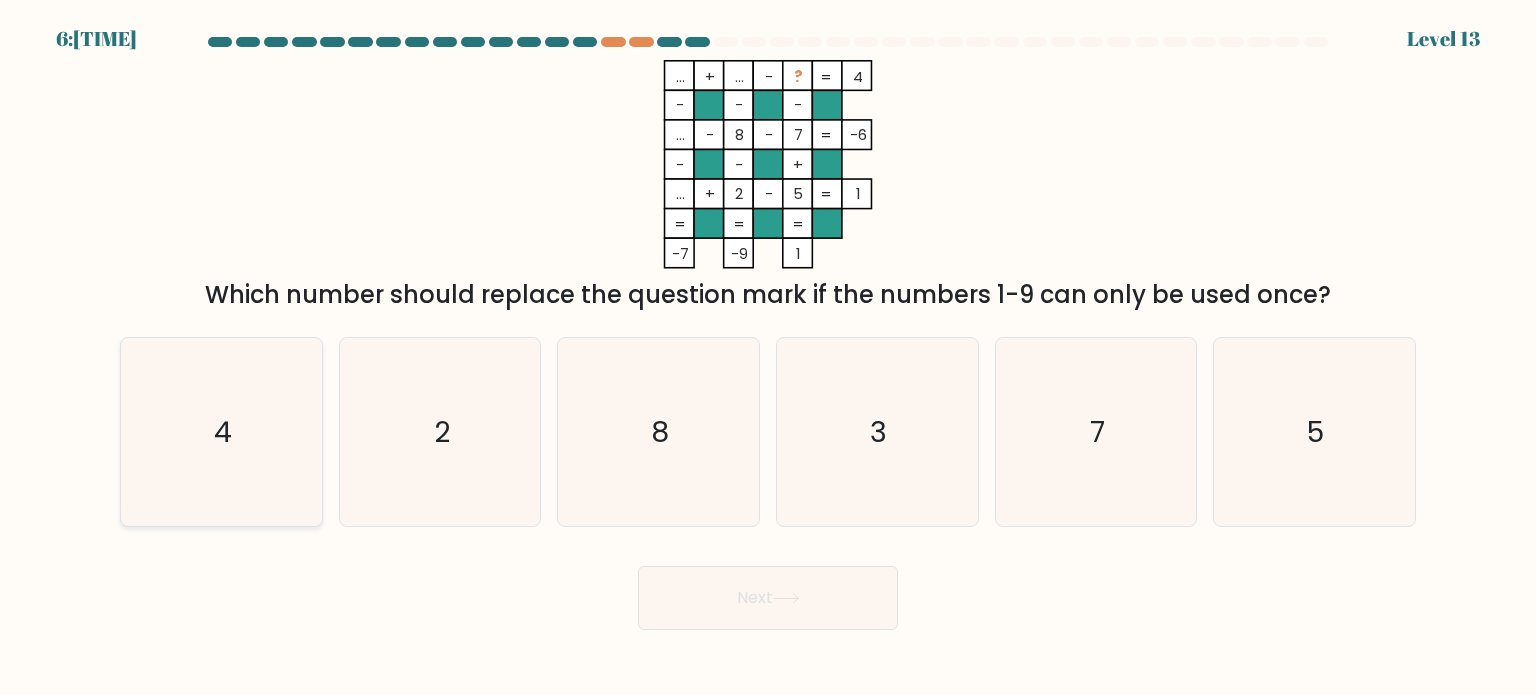 click on "4" at bounding box center (221, 432) 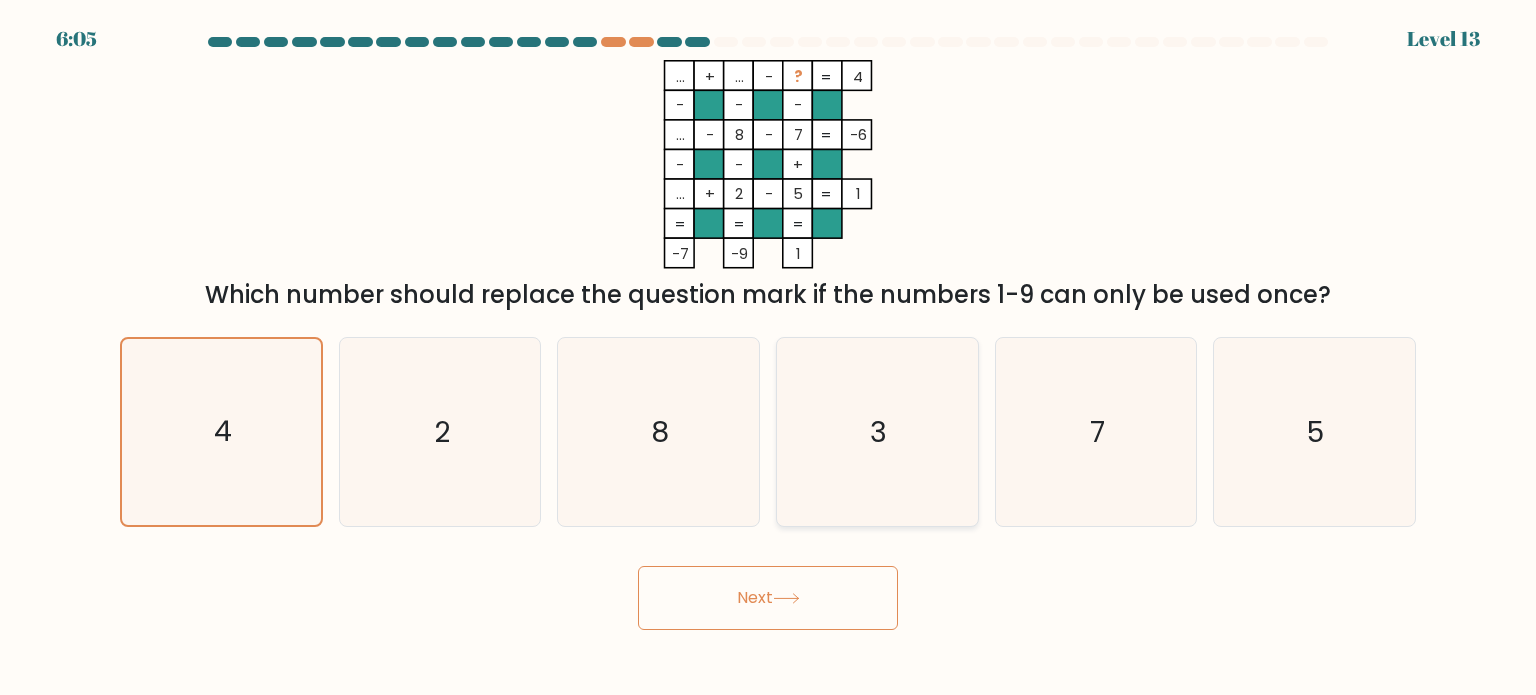 click on "3" at bounding box center [877, 432] 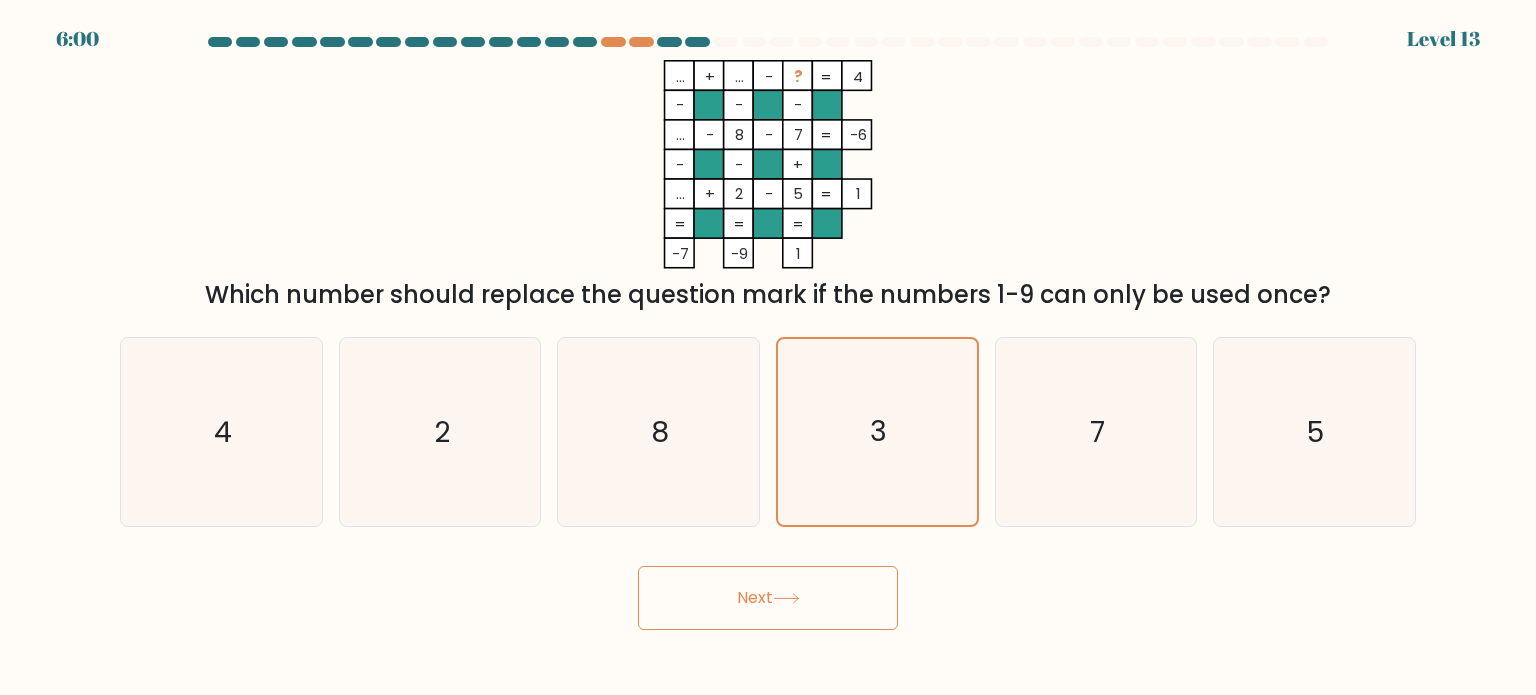 click on "Next" at bounding box center (768, 598) 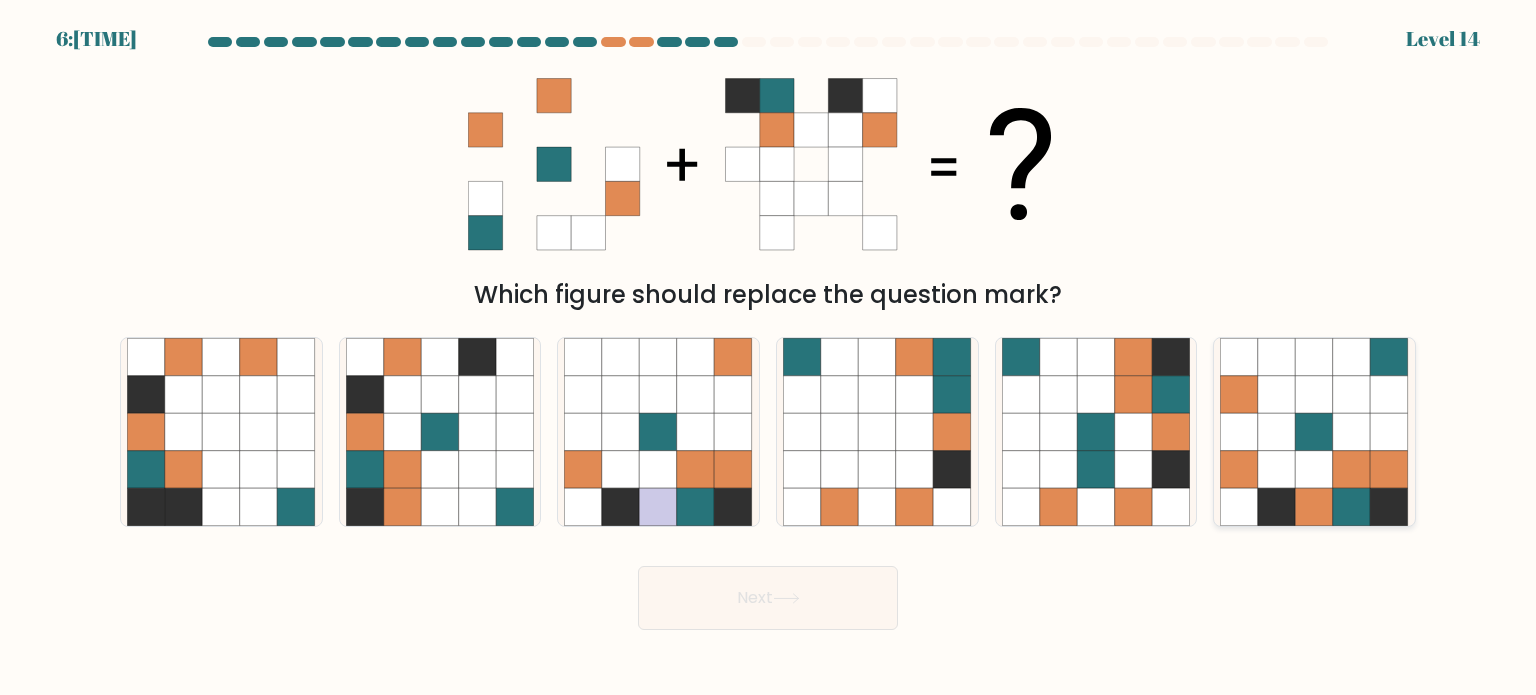 click at bounding box center (1315, 432) 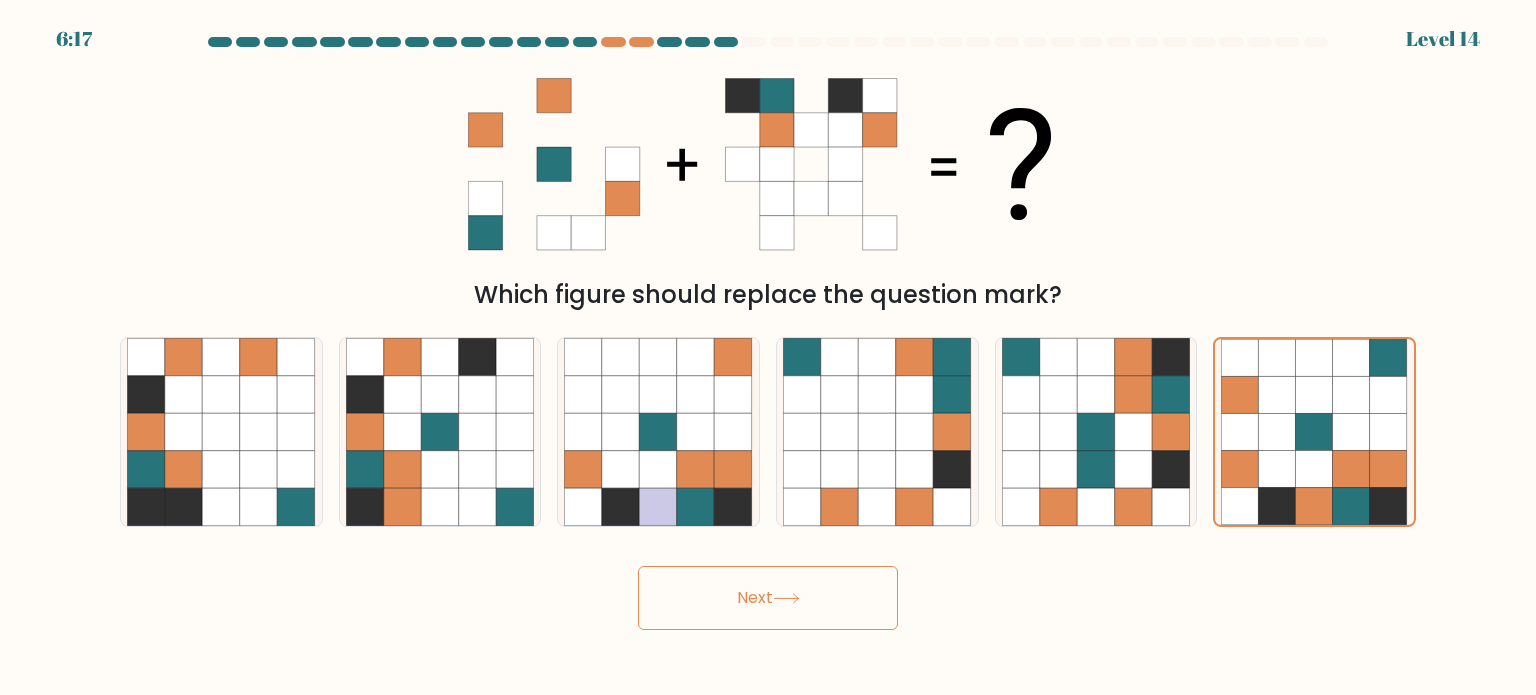 click on "Next" at bounding box center (768, 598) 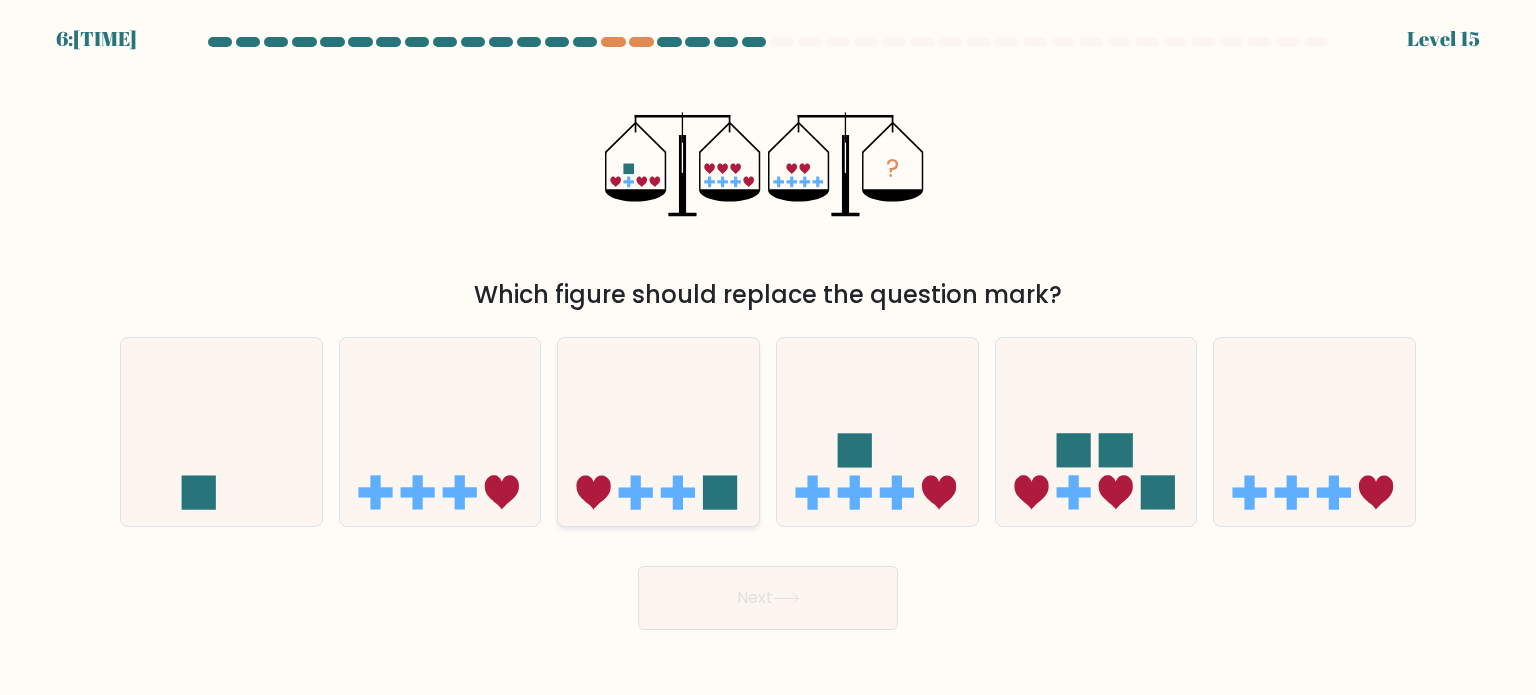 click at bounding box center (658, 432) 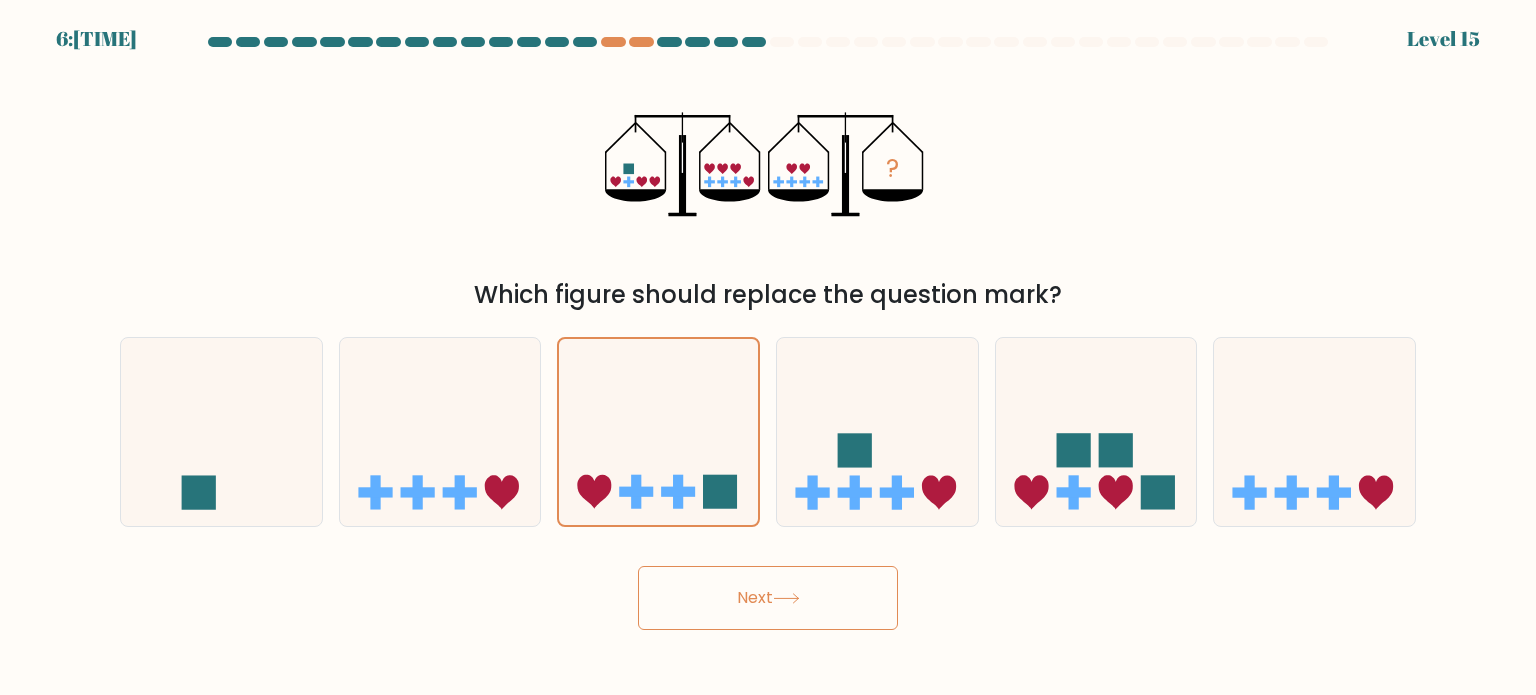 click on "Next" at bounding box center (768, 598) 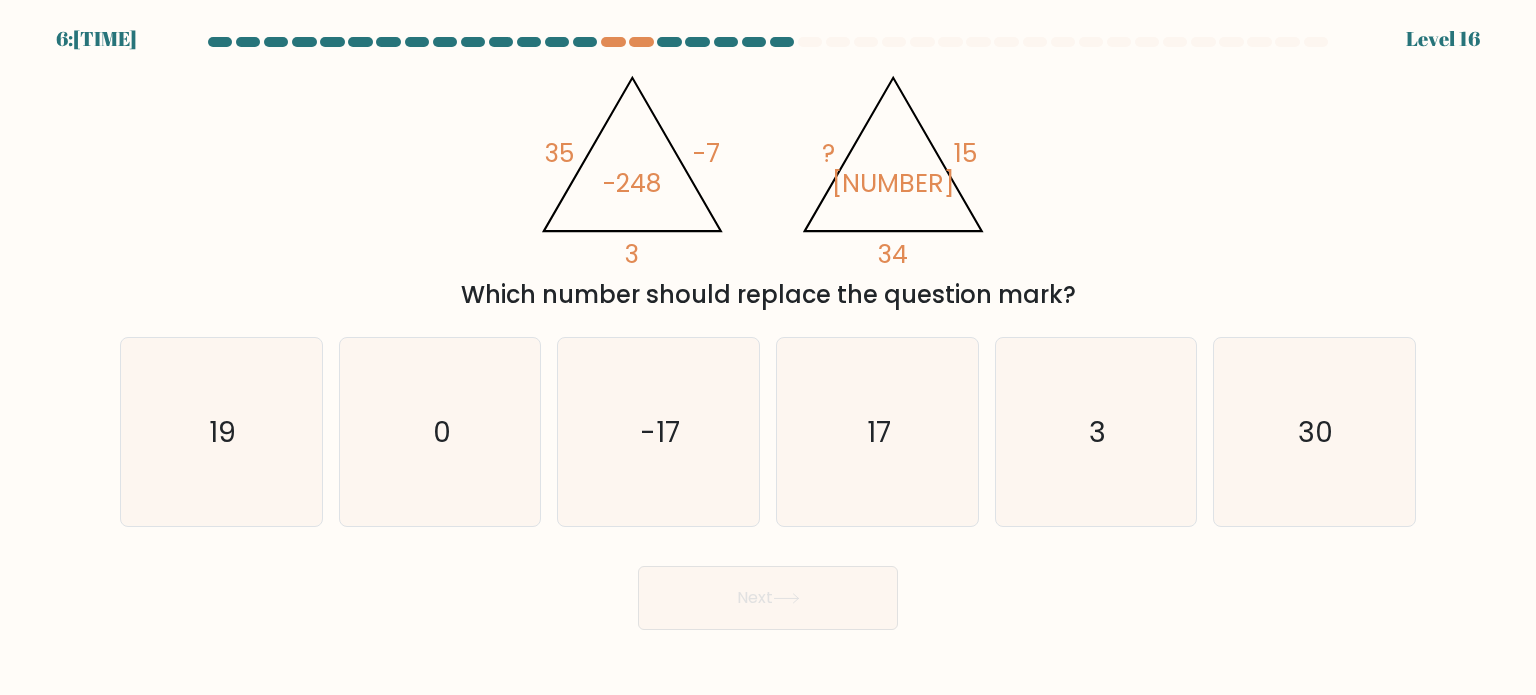 click on "import url('https://fonts.googleapis.com/css?family=Abril+Fatface:400,100,100italic,300,300italic,400italic,500,500italic,700,700italic,900,900italic');                        [NUMBER]       -[NUMBER]       [NUMBER]       -[NUMBER]                                       @import url('https://fonts.googleapis.com/css?family=Abril+Fatface:400,100,100italic,300,300italic,400italic,500,500italic,700,700italic,900,900italic');                        ?       [NUMBER]       [NUMBER]       [NUMBER]
Which number should replace the question mark?" at bounding box center [768, 186] 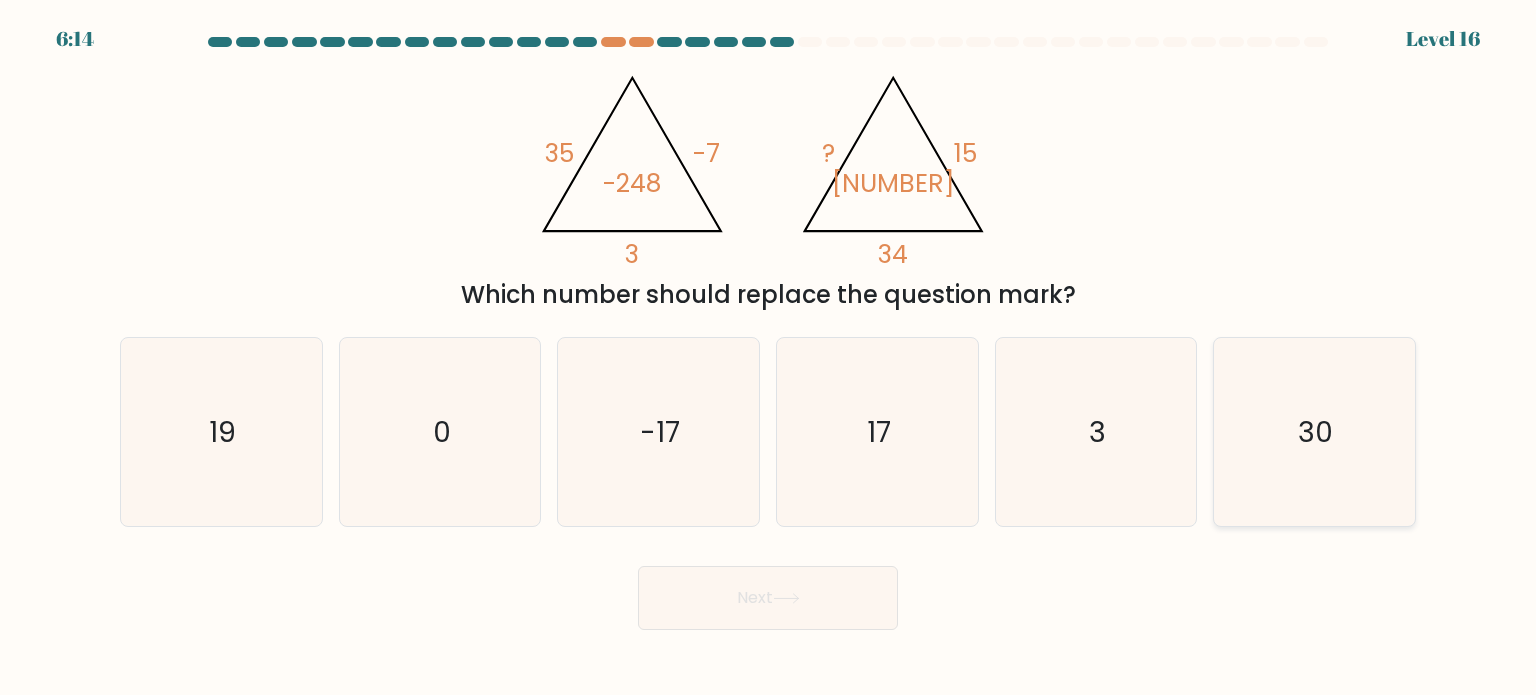 click on "30" at bounding box center (1314, 432) 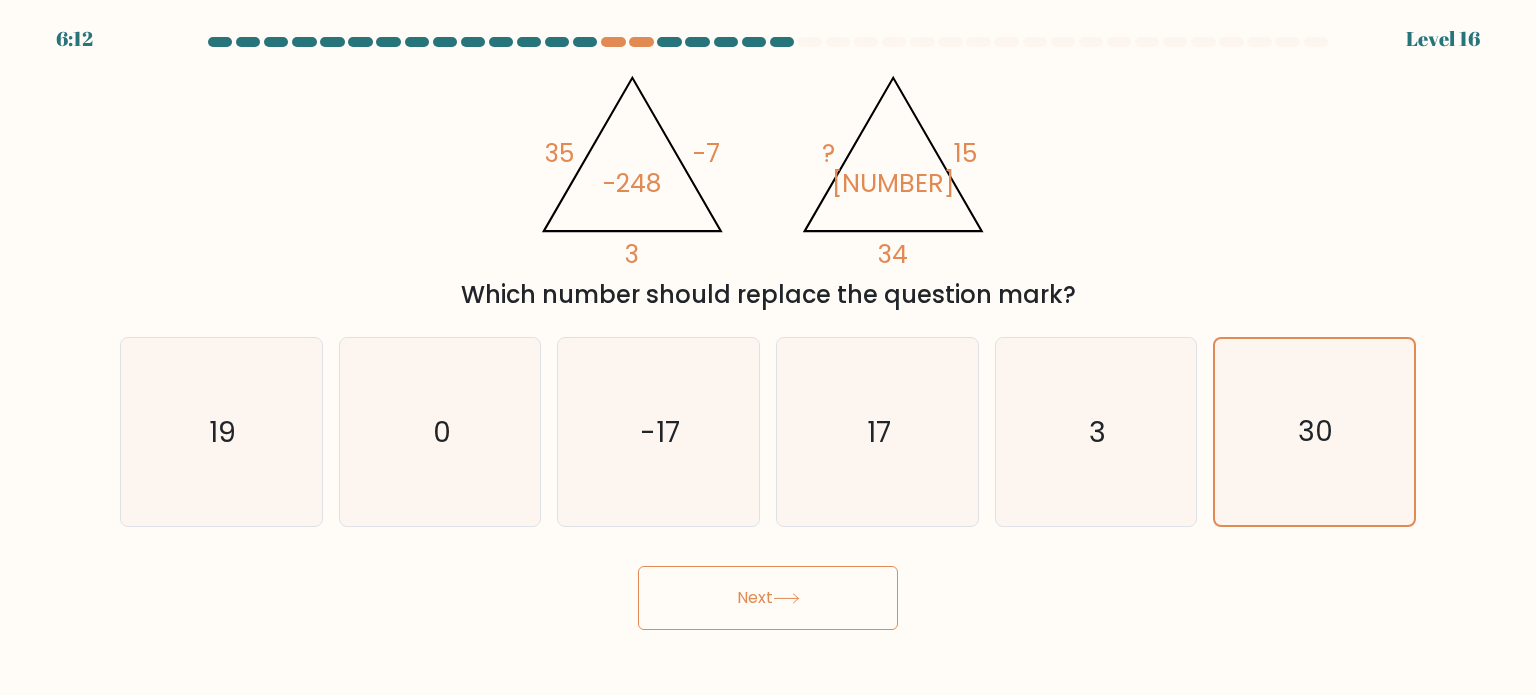 click at bounding box center [786, 598] 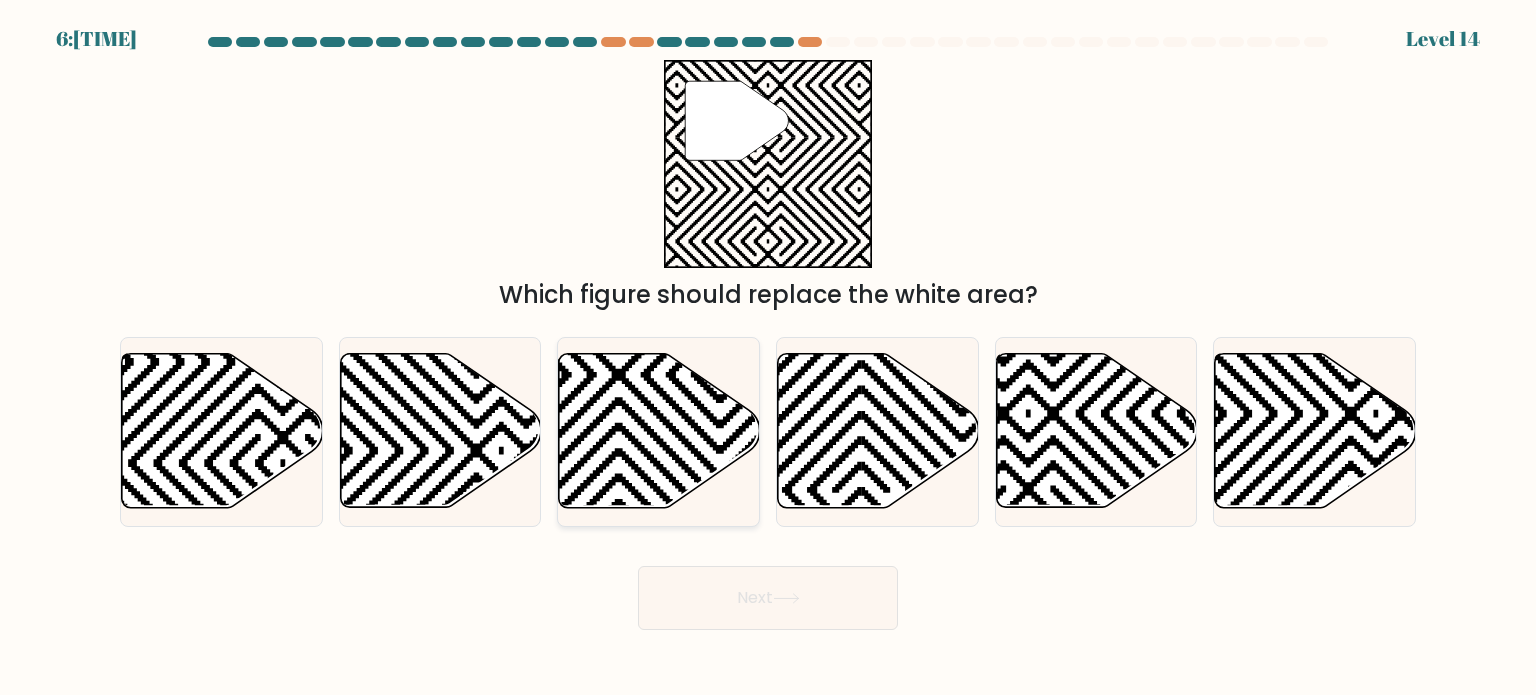 click at bounding box center (720, 350) 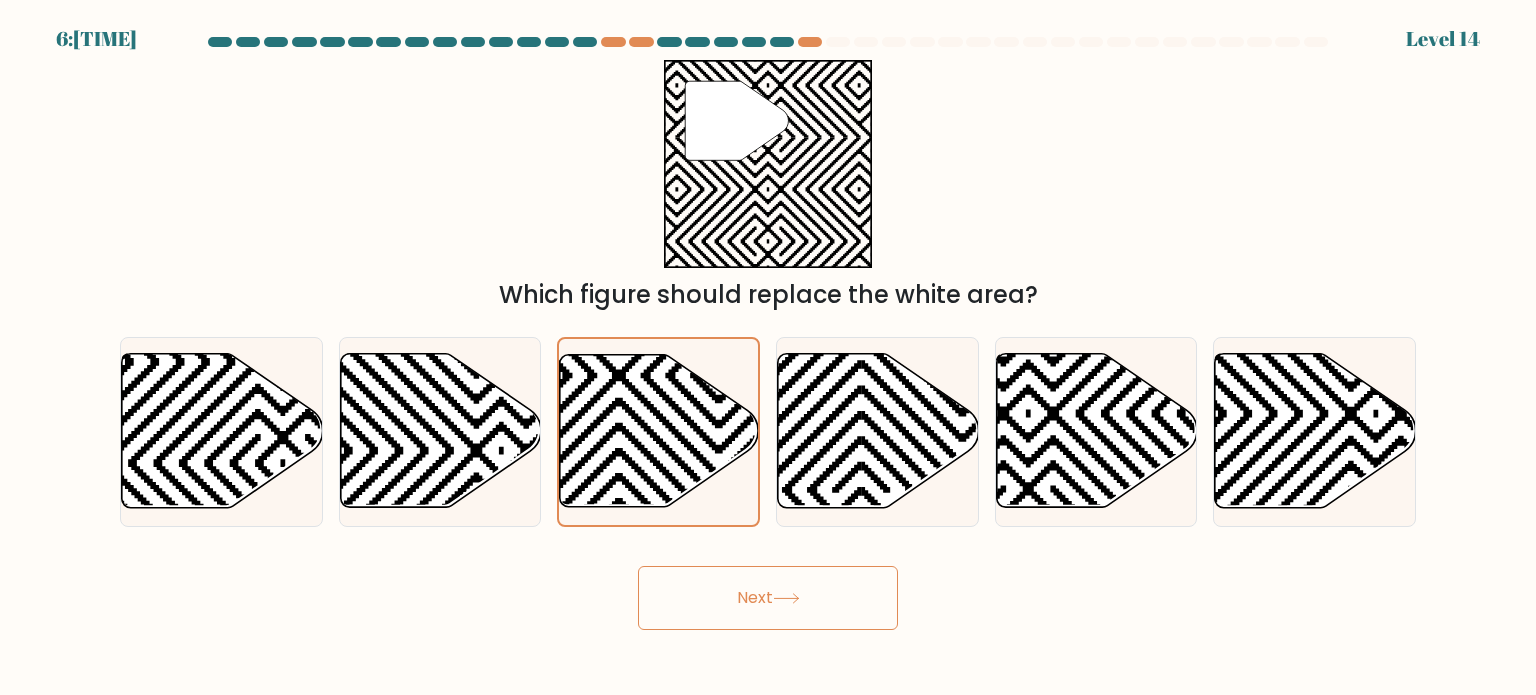 click at bounding box center [786, 598] 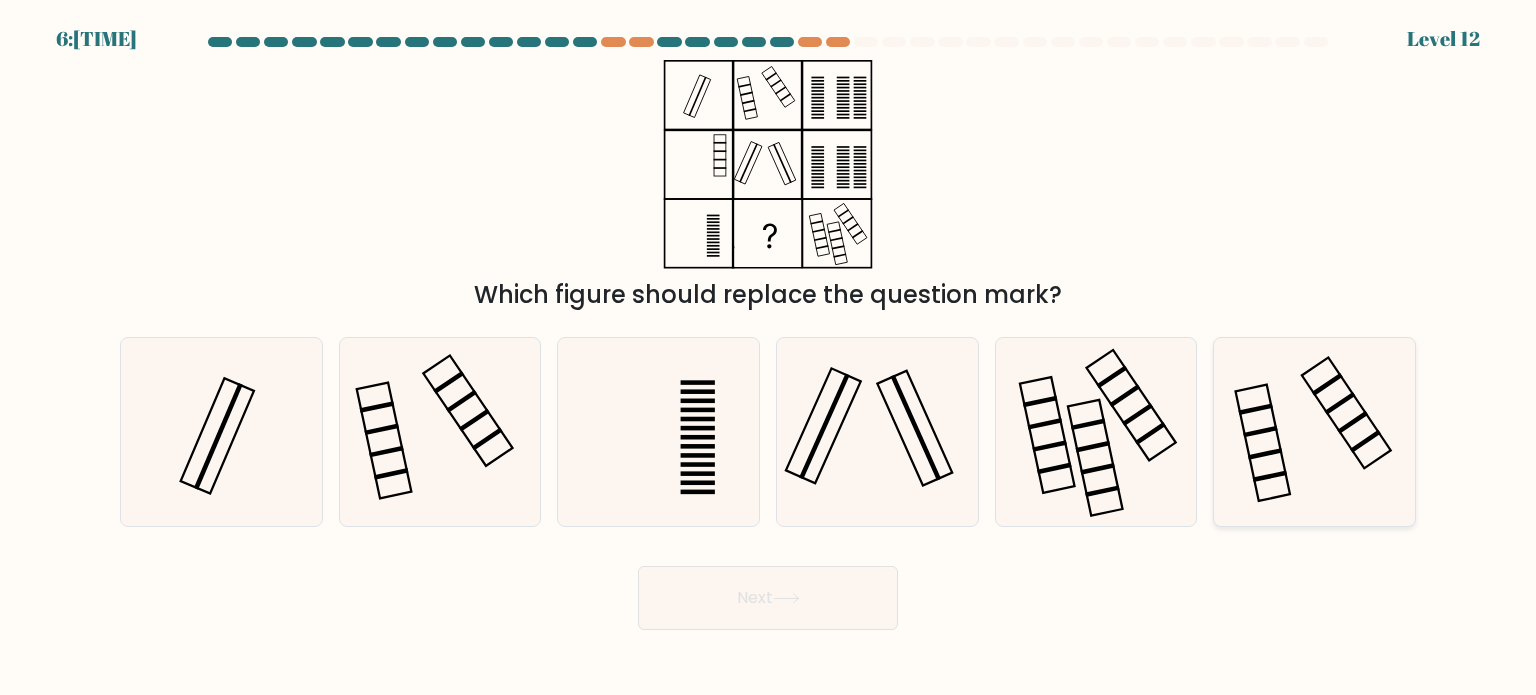 click at bounding box center (1314, 432) 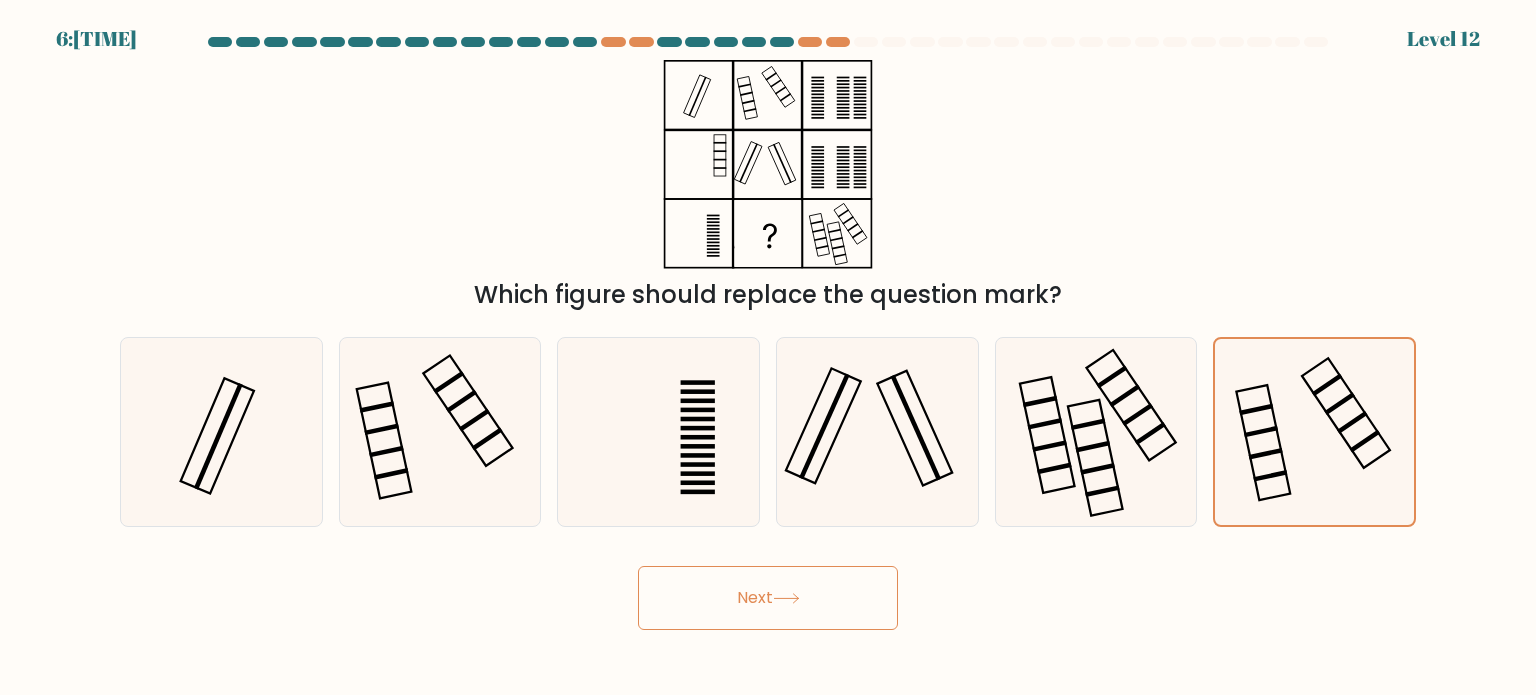 click on "Next" at bounding box center (768, 598) 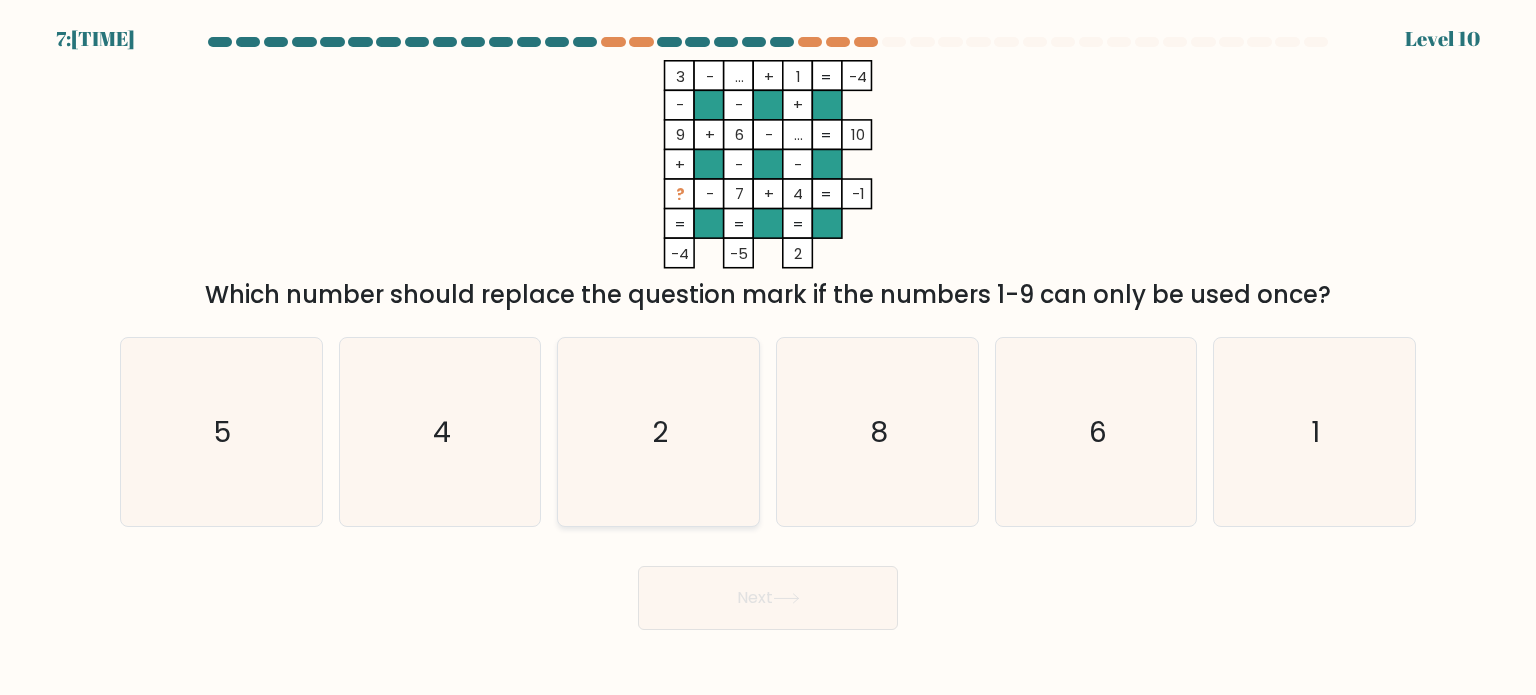 click on "2" at bounding box center (658, 432) 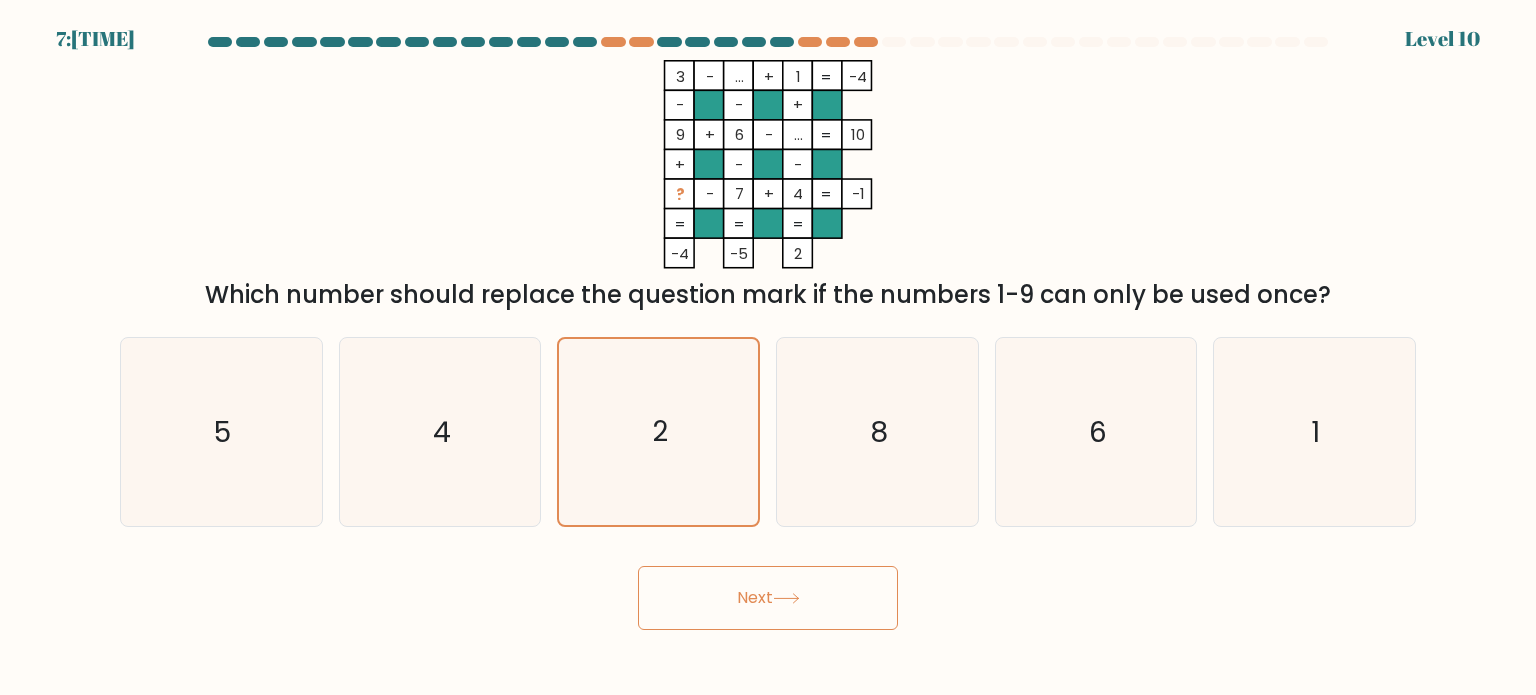 click on "Next" at bounding box center (768, 598) 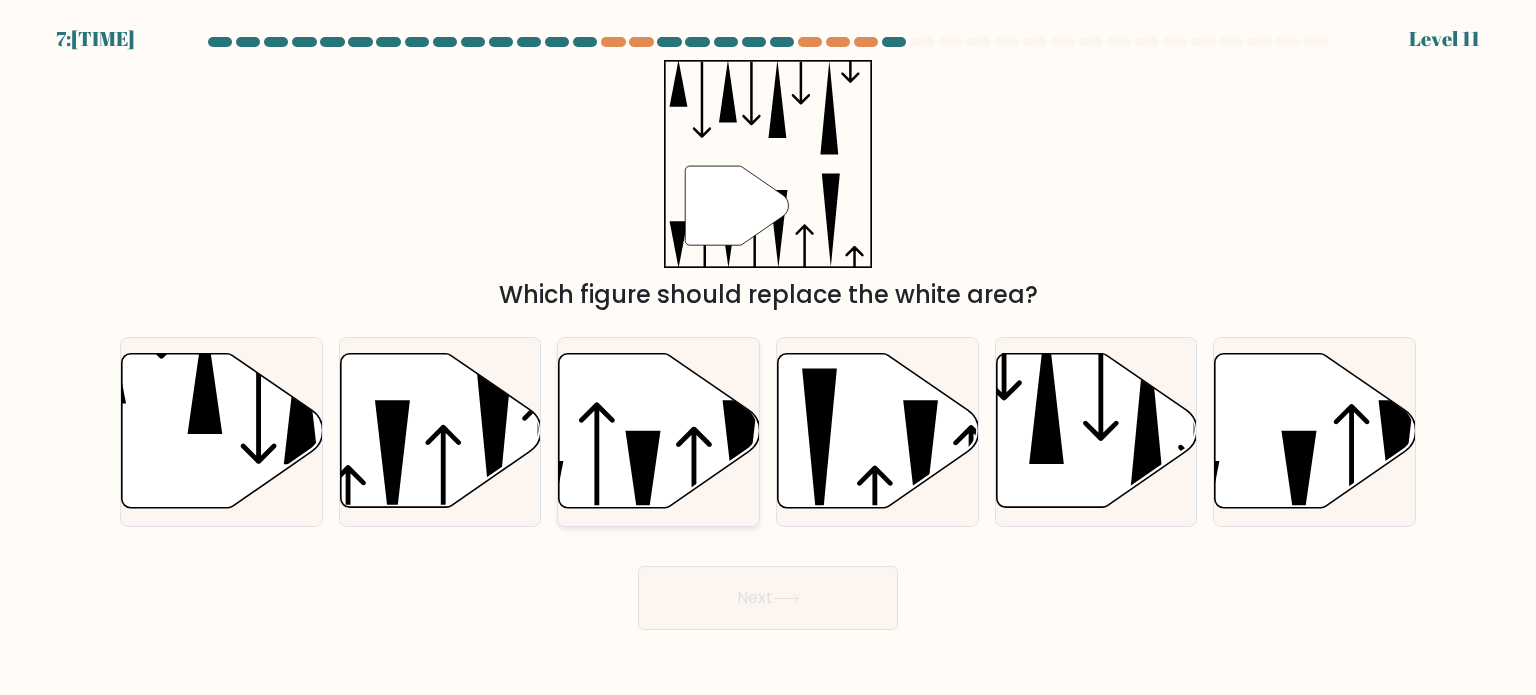 click at bounding box center (694, 489) 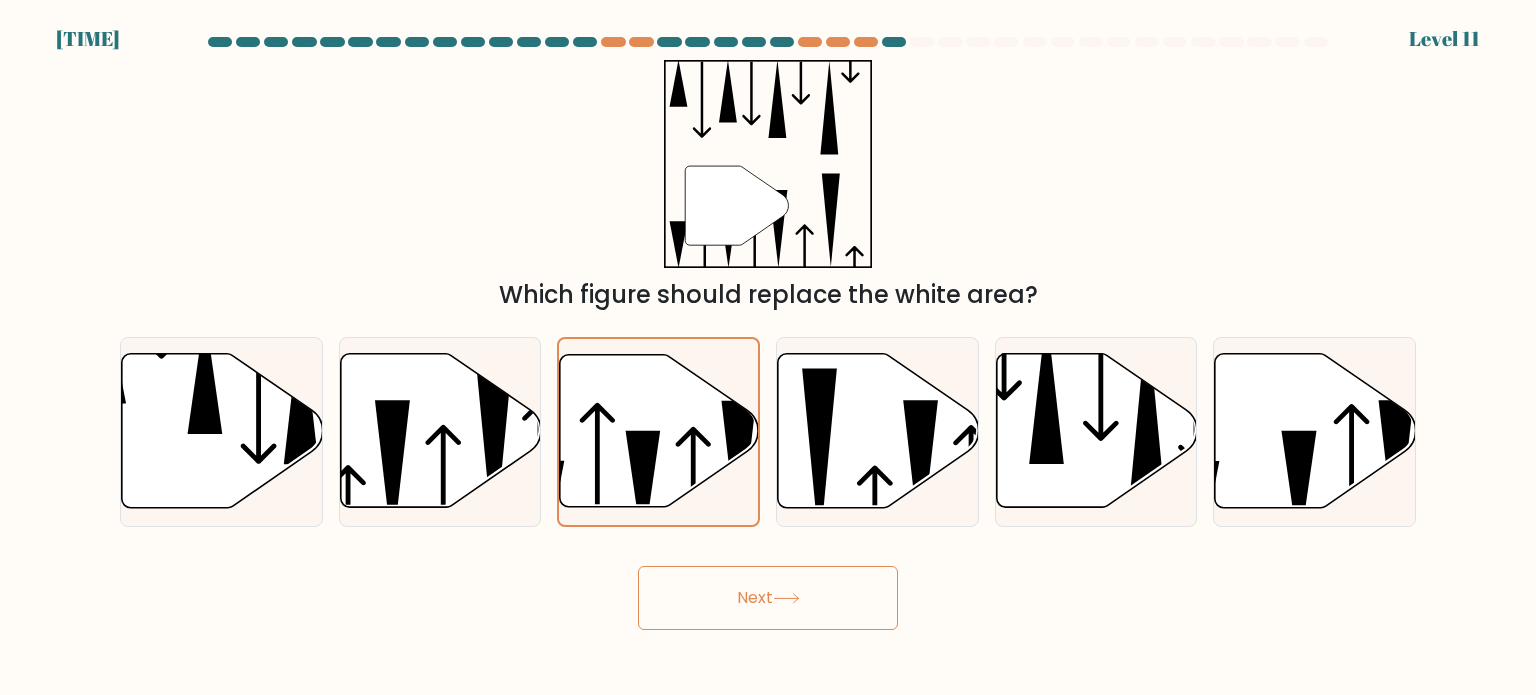 click on "Next" at bounding box center [768, 598] 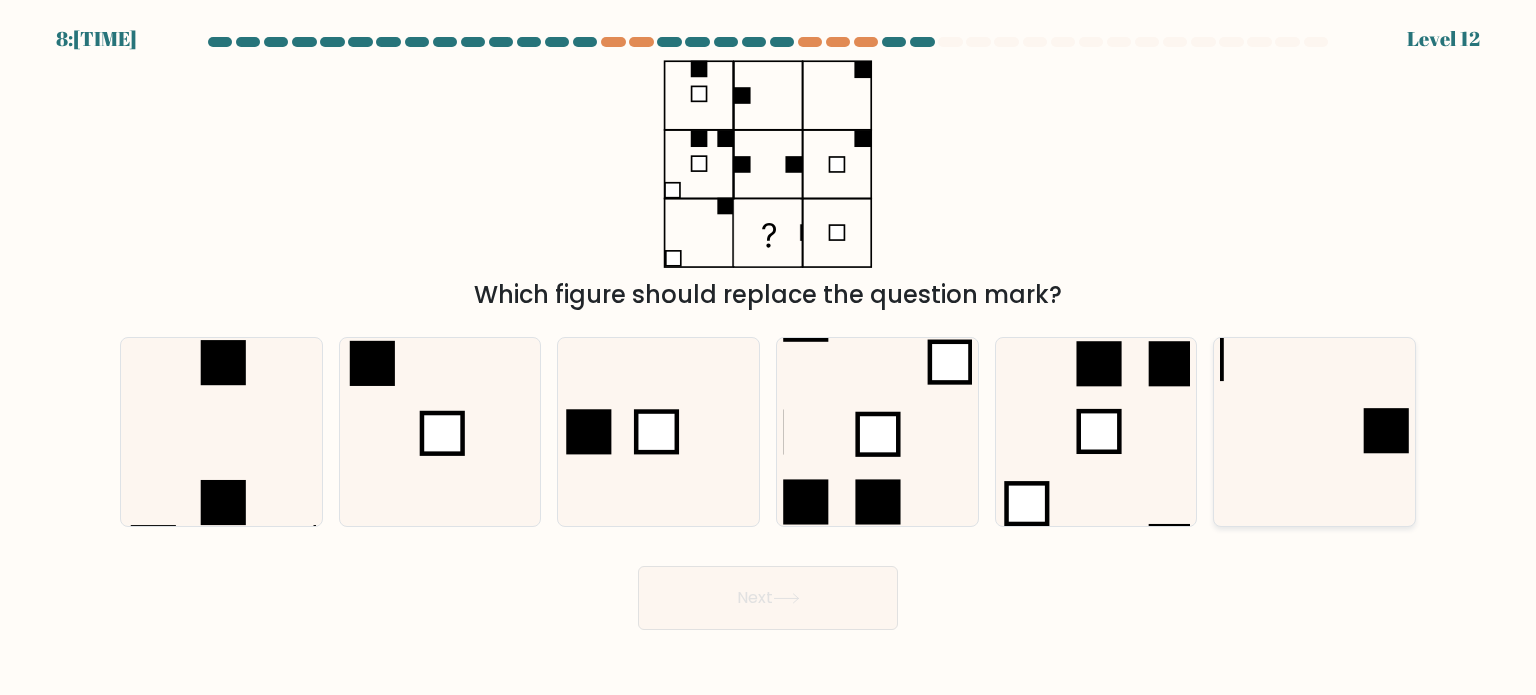 click at bounding box center [1314, 432] 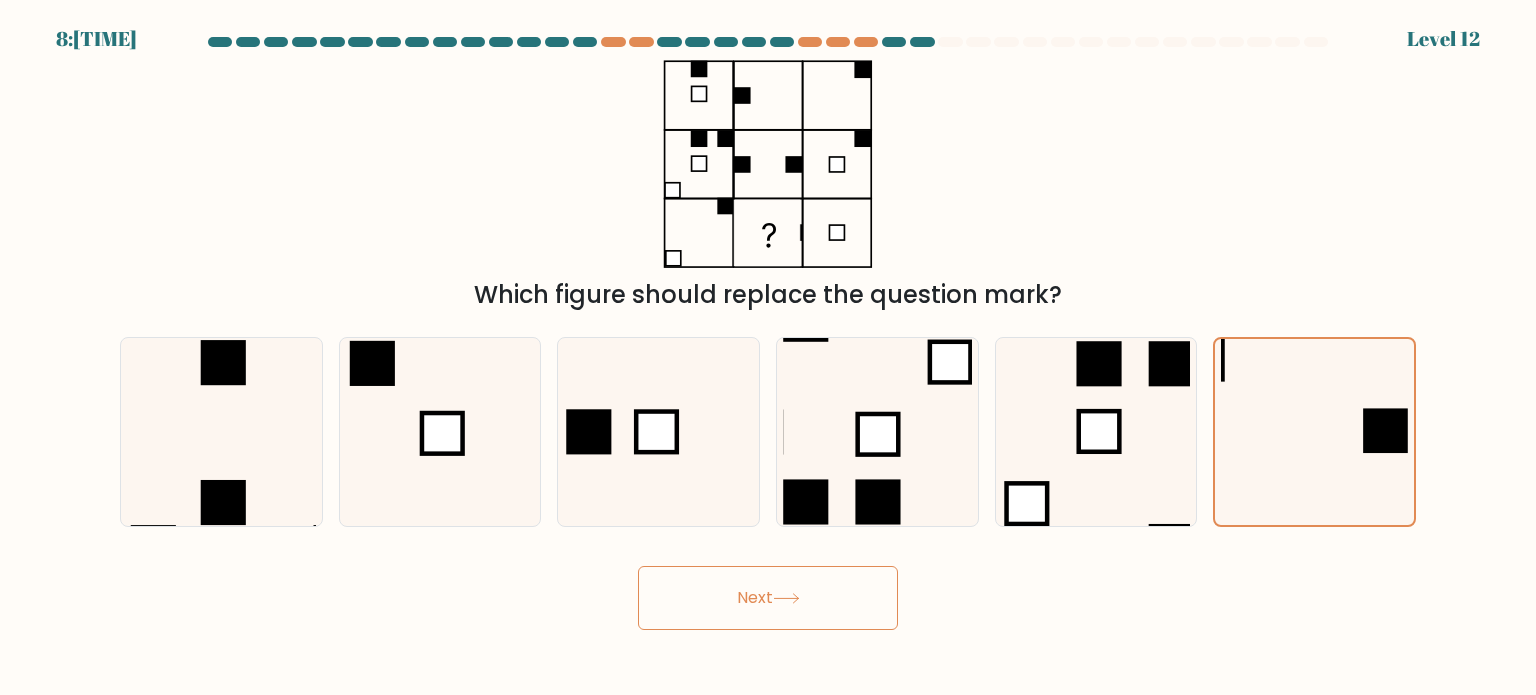 click on "Next" at bounding box center [768, 598] 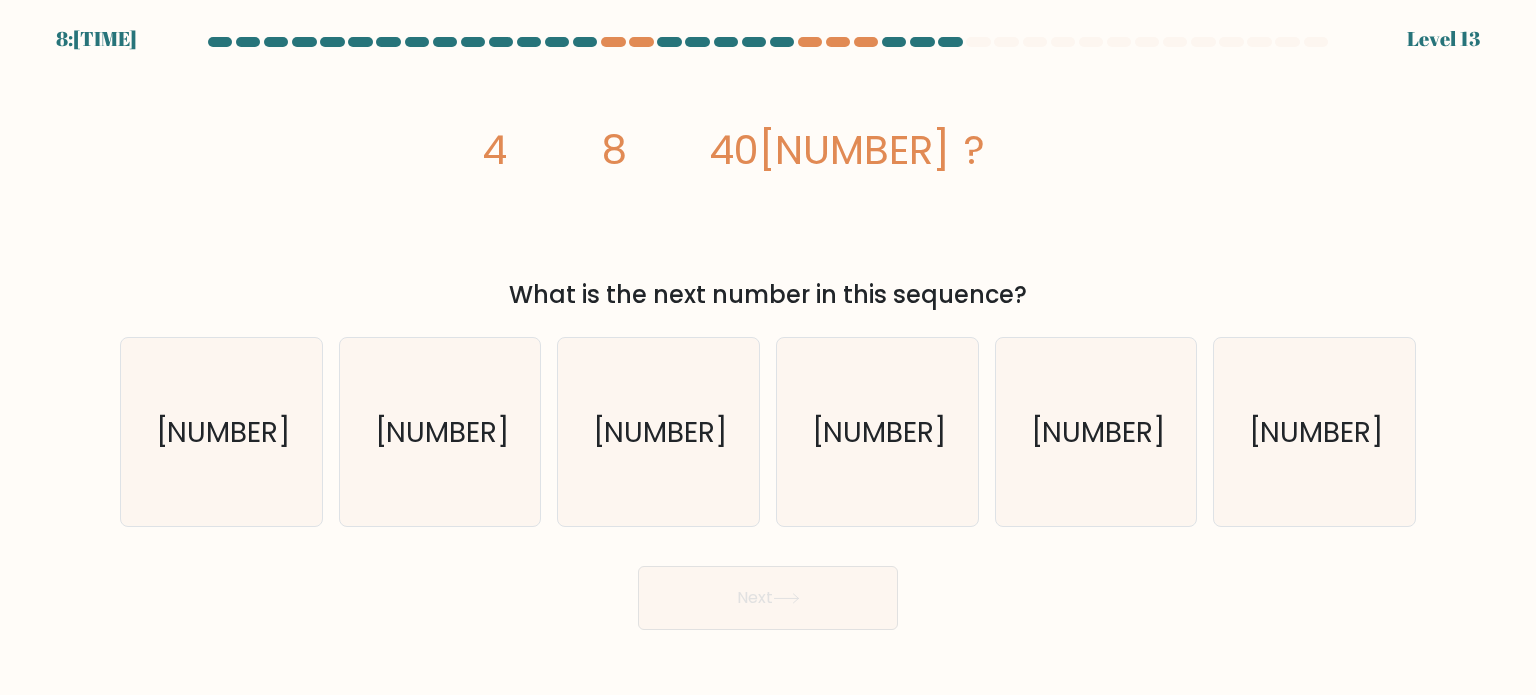 click on "image/svg+xml
[NUMBER]
[NUMBER]
[NUMBER]
[NUMBER]
?
What is the next number in this sequence?" at bounding box center [768, 186] 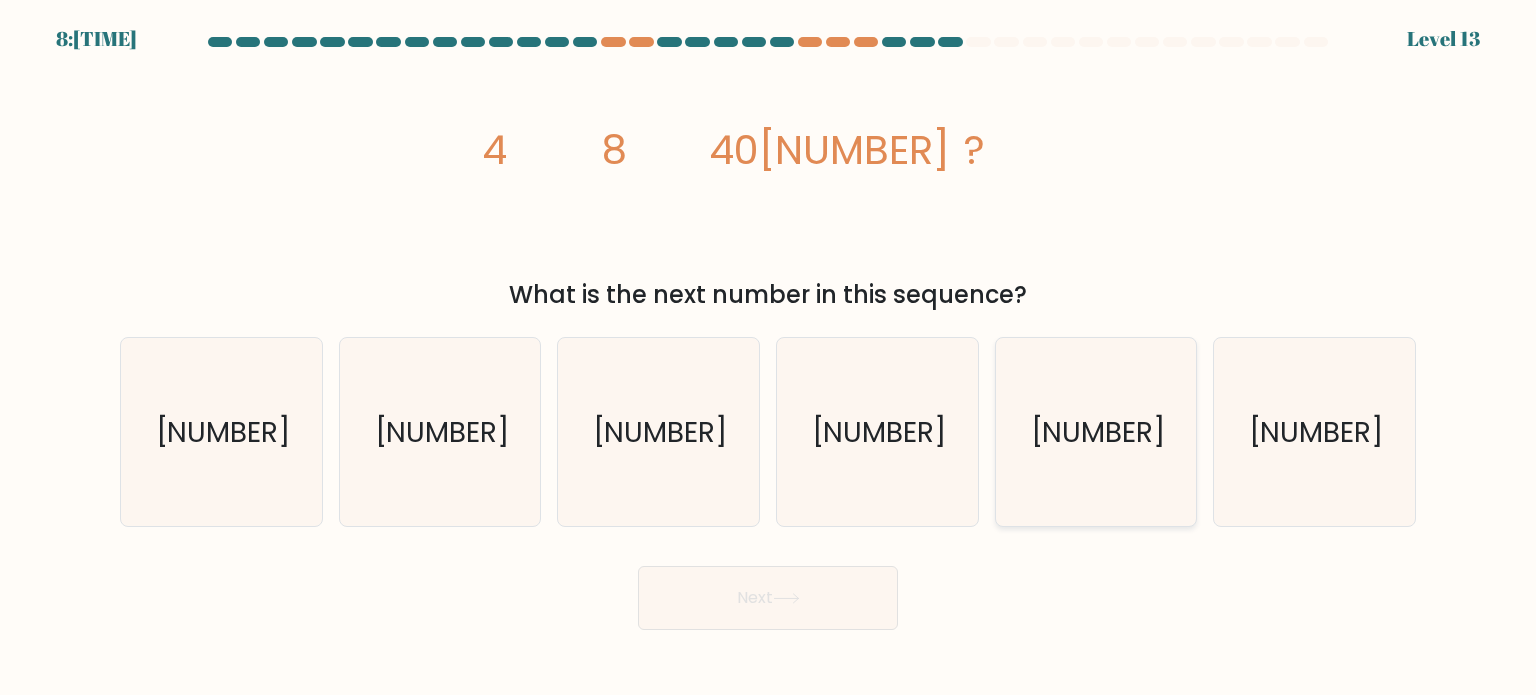click on "[NUMBER]" at bounding box center (1097, 431) 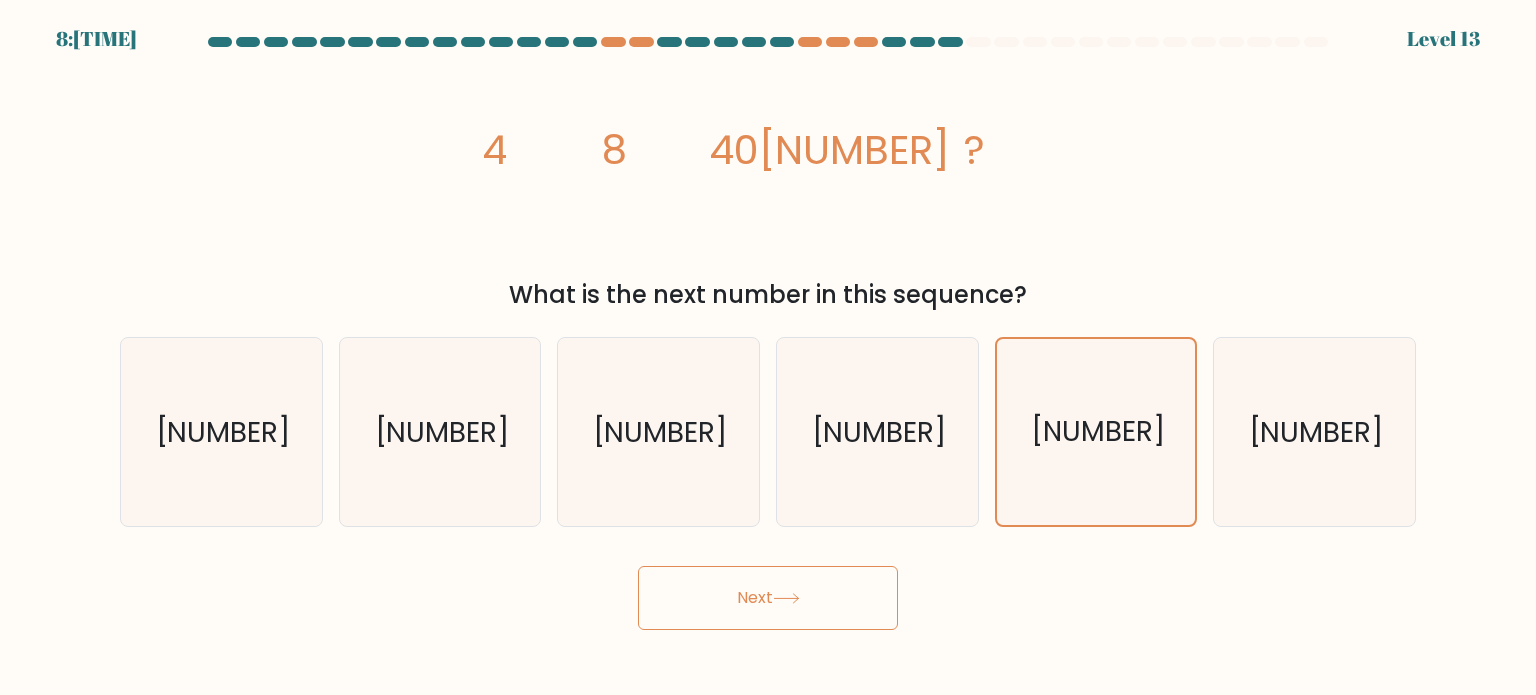 click at bounding box center [786, 598] 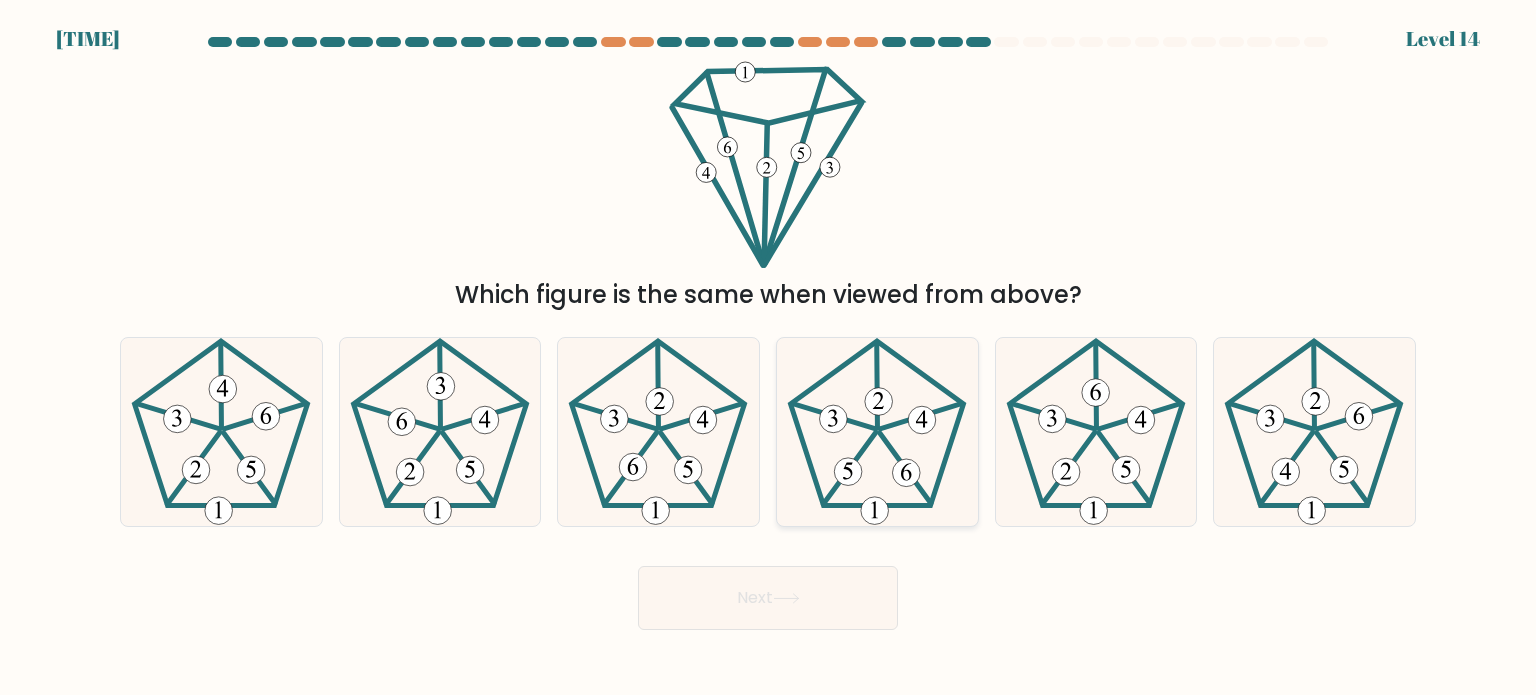 click at bounding box center [877, 432] 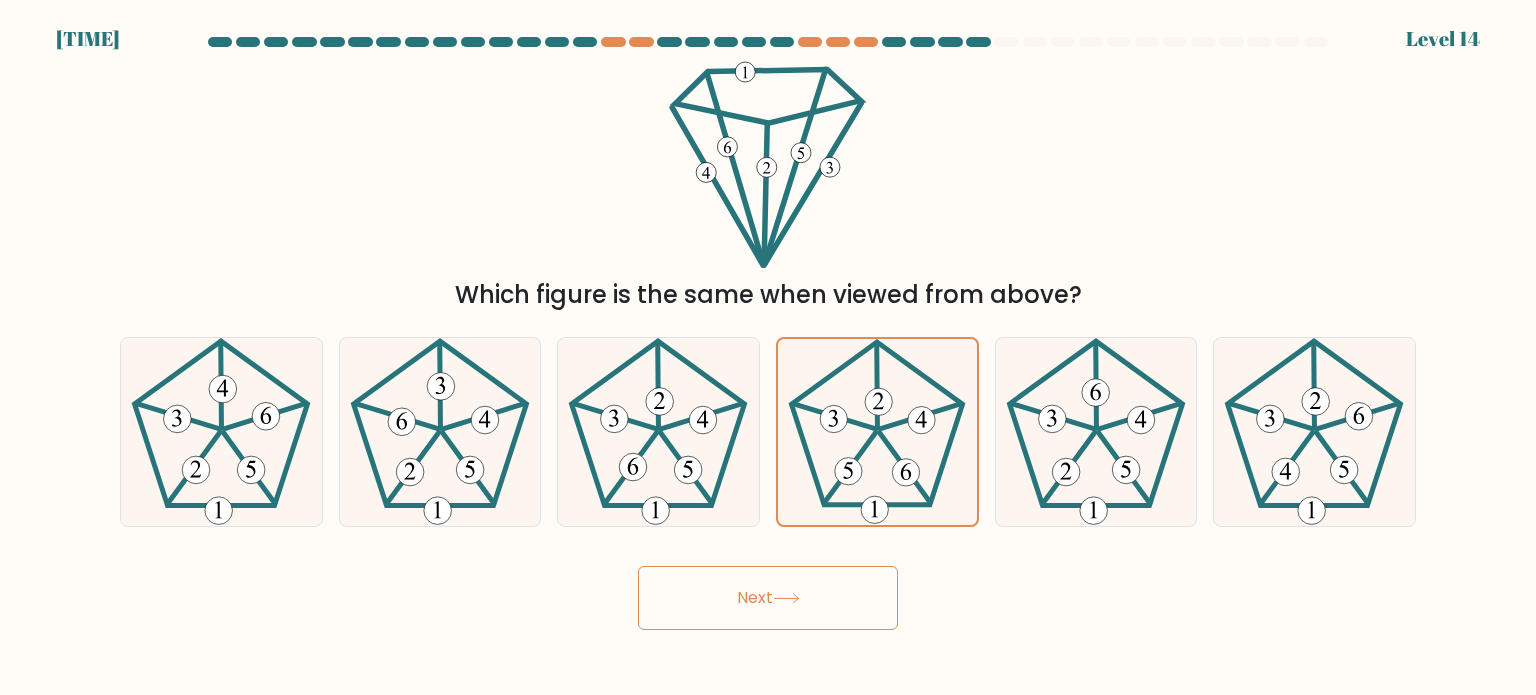 click on "Next" at bounding box center (768, 598) 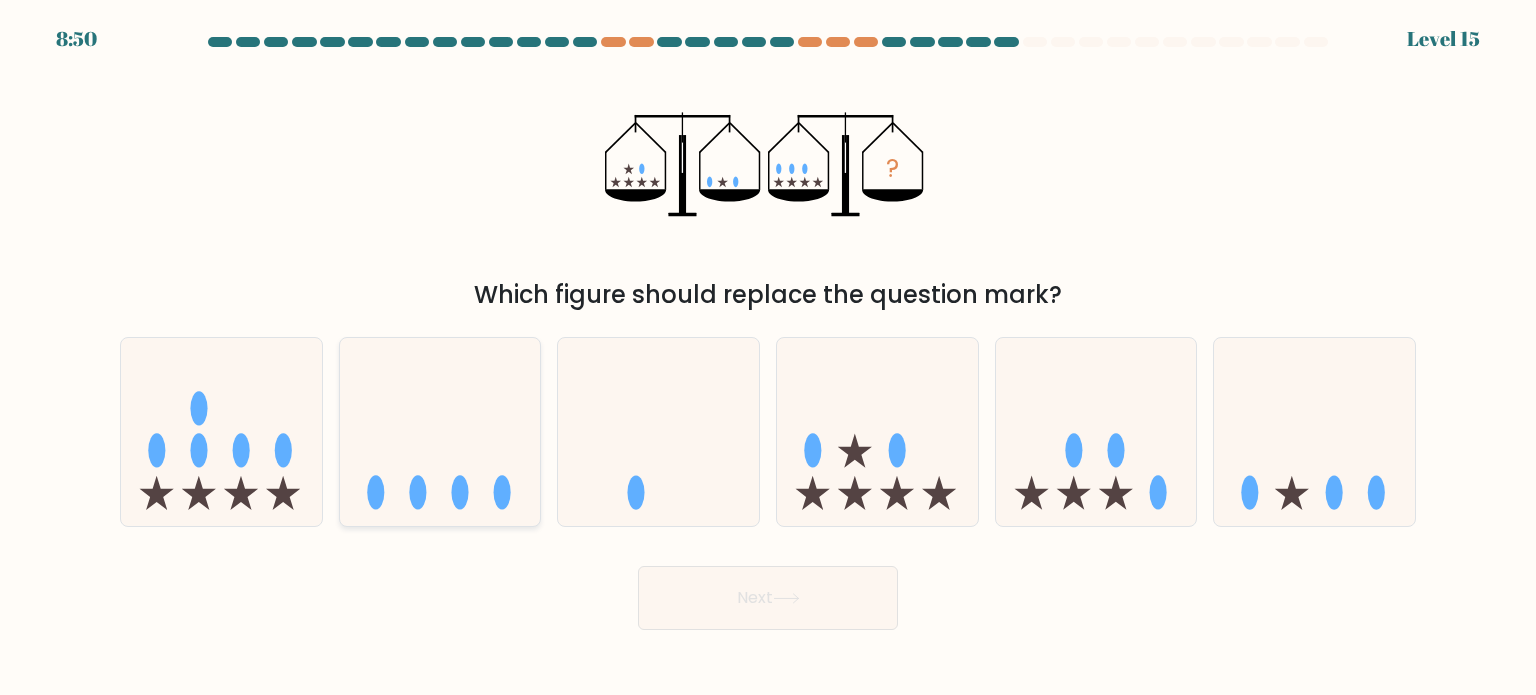 click at bounding box center (440, 432) 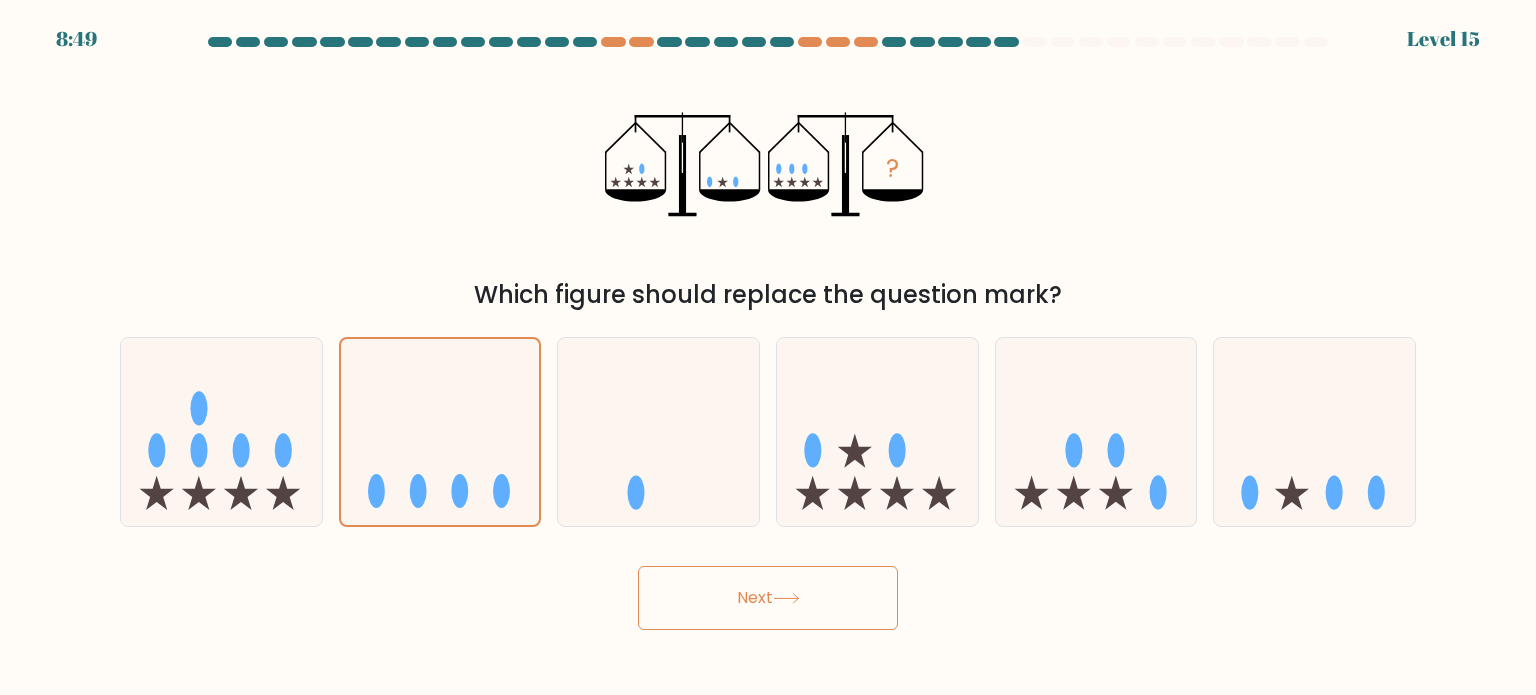 click on "Next" at bounding box center (768, 598) 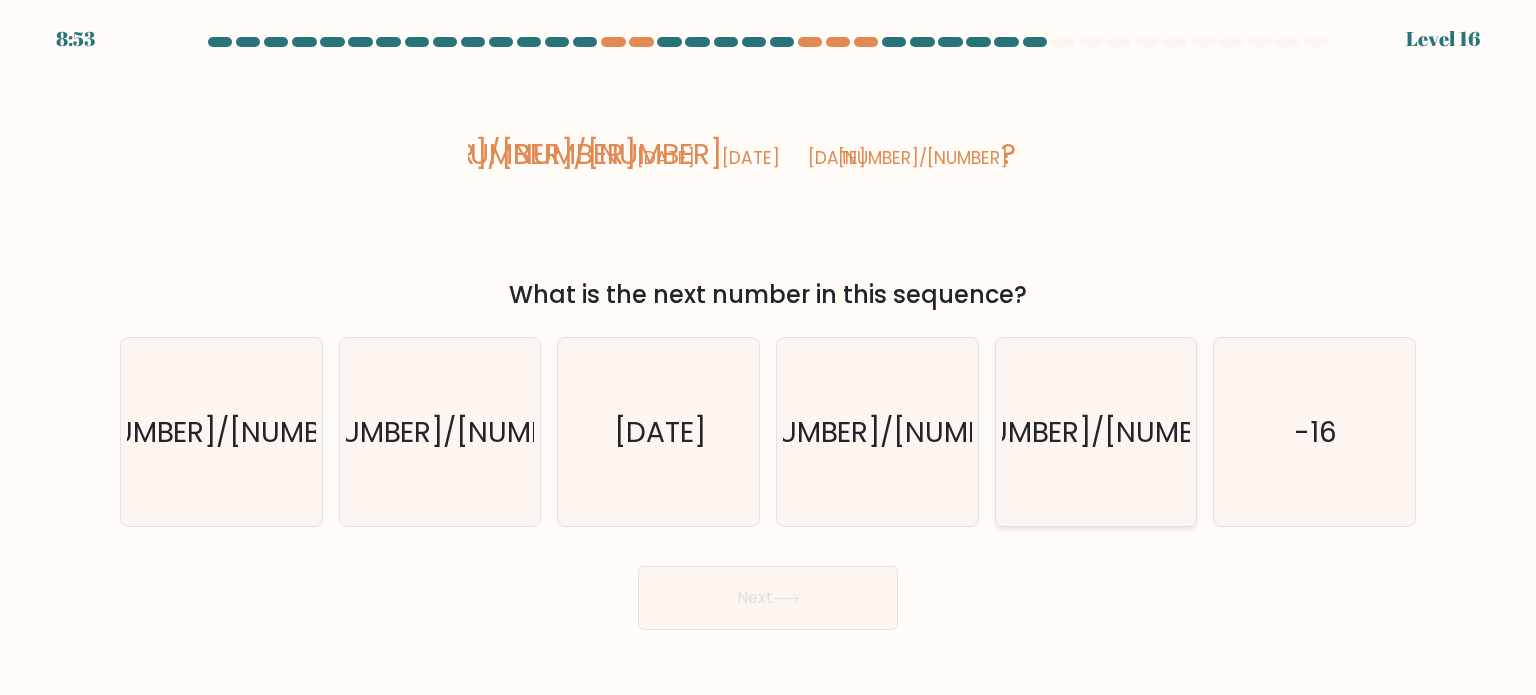 drag, startPoint x: 1013, startPoint y: 583, endPoint x: 1121, endPoint y: 371, distance: 237.92436 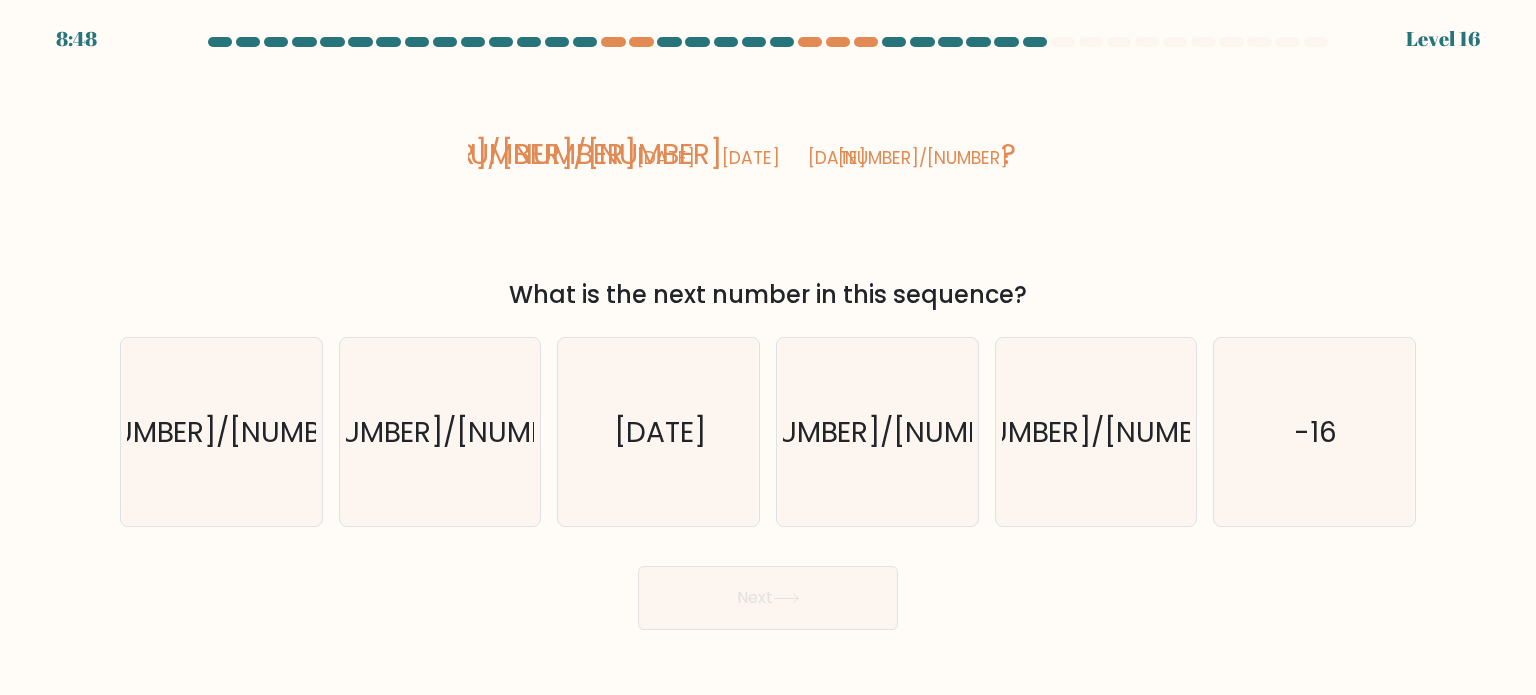 click on "Next" at bounding box center (768, 590) 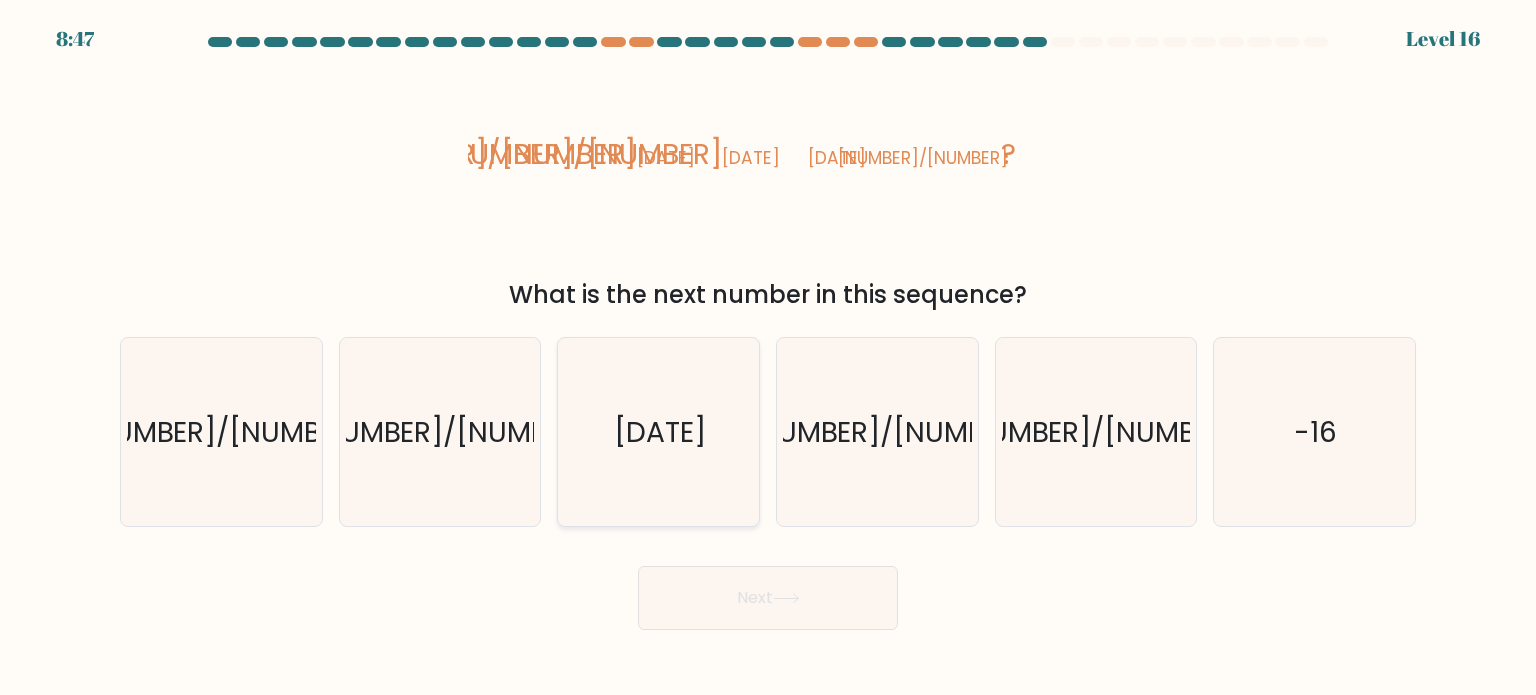 click on "[DATE]" at bounding box center (658, 432) 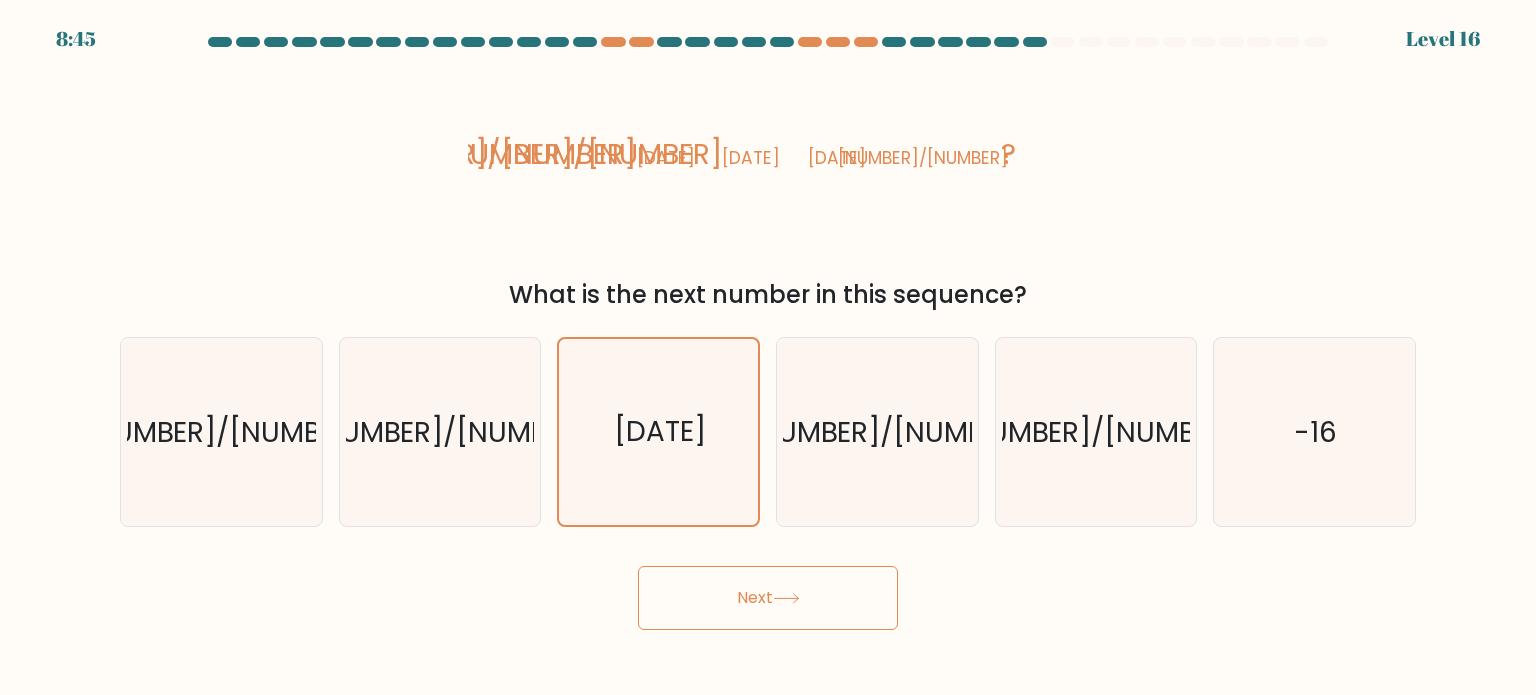 click on "Next" at bounding box center (768, 598) 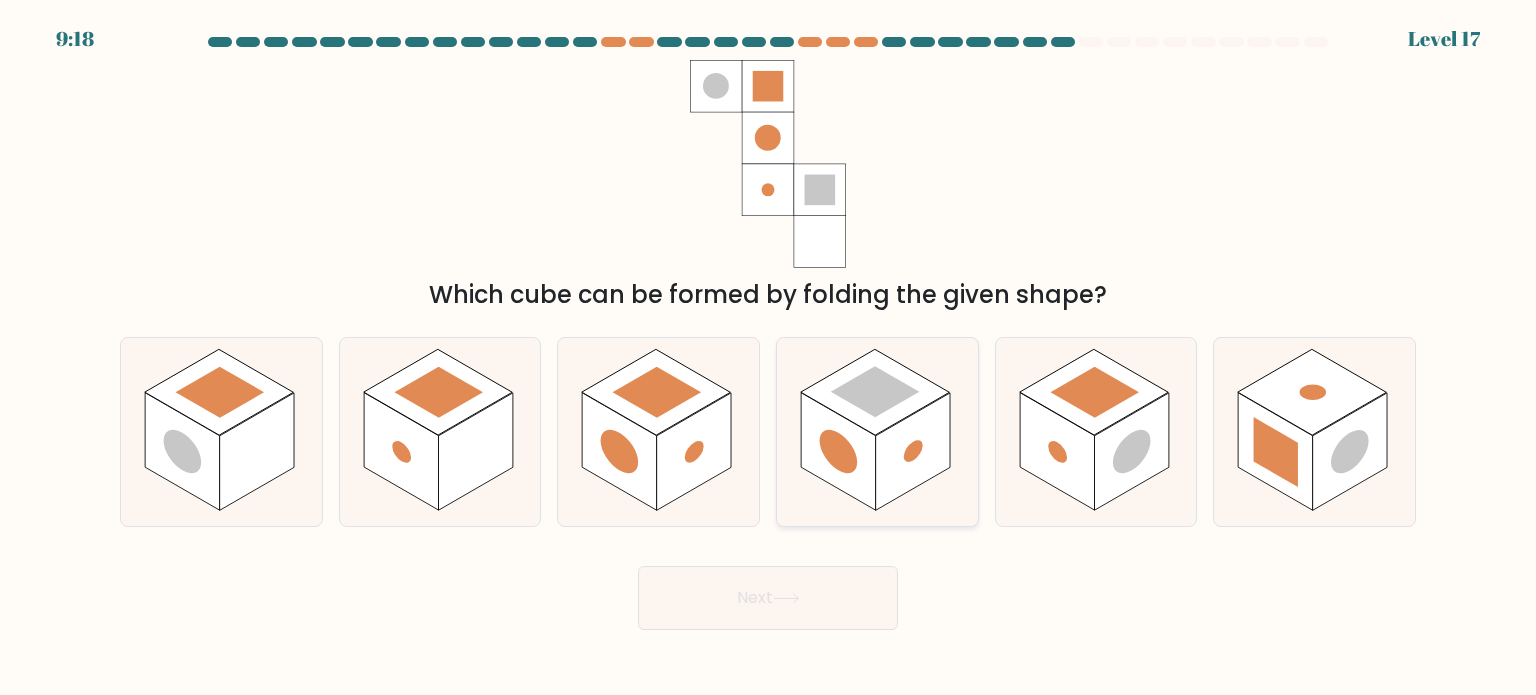 click at bounding box center (913, 452) 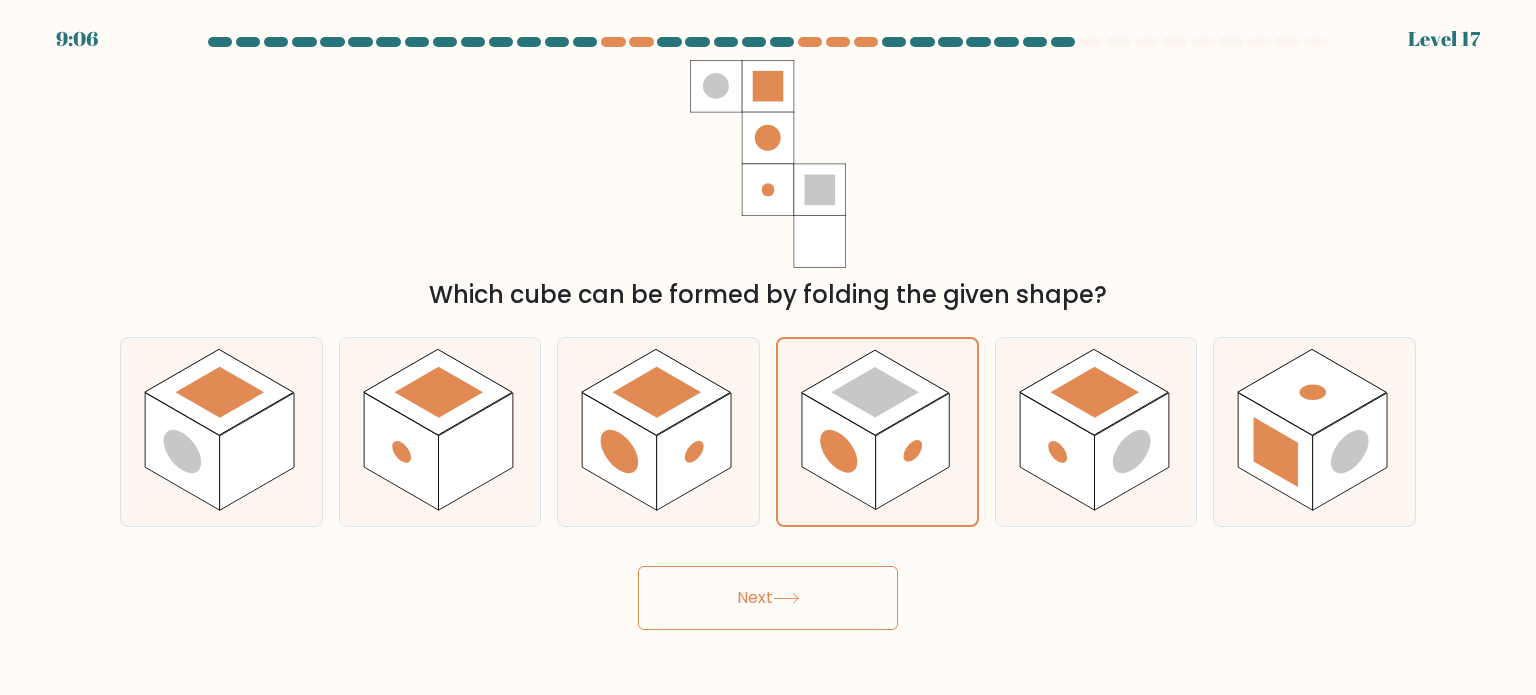 click on "Next" at bounding box center (768, 598) 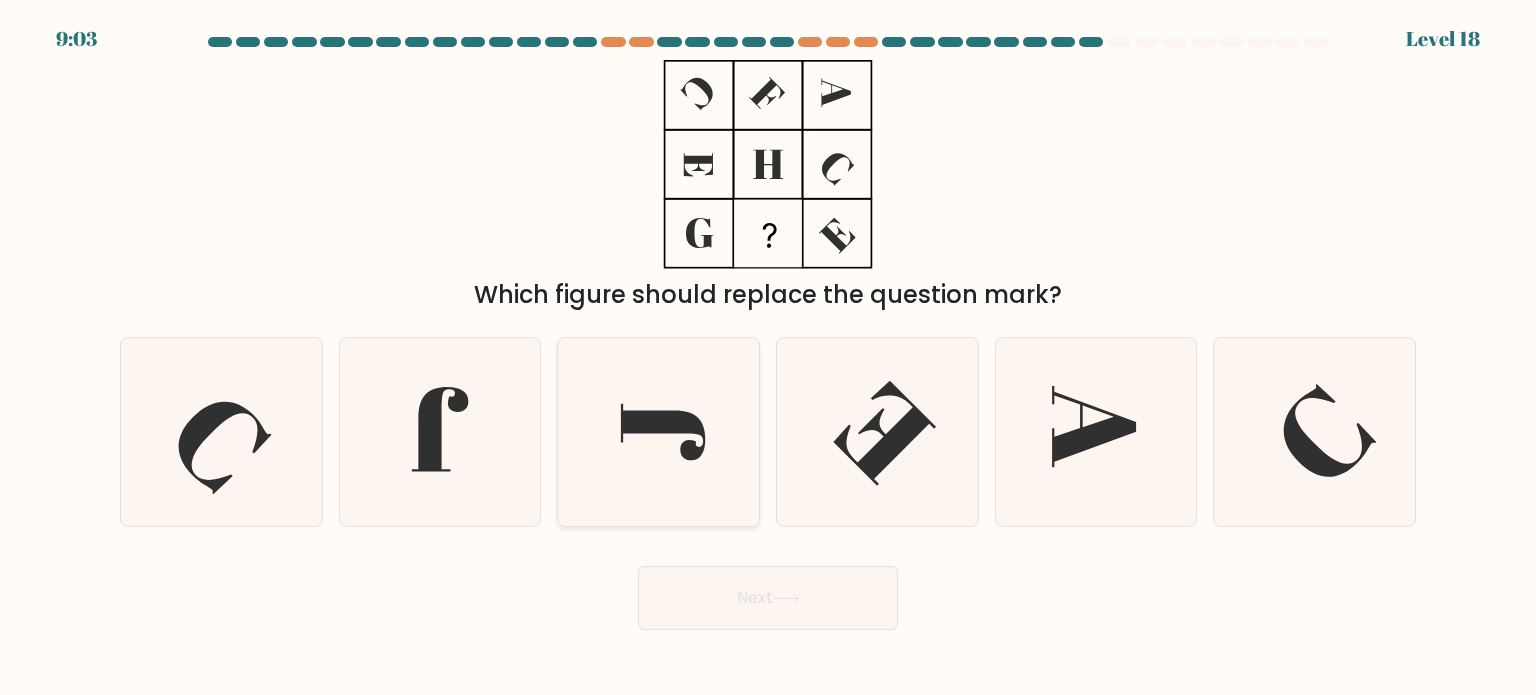 click at bounding box center (658, 432) 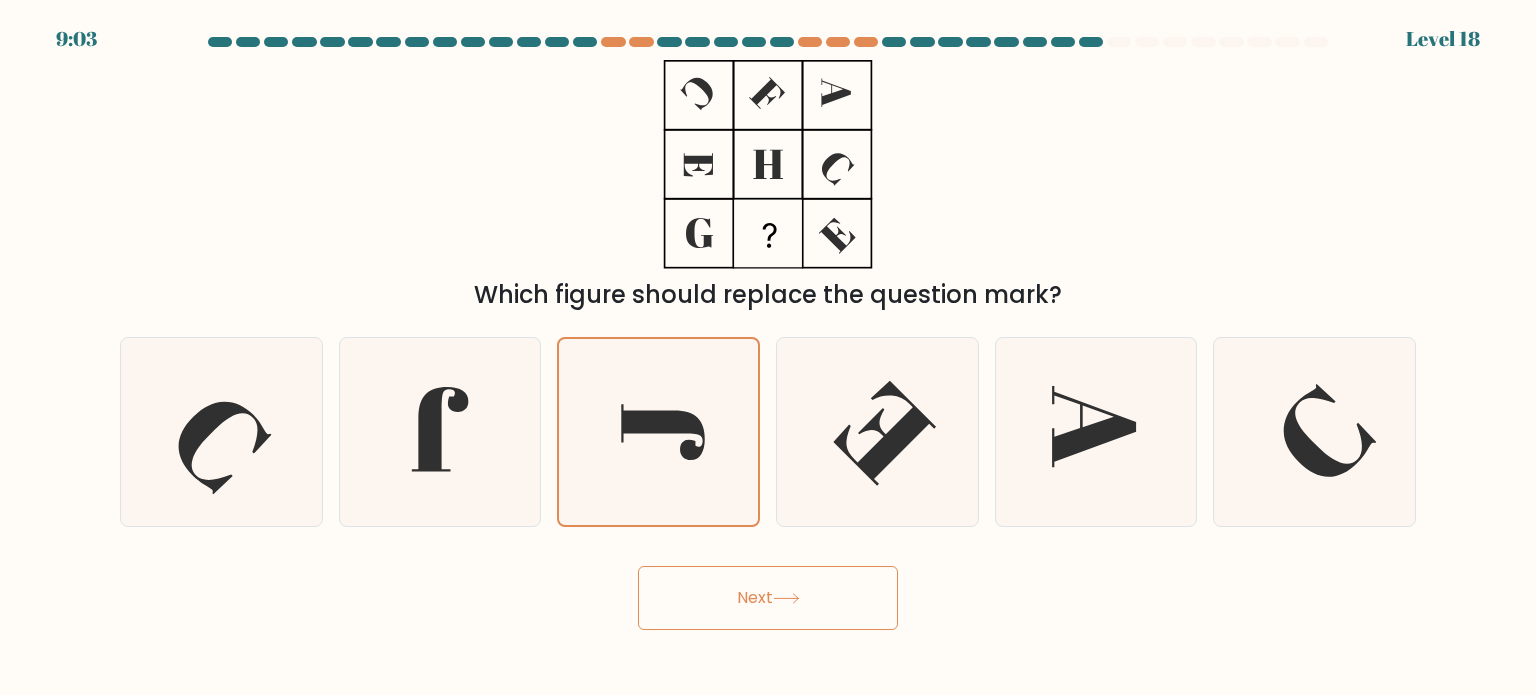 click on "Next" at bounding box center [768, 598] 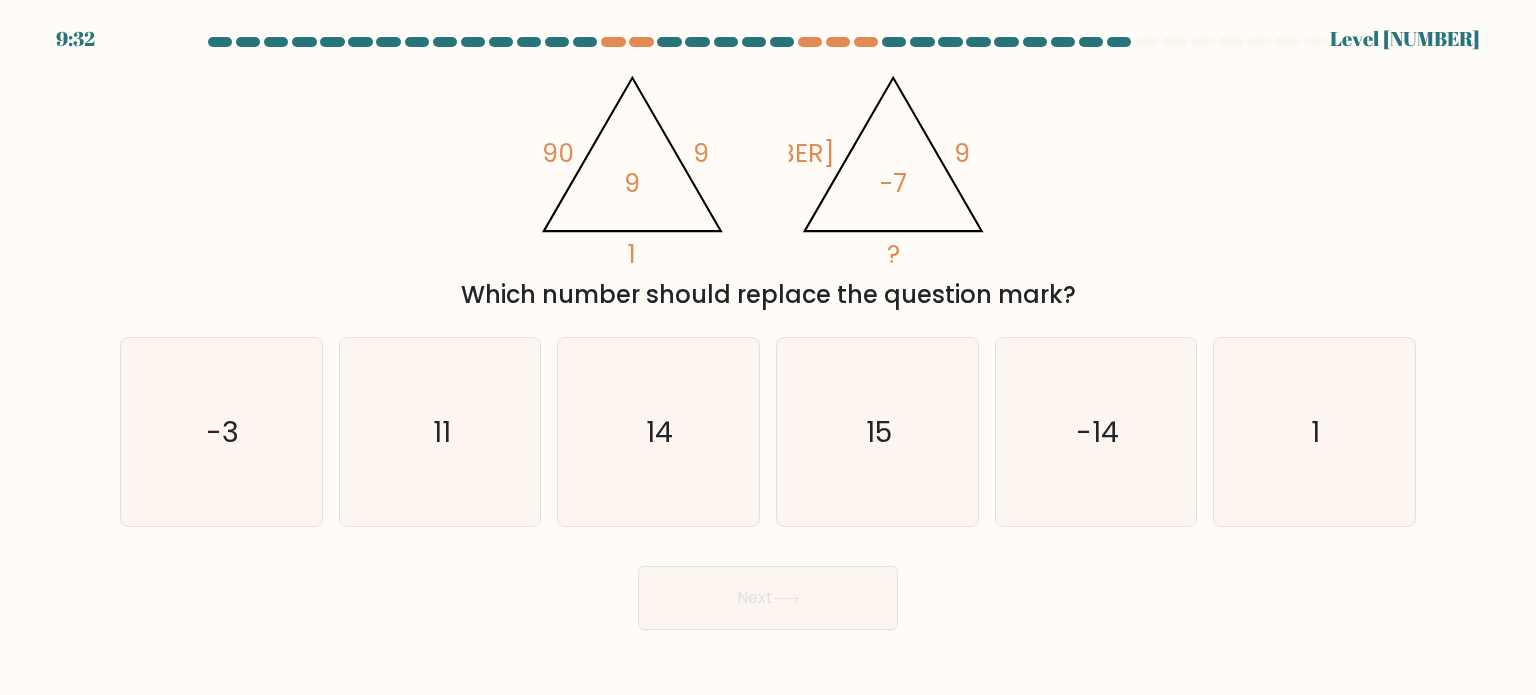 click at bounding box center [768, 333] 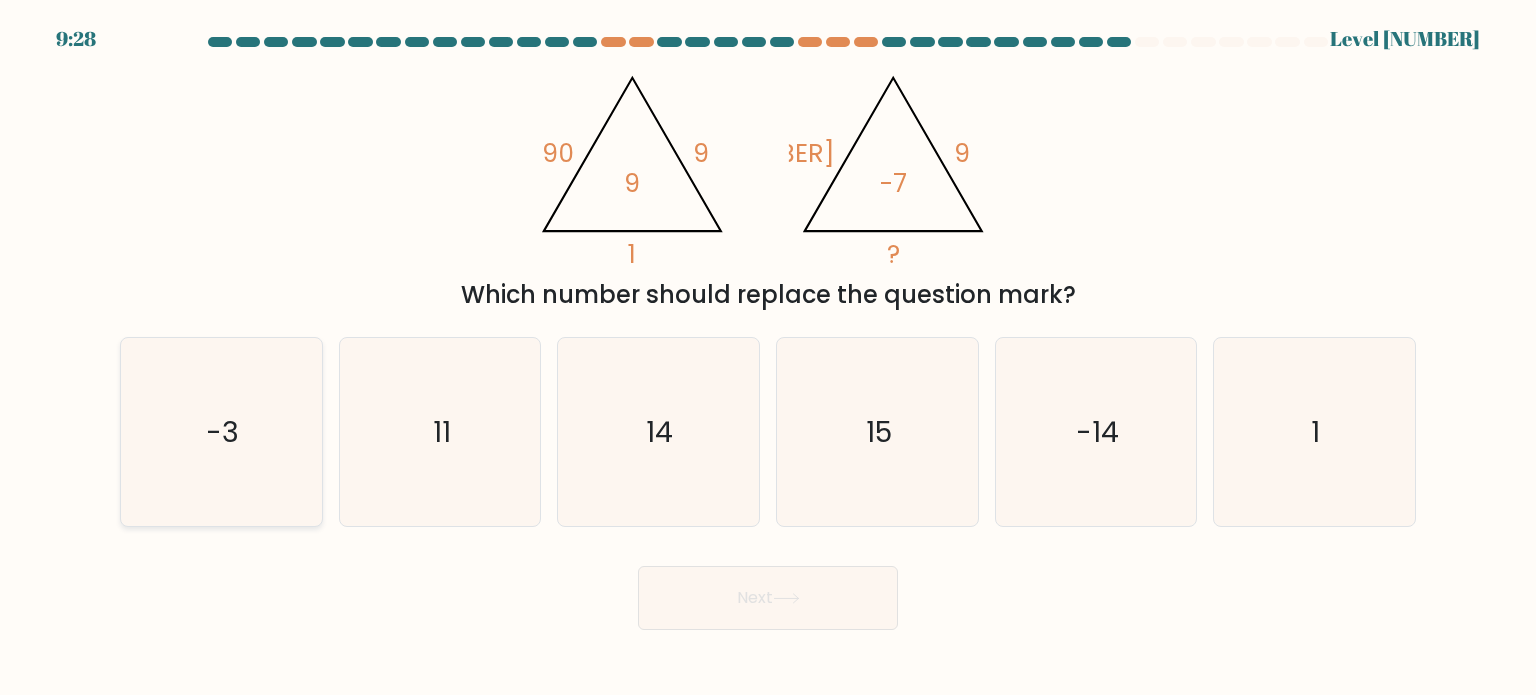 click on "-3" at bounding box center (221, 432) 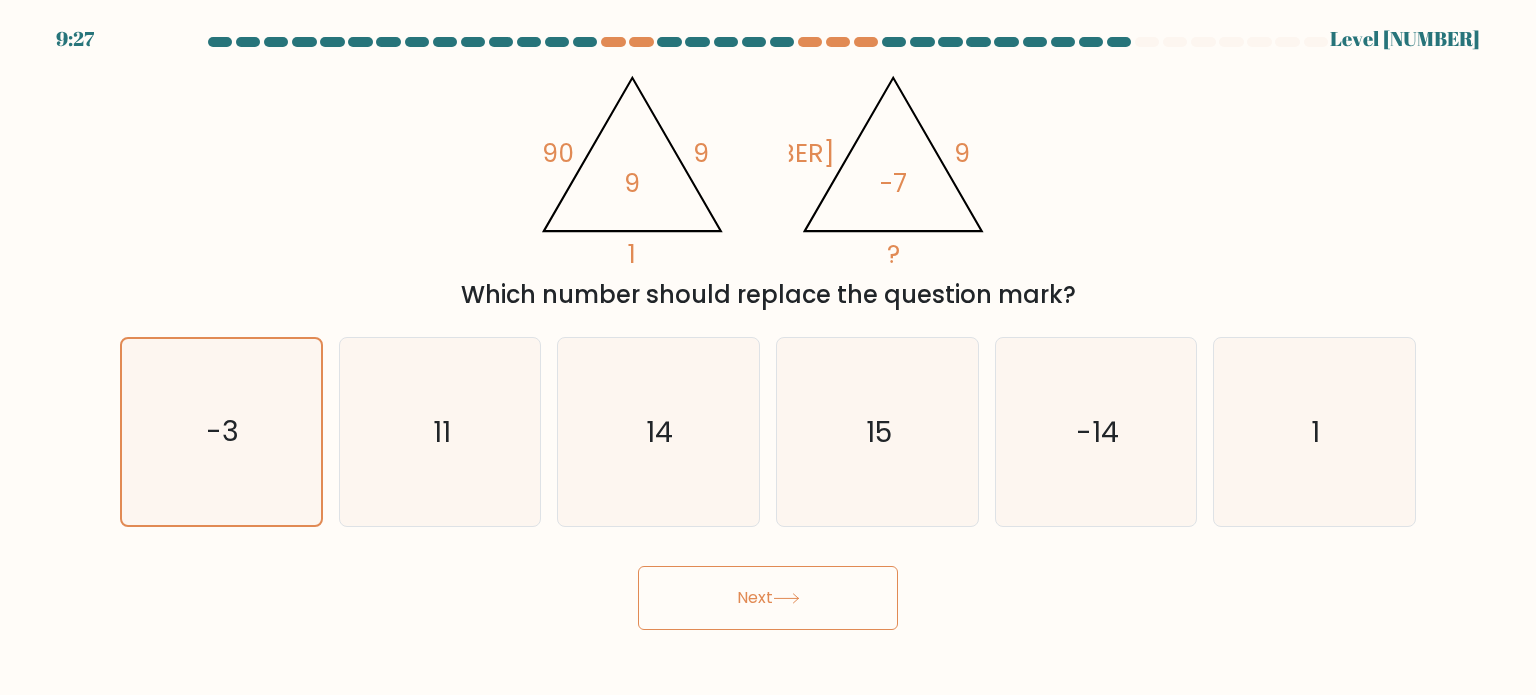 click on "Next" at bounding box center [768, 598] 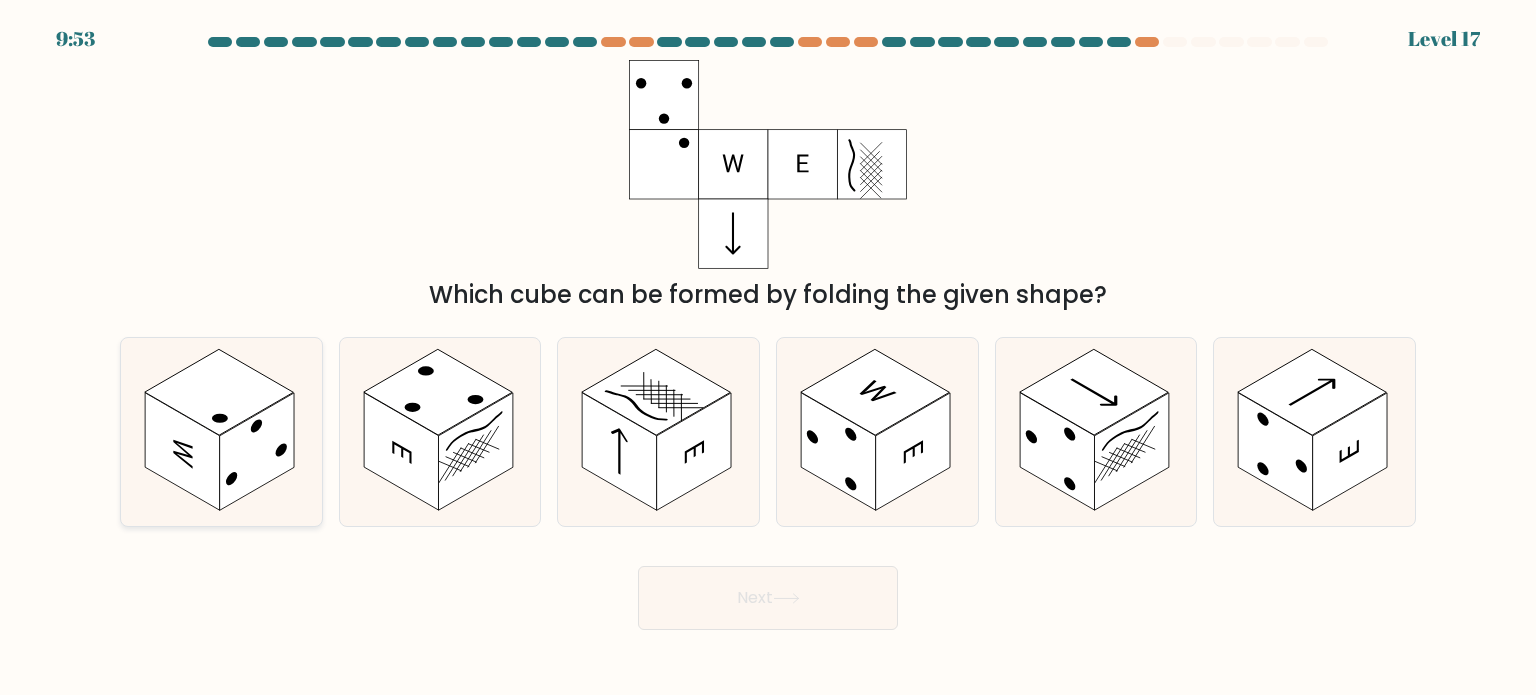 click at bounding box center [219, 392] 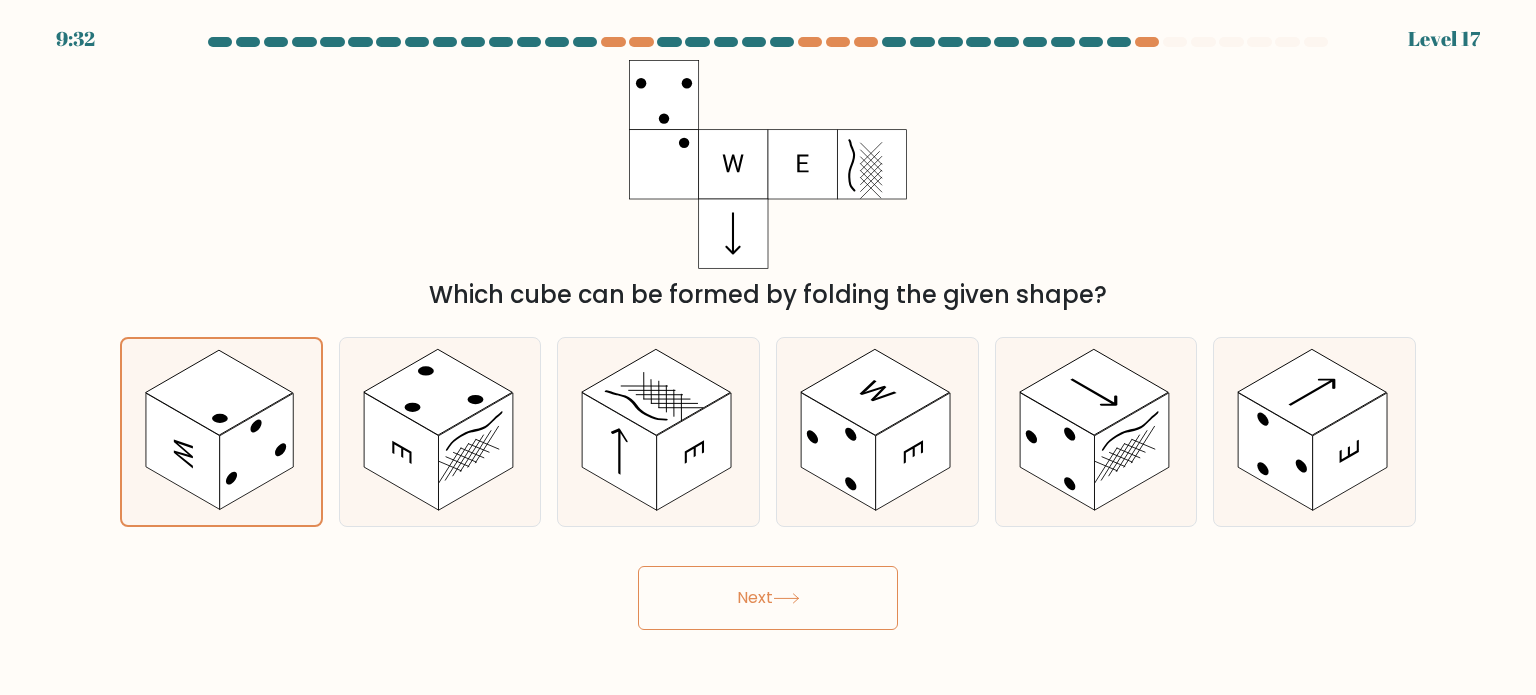 click at bounding box center (786, 598) 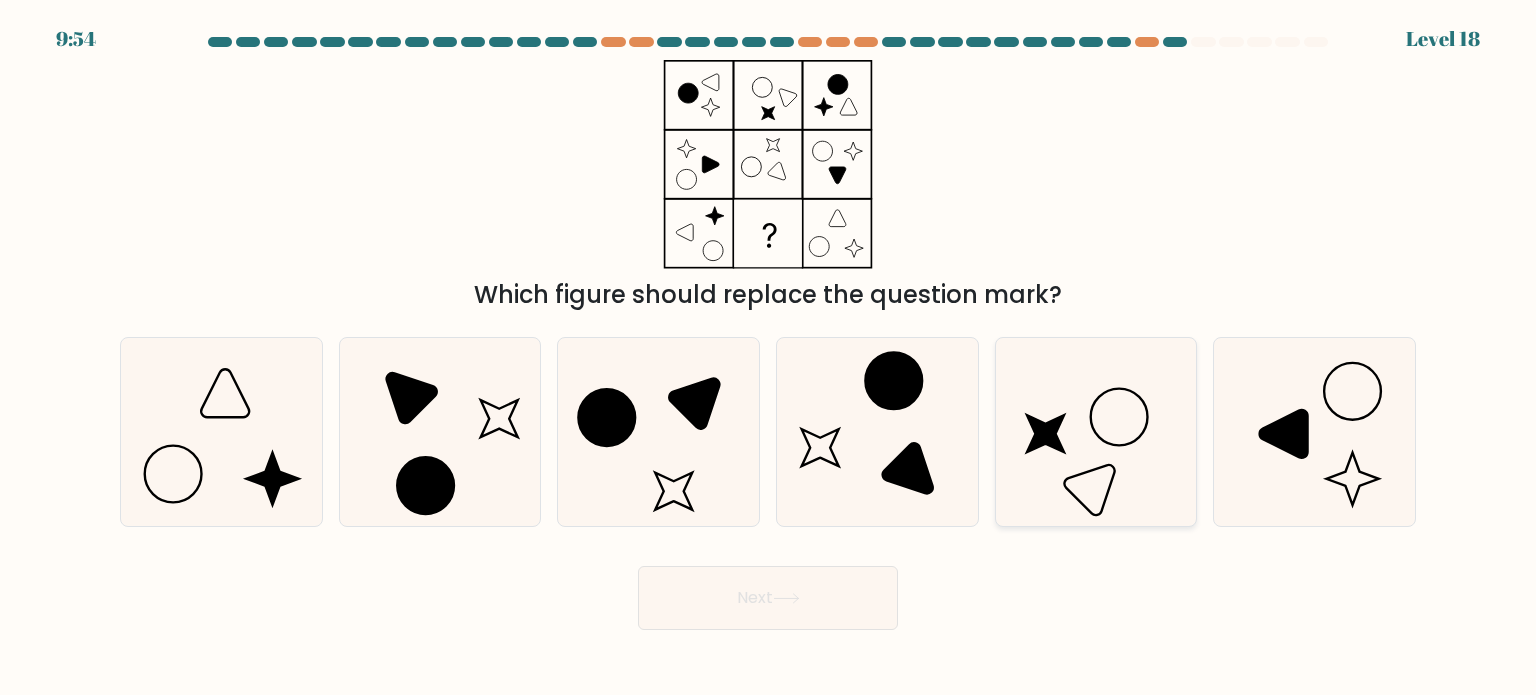 click at bounding box center (1096, 432) 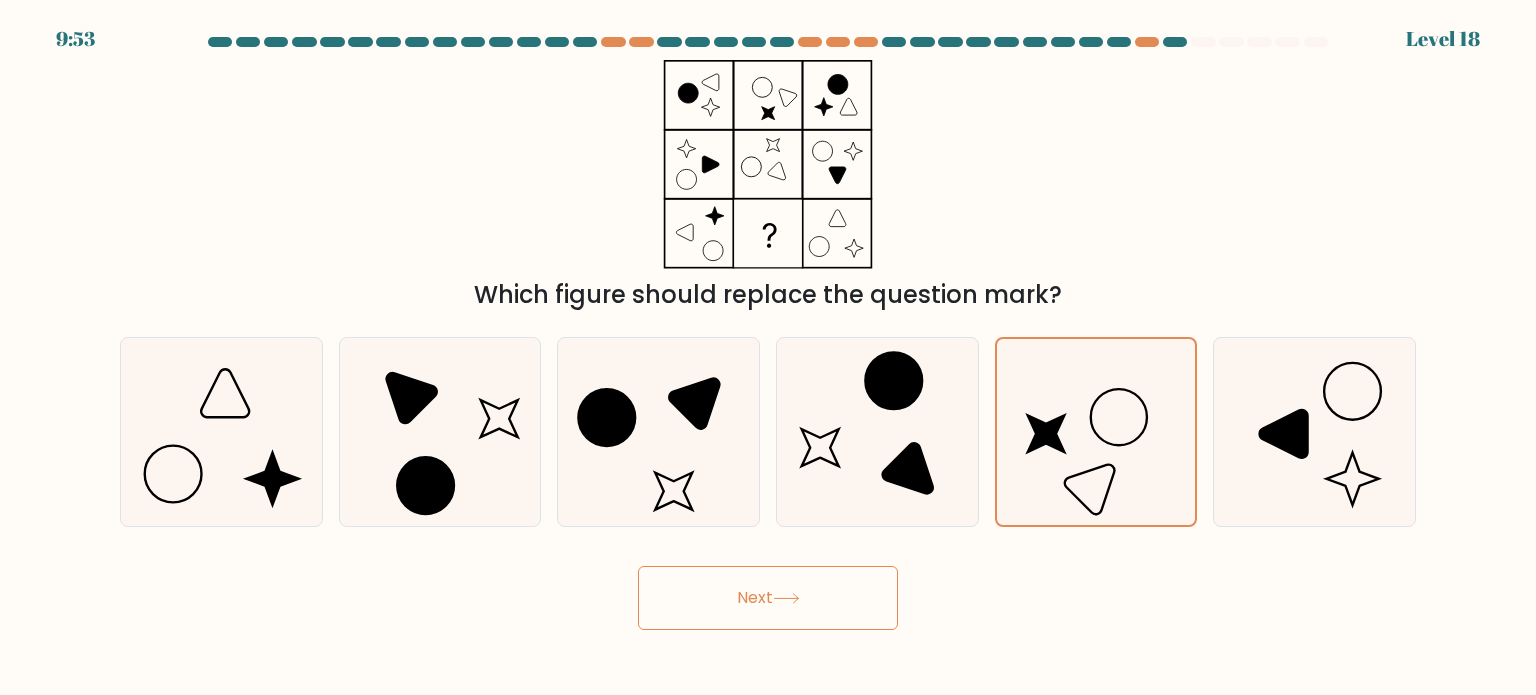 click on "Next" at bounding box center (768, 598) 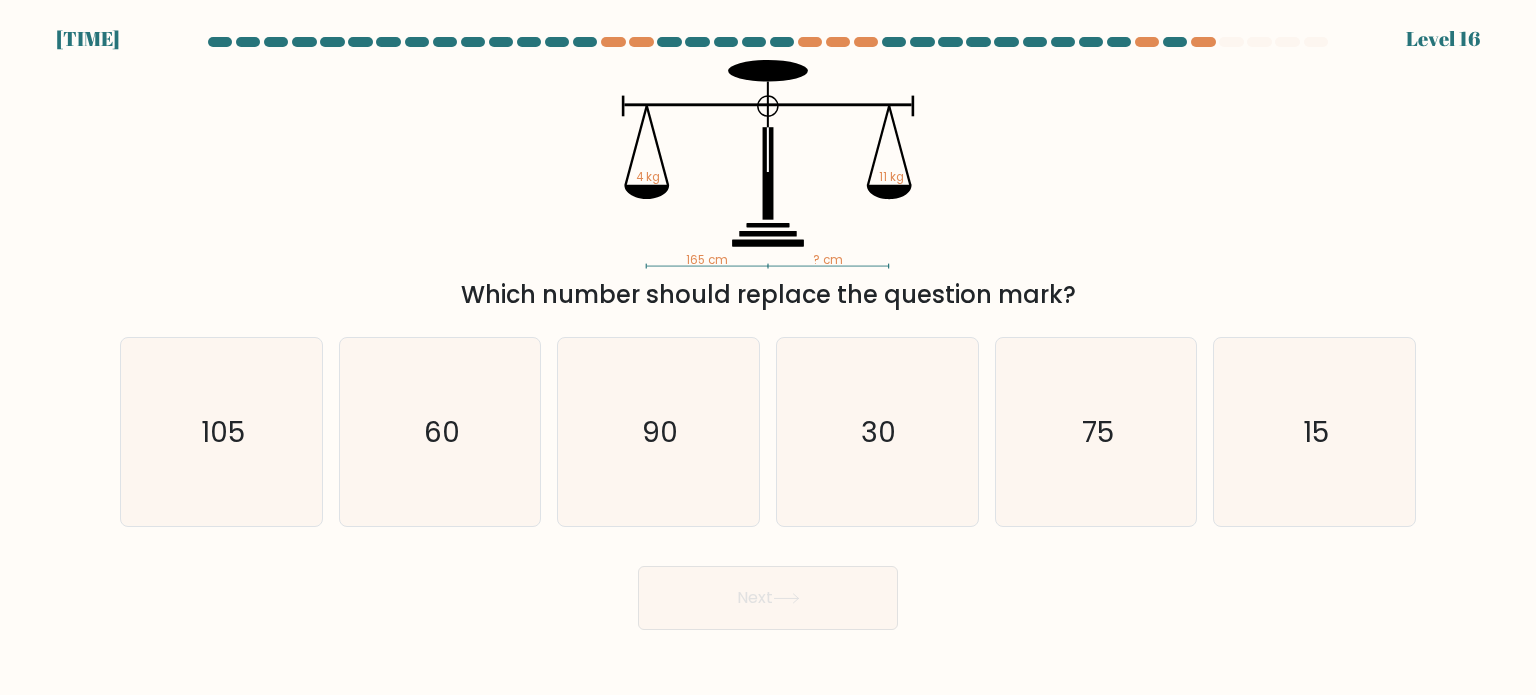 click on "165 cm   ? cm   4 kg   11 kg
Which number should replace the question mark?" at bounding box center (768, 186) 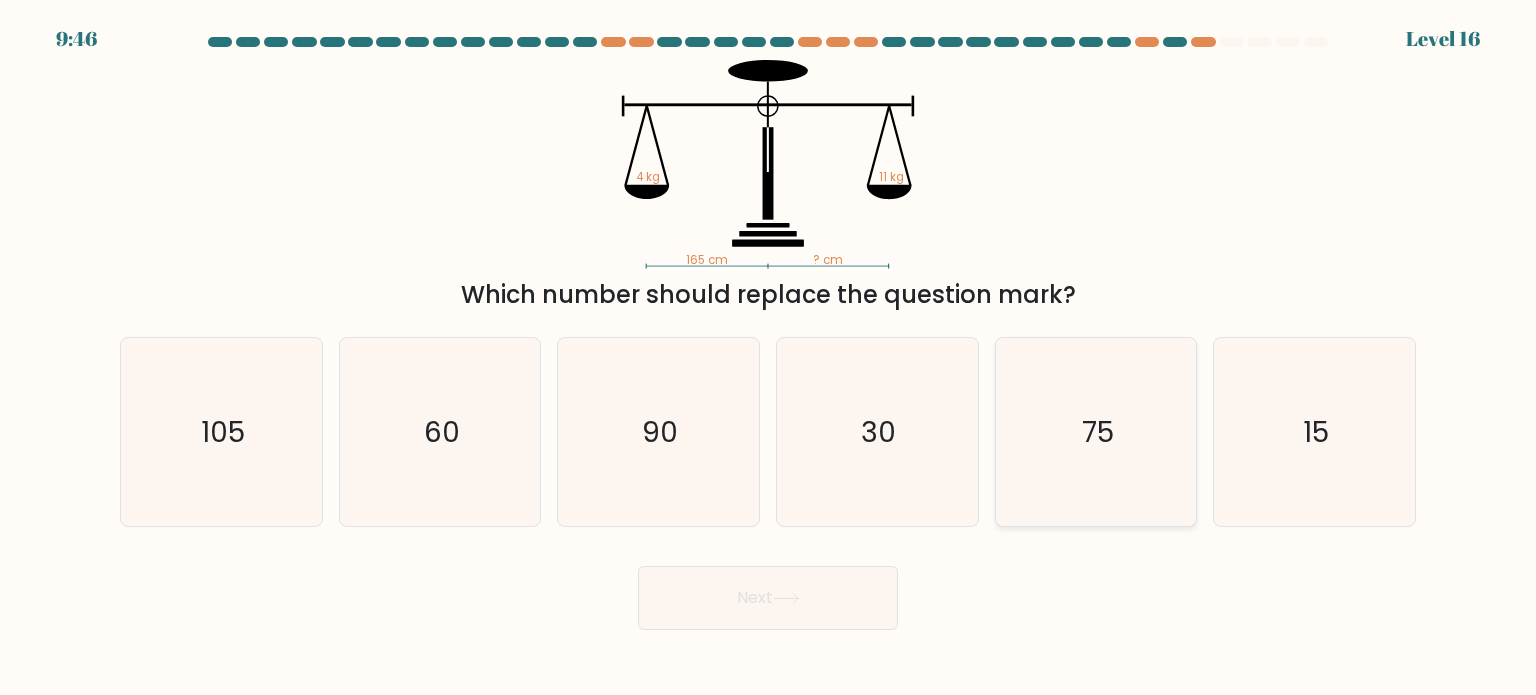 click on "75" at bounding box center (1096, 432) 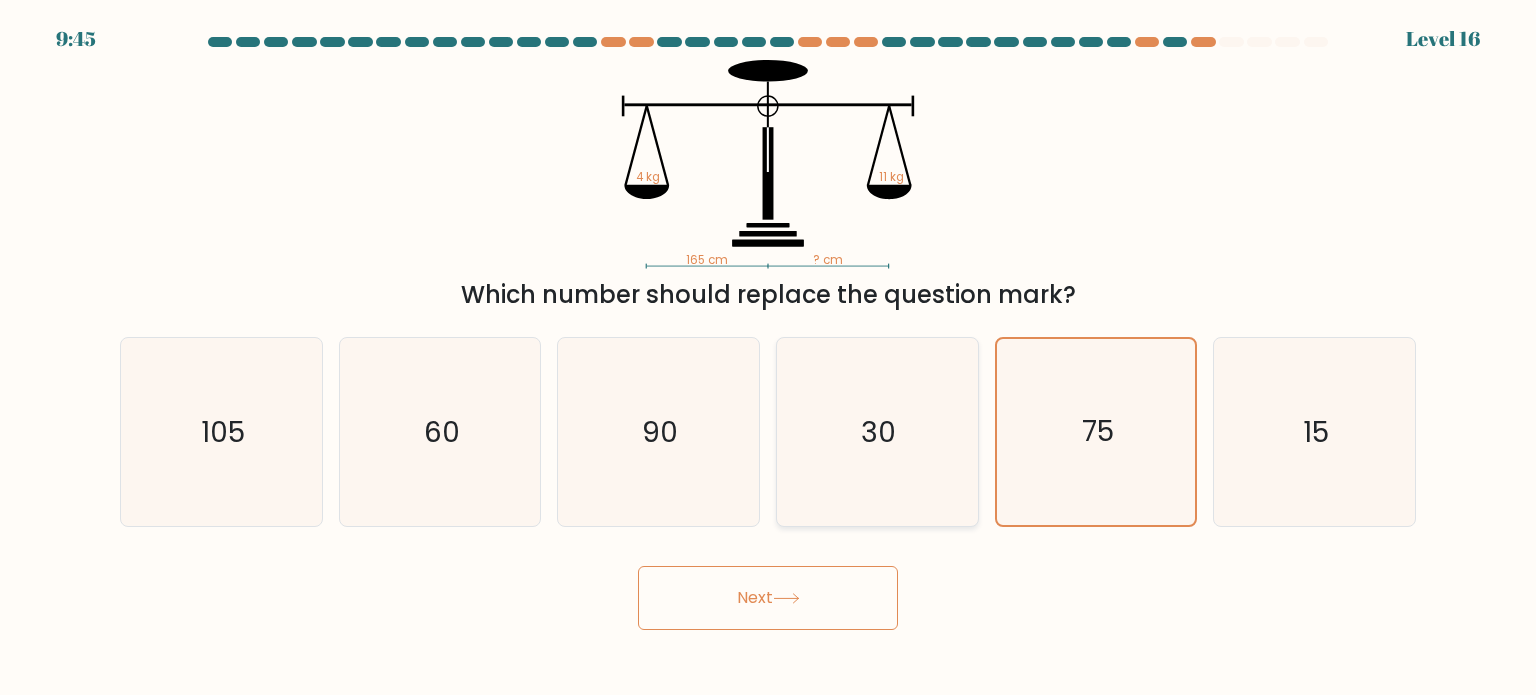 click on "30" at bounding box center [877, 432] 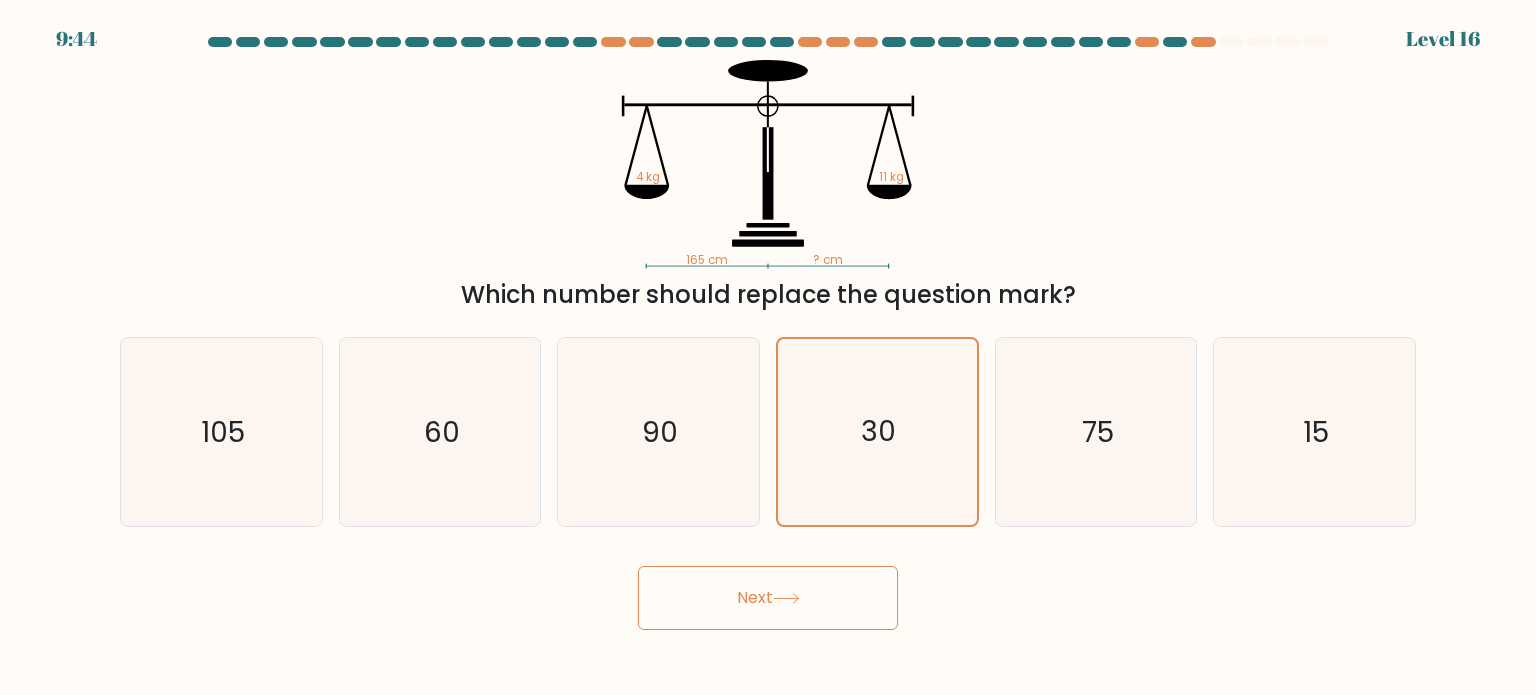 click on "Next" at bounding box center (768, 598) 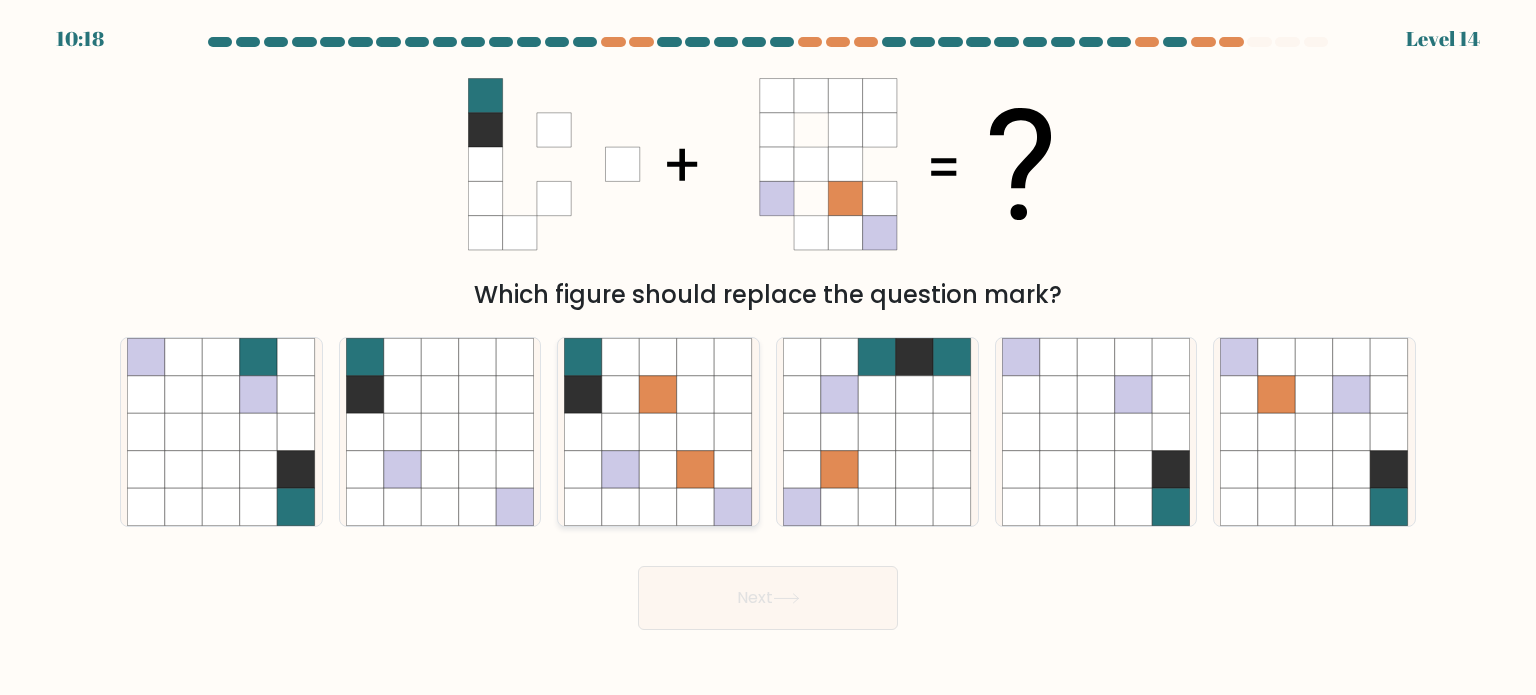 click at bounding box center [696, 432] 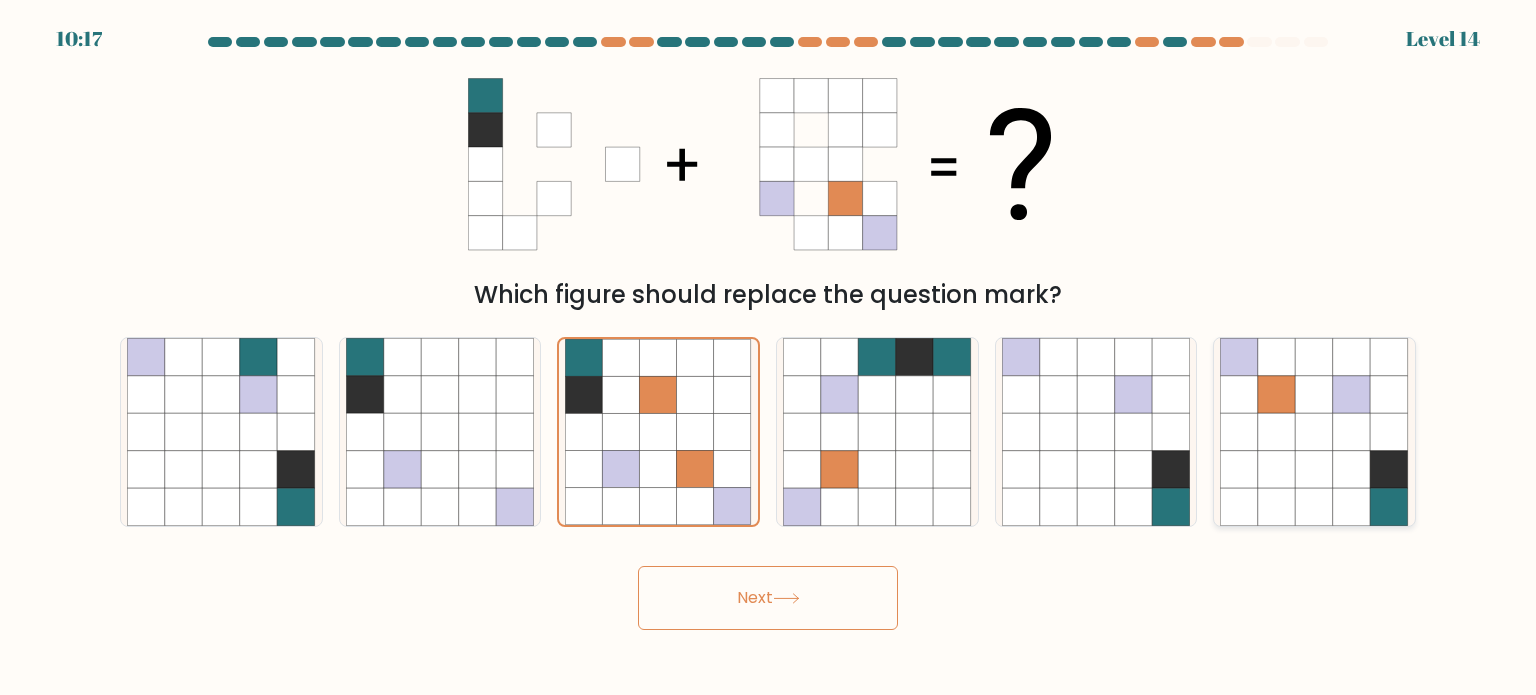 click at bounding box center [1315, 432] 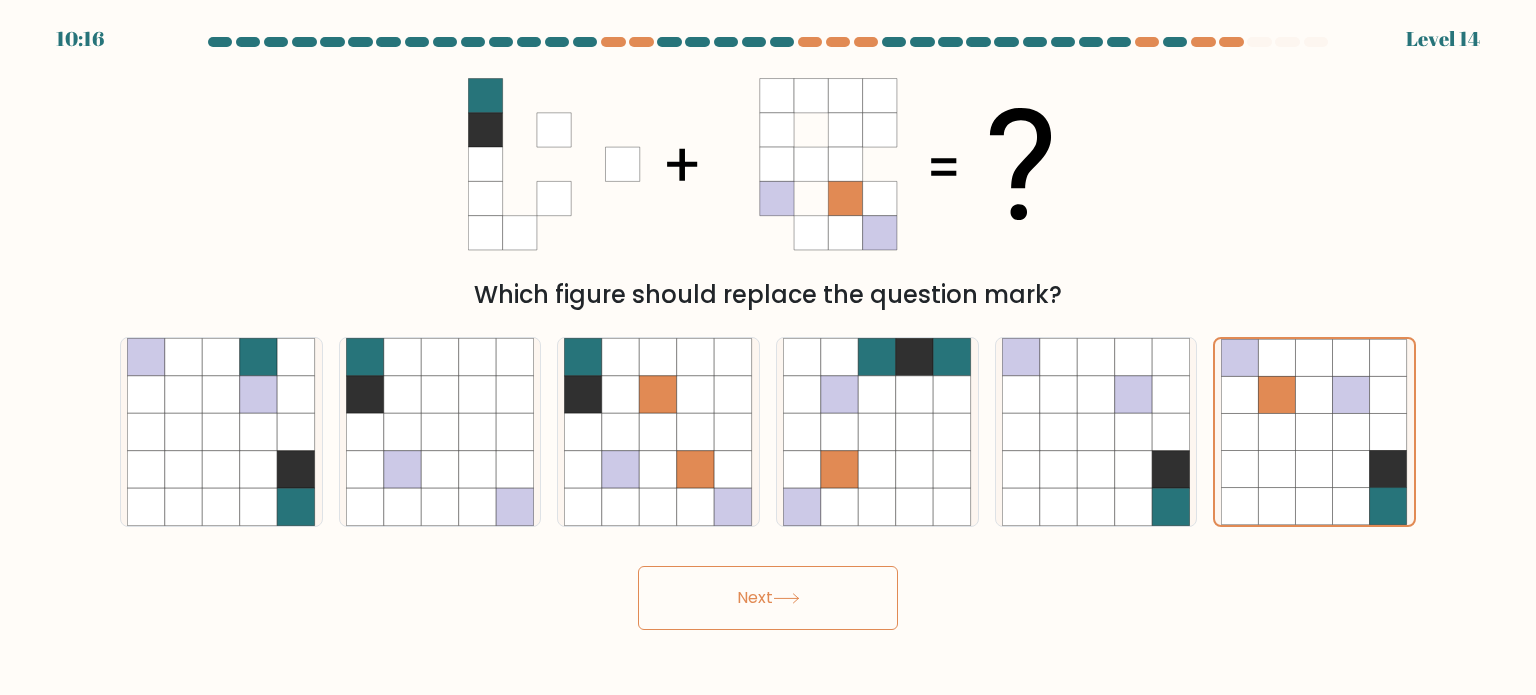 click on "Next" at bounding box center (768, 598) 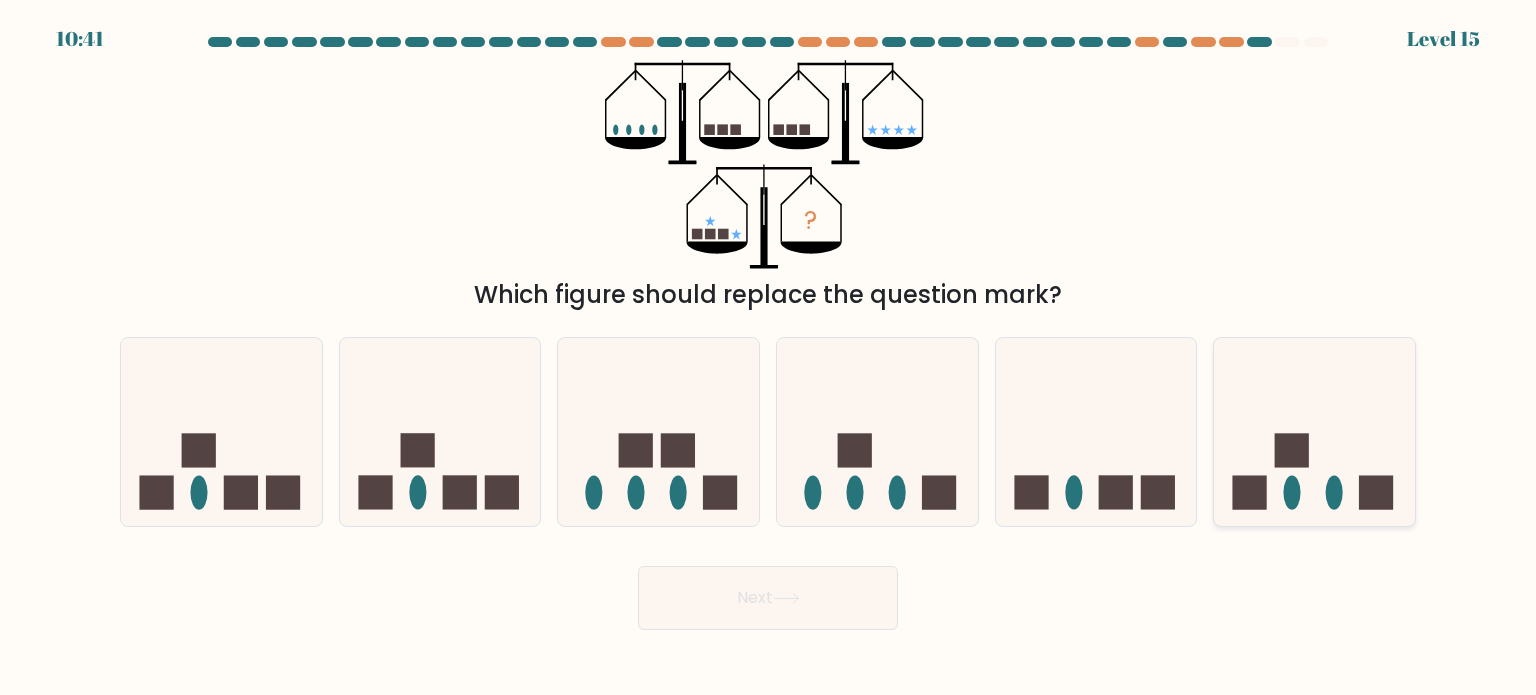 click at bounding box center [1314, 432] 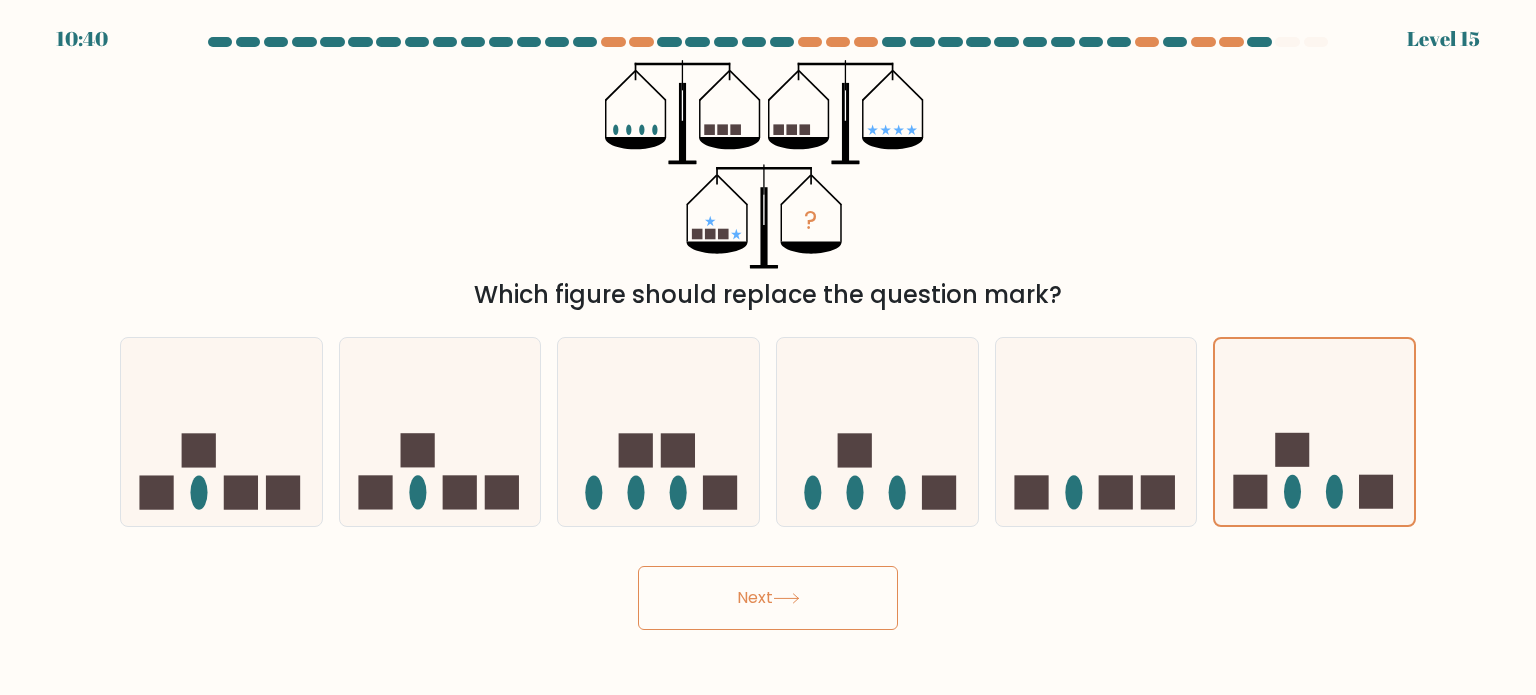 click at bounding box center (786, 598) 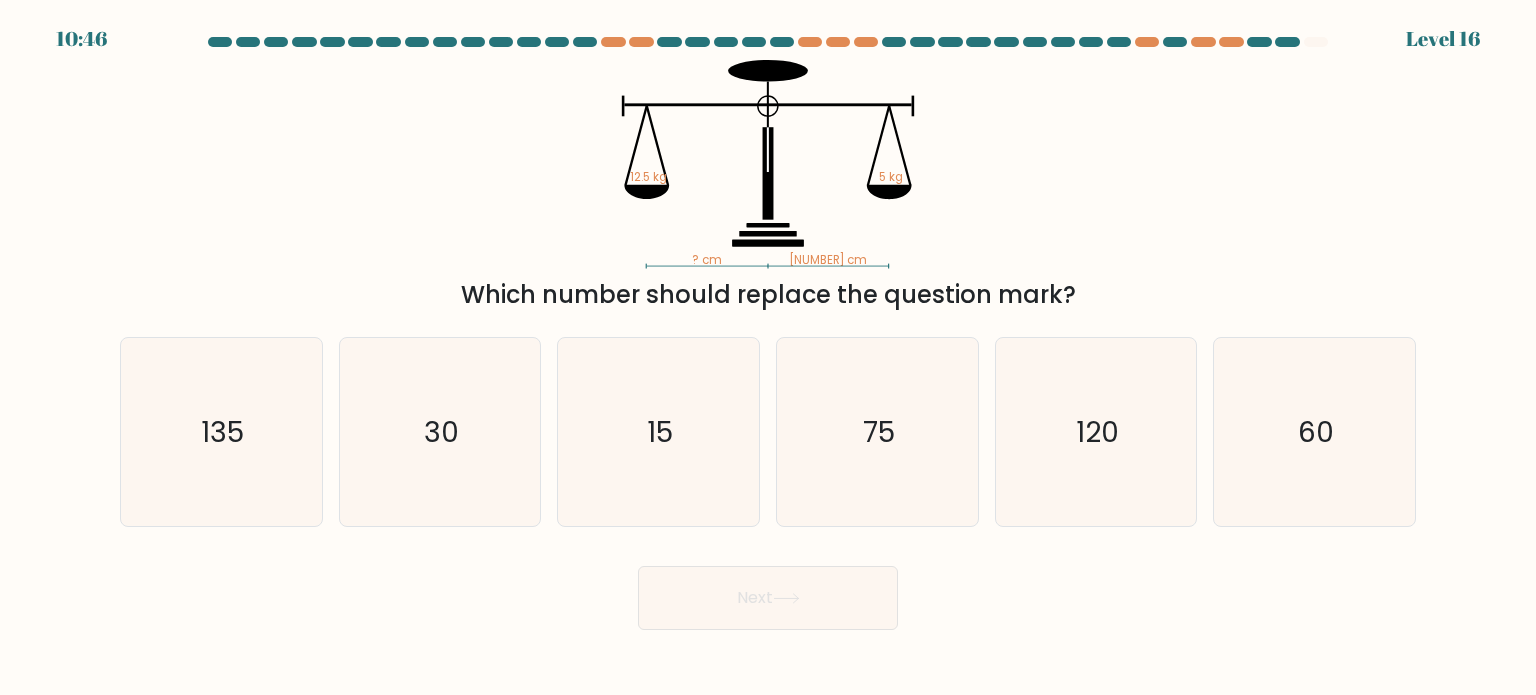 click on "? cm   [NUMBER] cm   [NUMBER] kg   [NUMBER] kg
Which number should replace the question mark?" at bounding box center (768, 186) 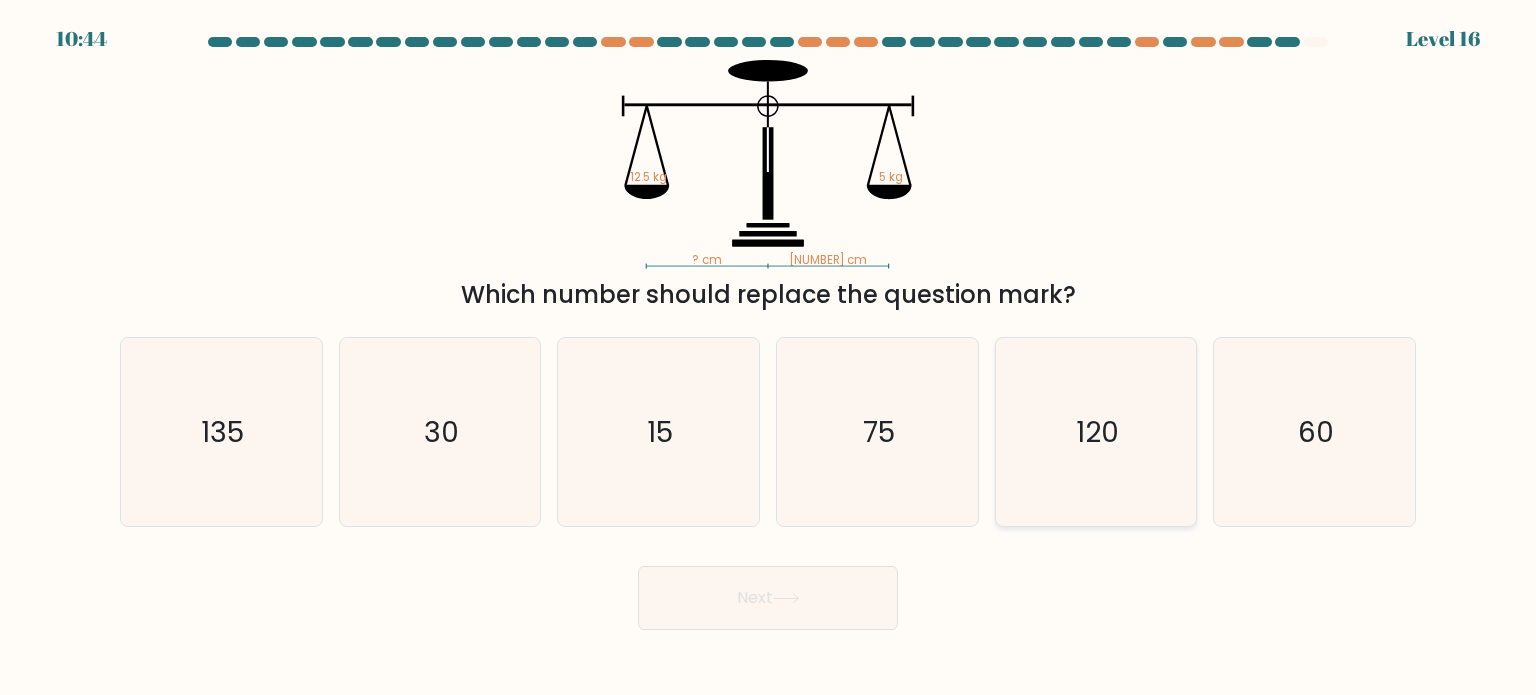 click on "120" at bounding box center (1096, 432) 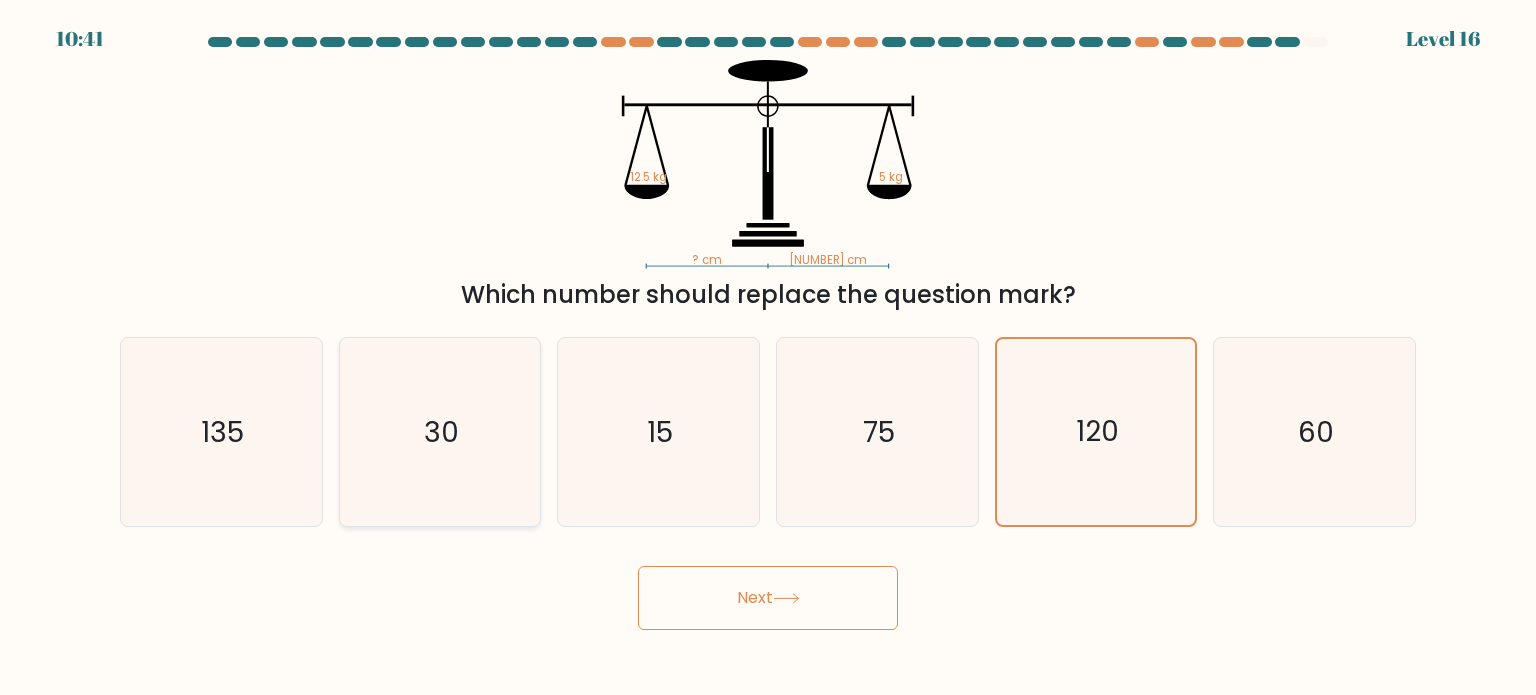 click on "30" at bounding box center (441, 431) 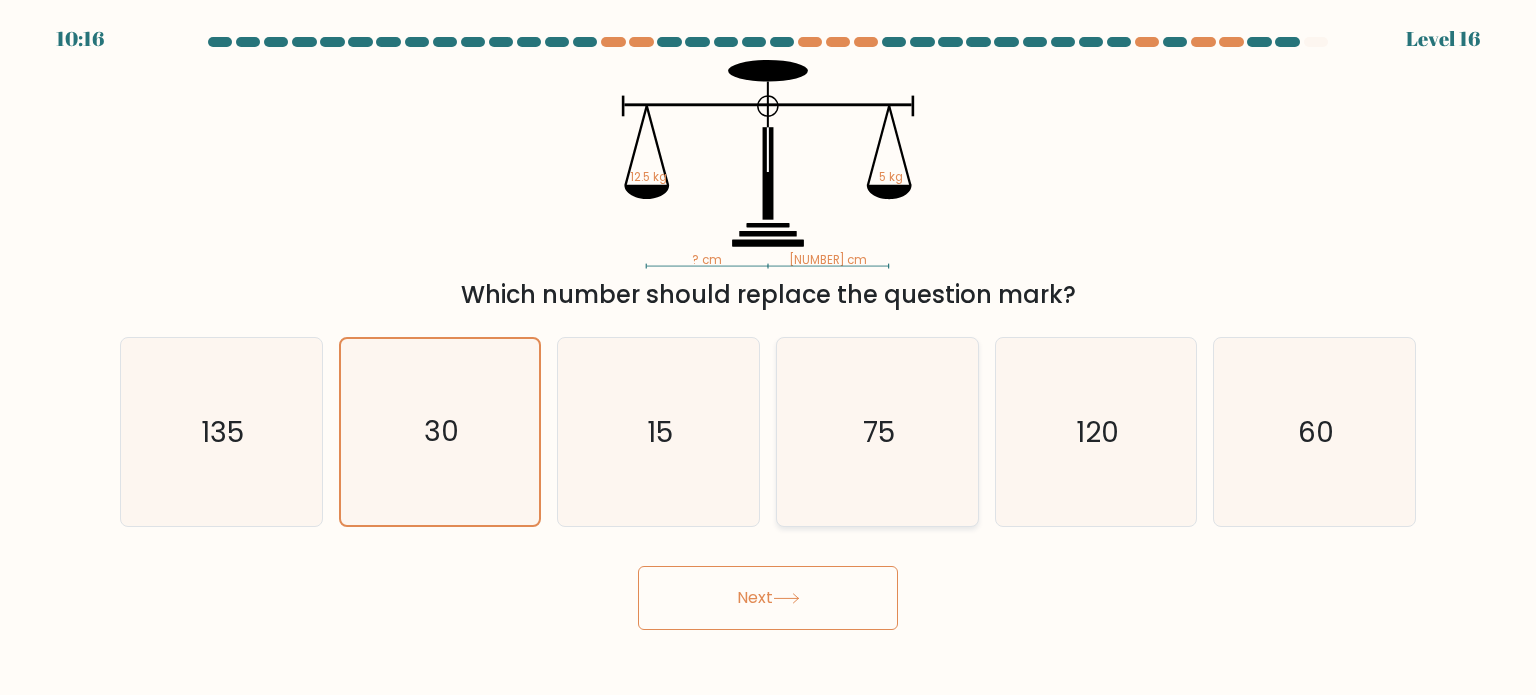 click on "75" at bounding box center (877, 432) 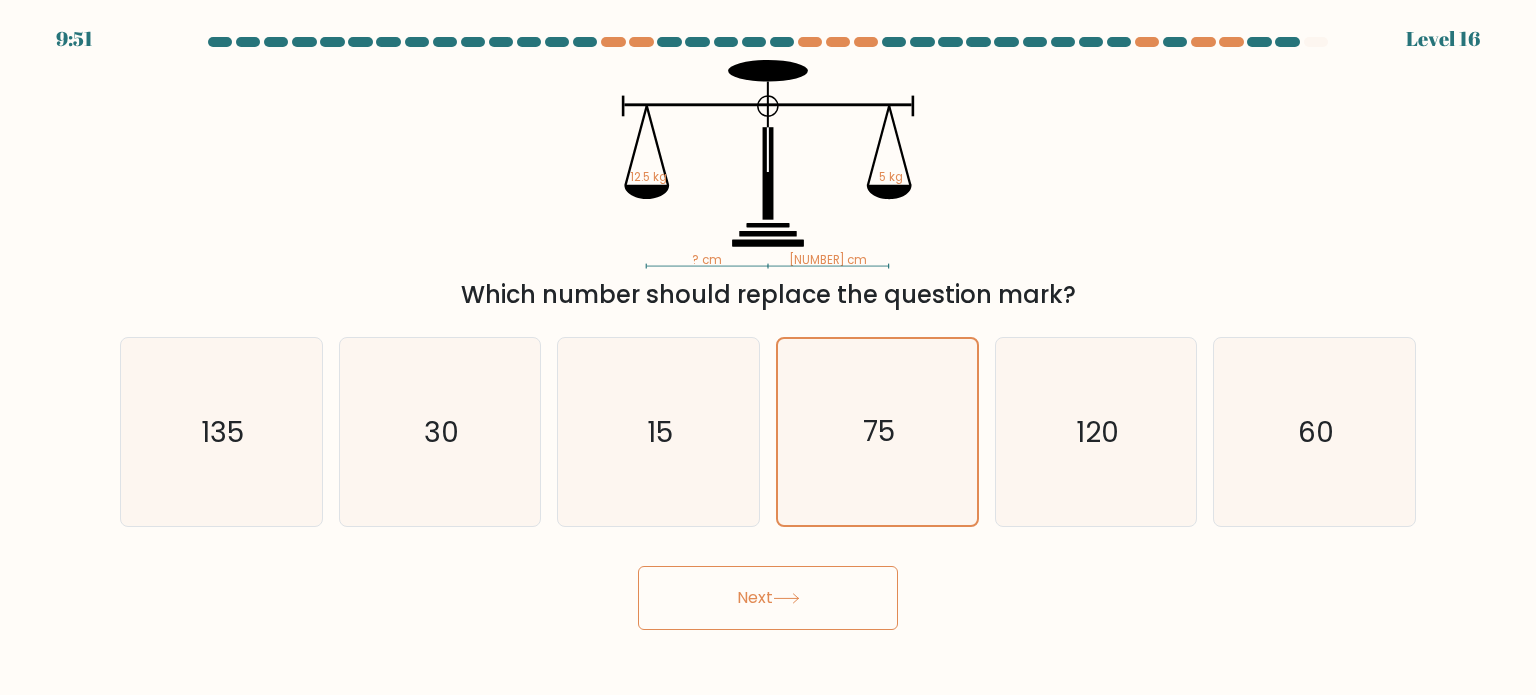click on "? cm   [NUMBER] cm   [NUMBER] kg   [NUMBER] kg
Which number should replace the question mark?" at bounding box center [768, 186] 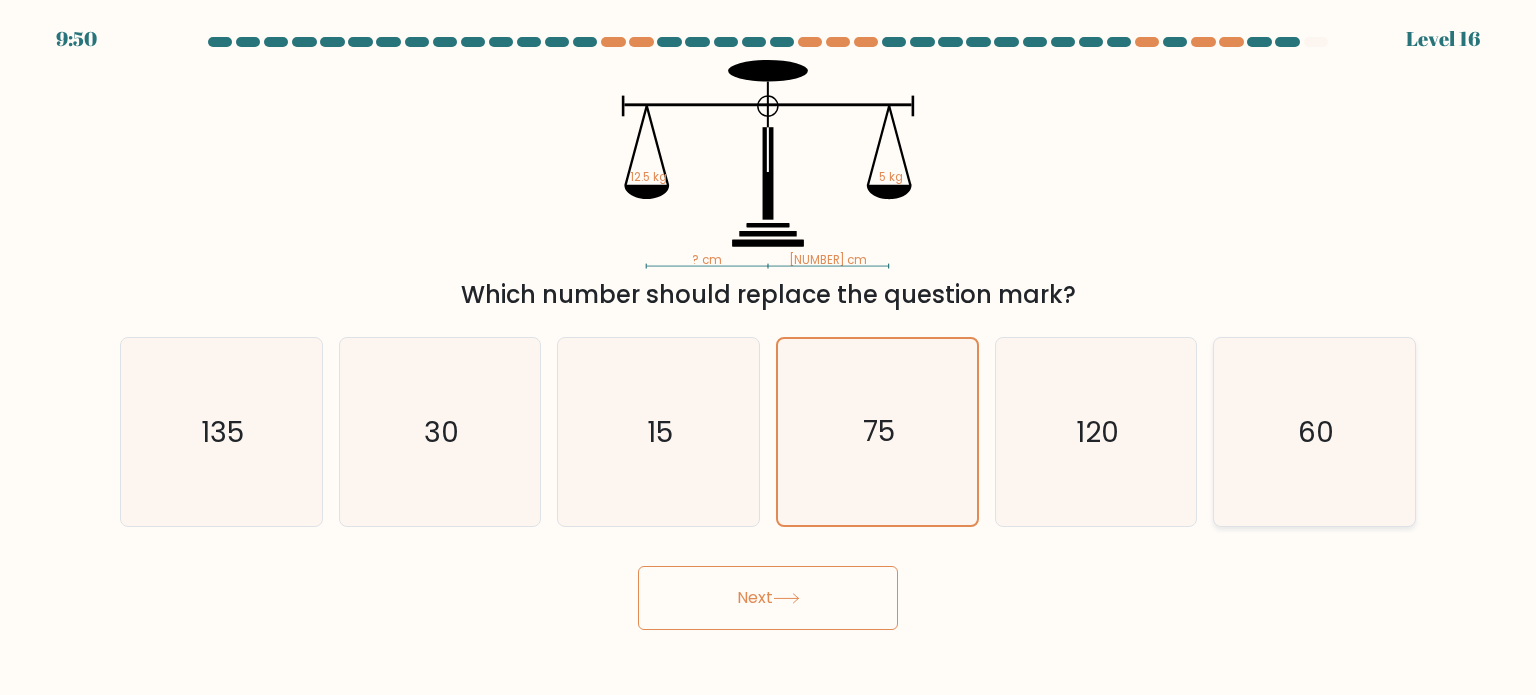 click on "60" at bounding box center (1314, 432) 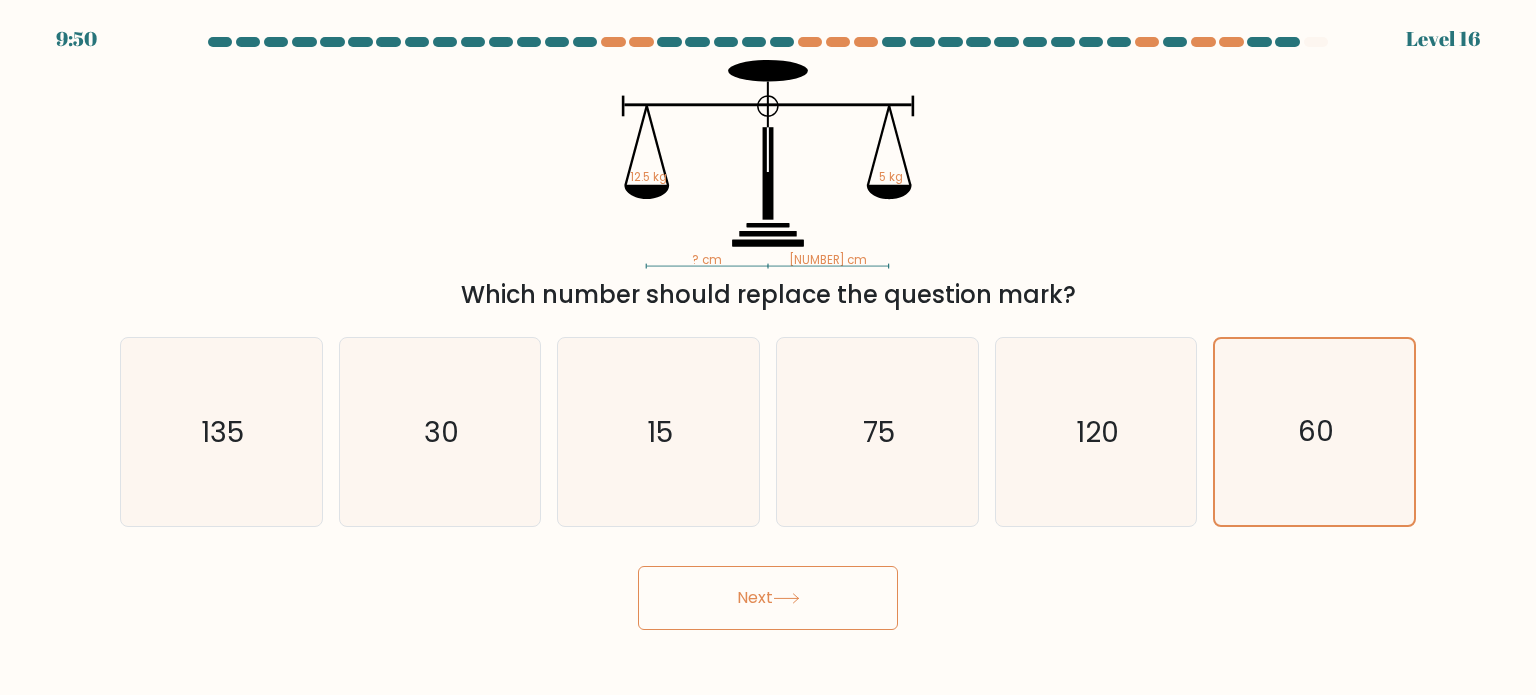click on "Next" at bounding box center [768, 598] 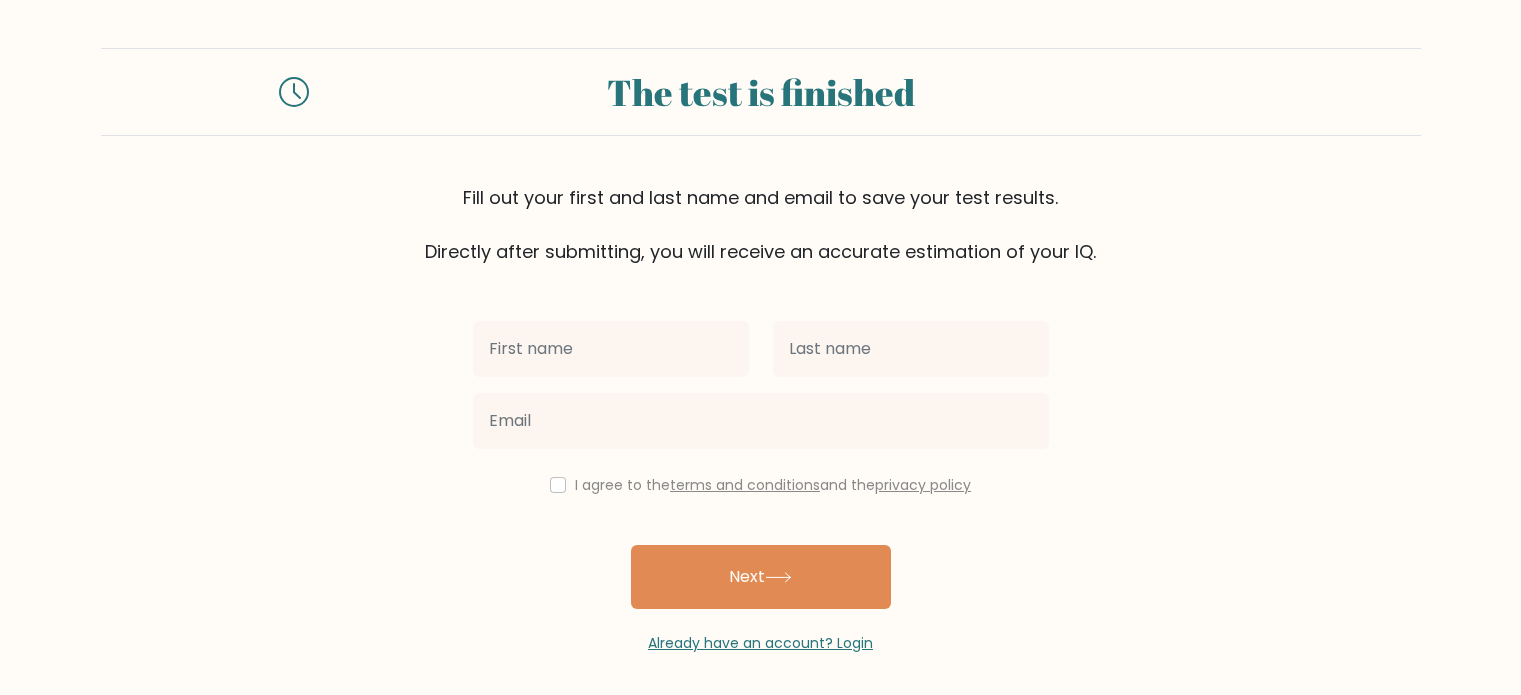 scroll, scrollTop: 0, scrollLeft: 0, axis: both 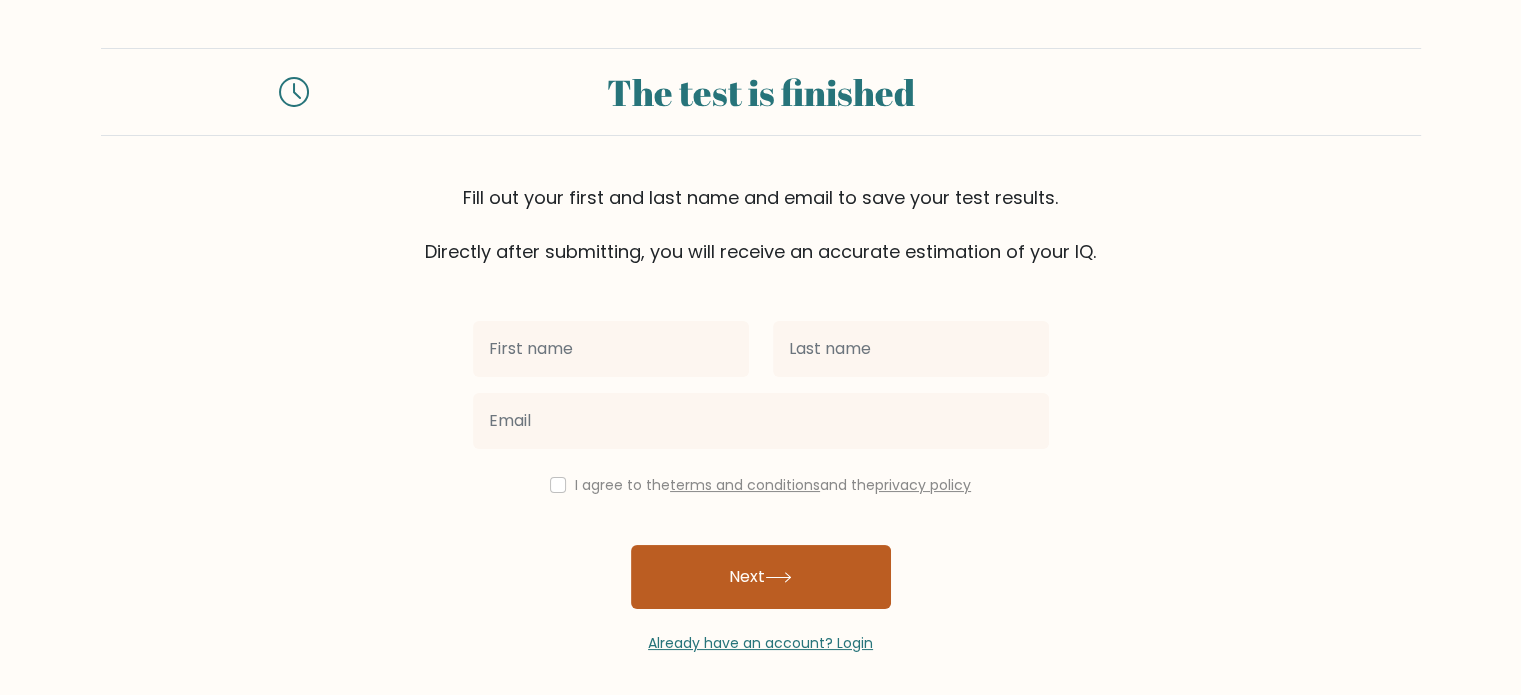 click on "Next" at bounding box center [761, 577] 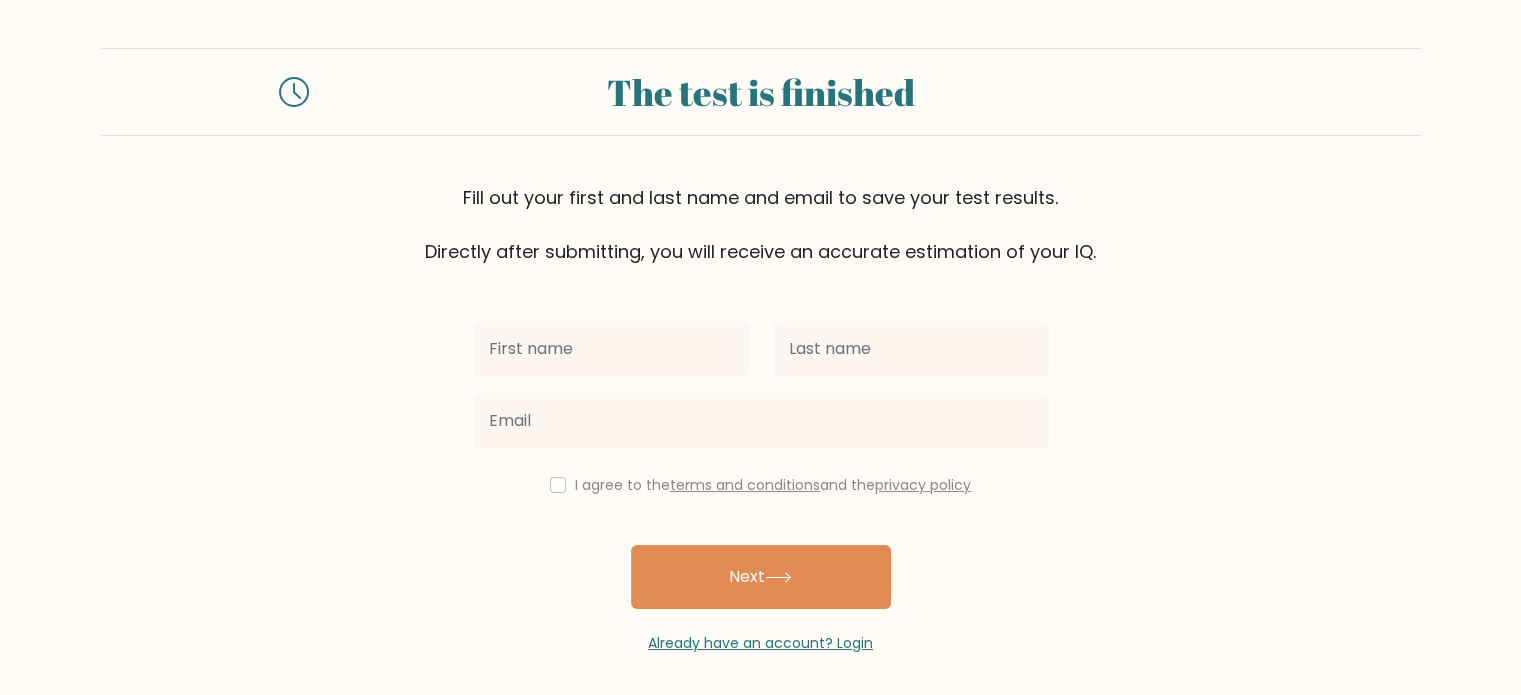 click on "The test is finished
Fill out your first and last name and email to save your test results.
Directly after submitting, you will receive an accurate estimation of your IQ.
I agree to the" at bounding box center (760, 351) 